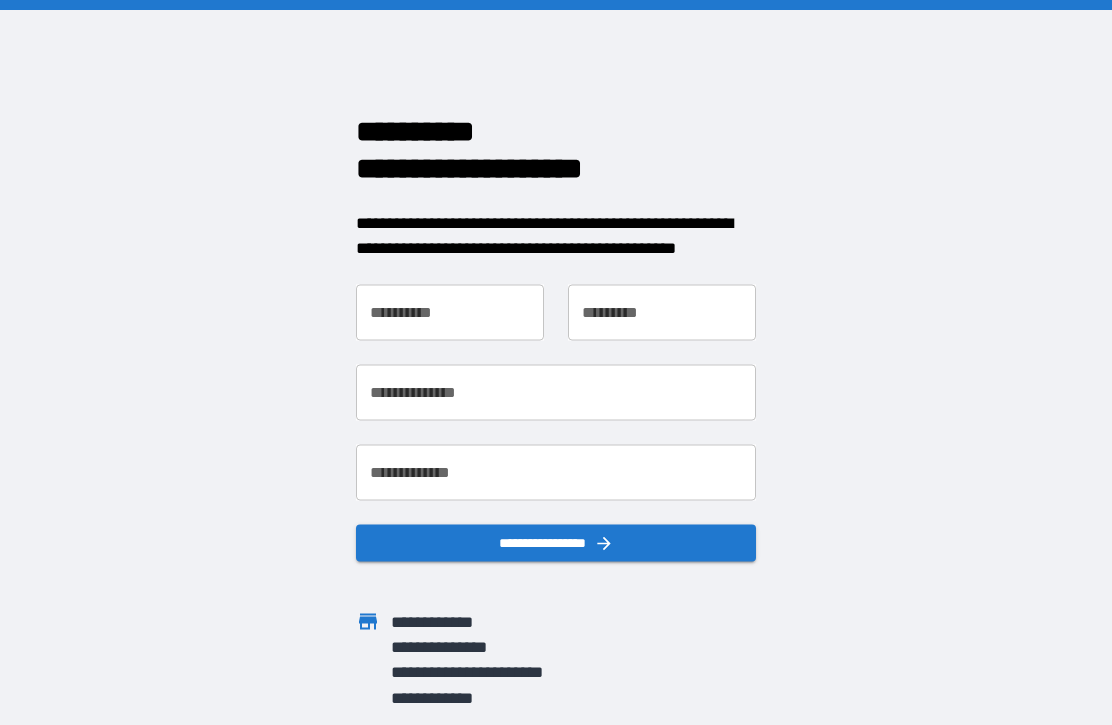 scroll, scrollTop: 0, scrollLeft: 0, axis: both 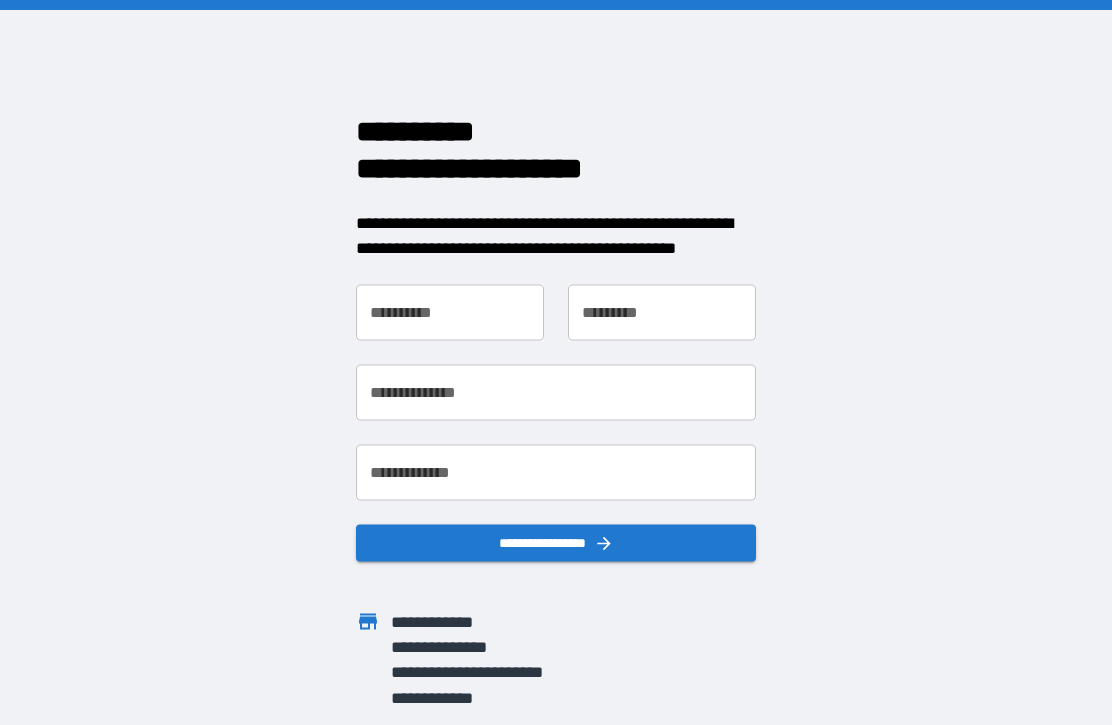 click on "**********" at bounding box center (450, 312) 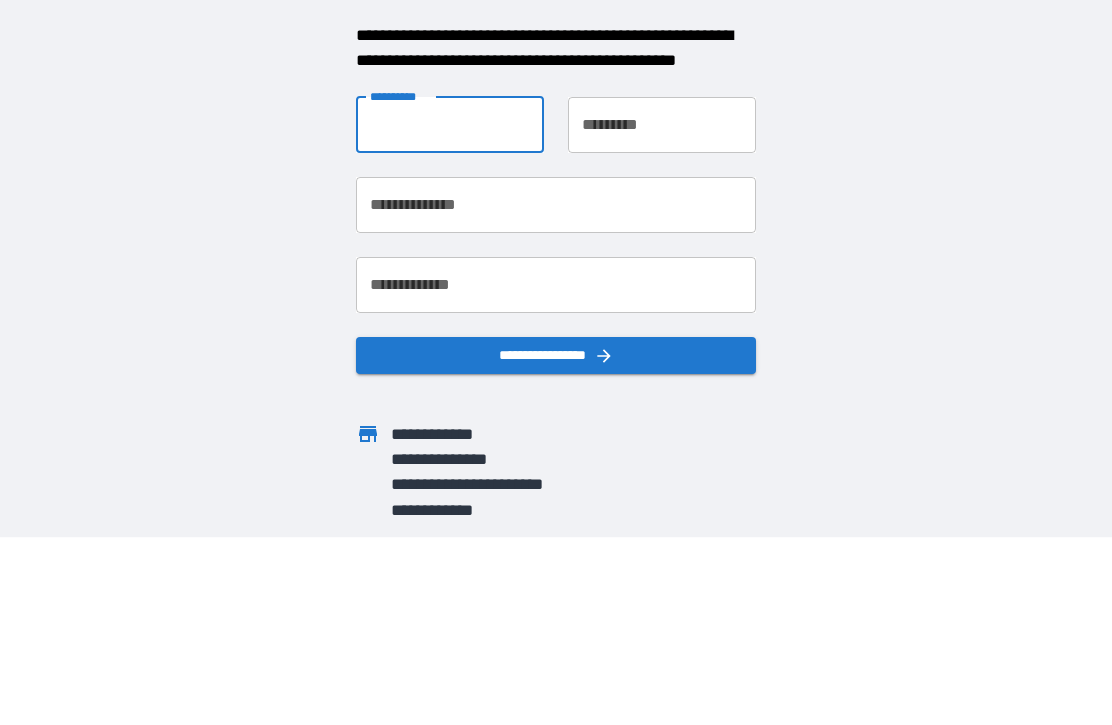 type on "*" 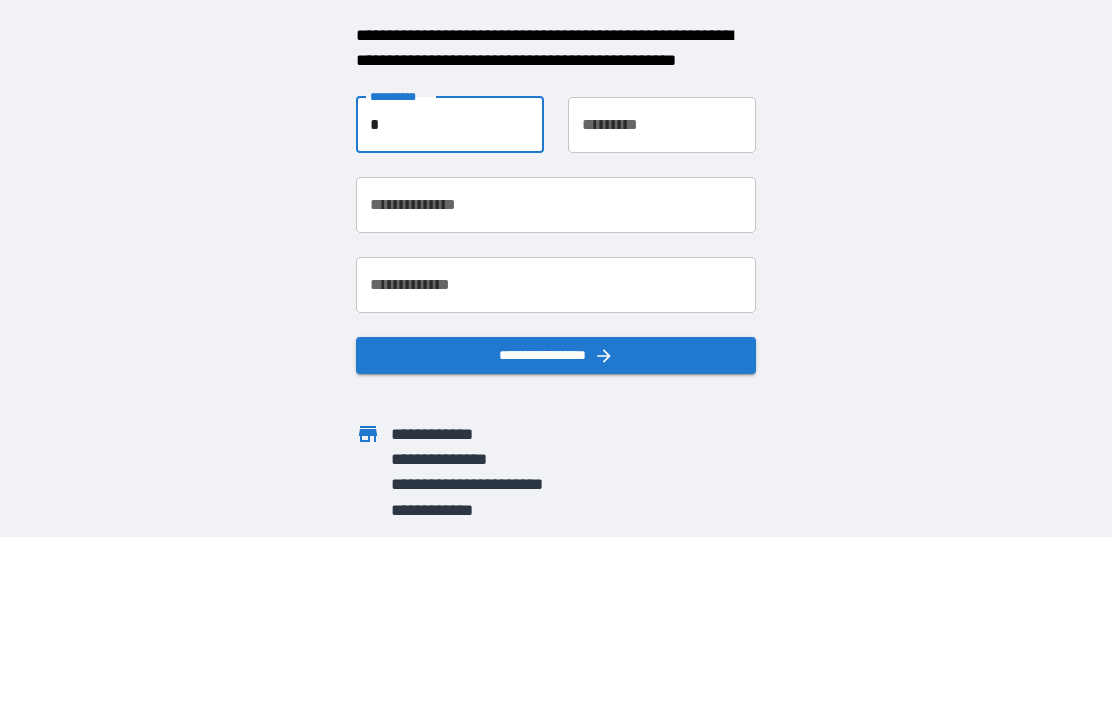 scroll, scrollTop: 67, scrollLeft: 0, axis: vertical 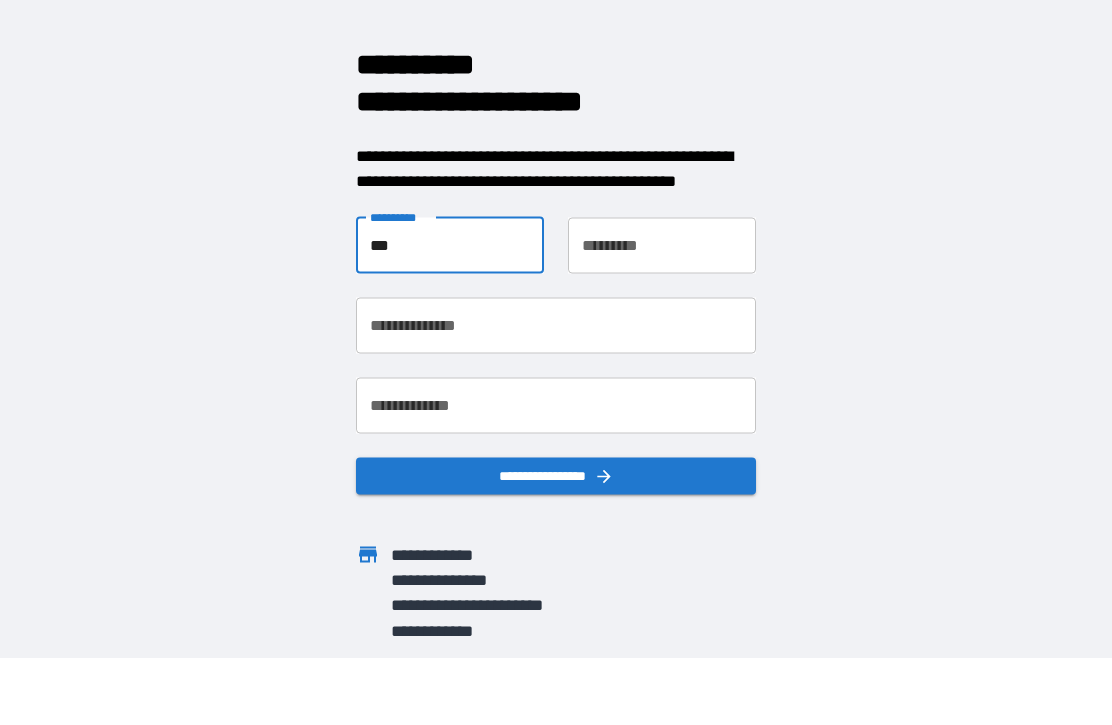 type on "***" 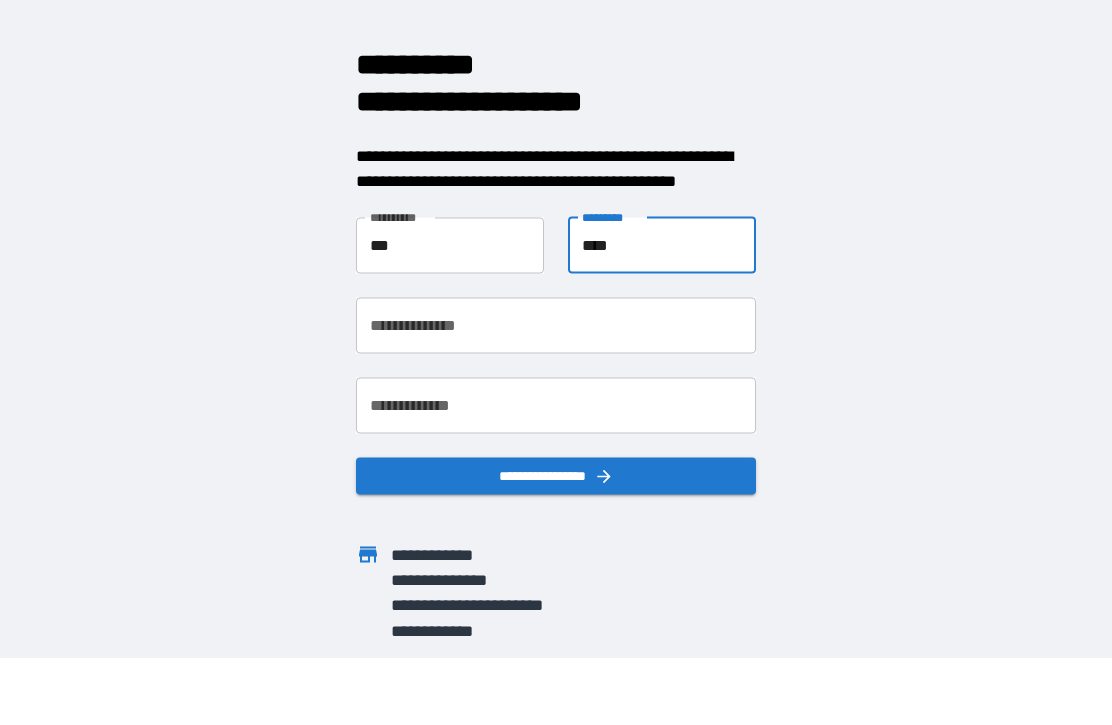 type on "****" 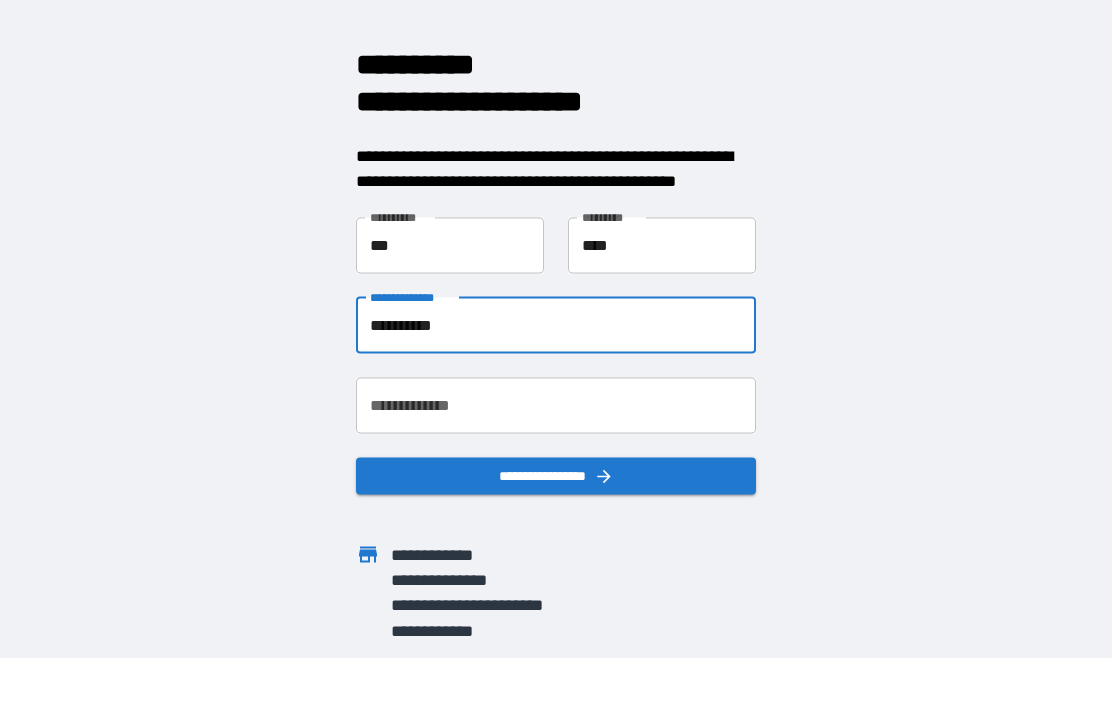 type on "**********" 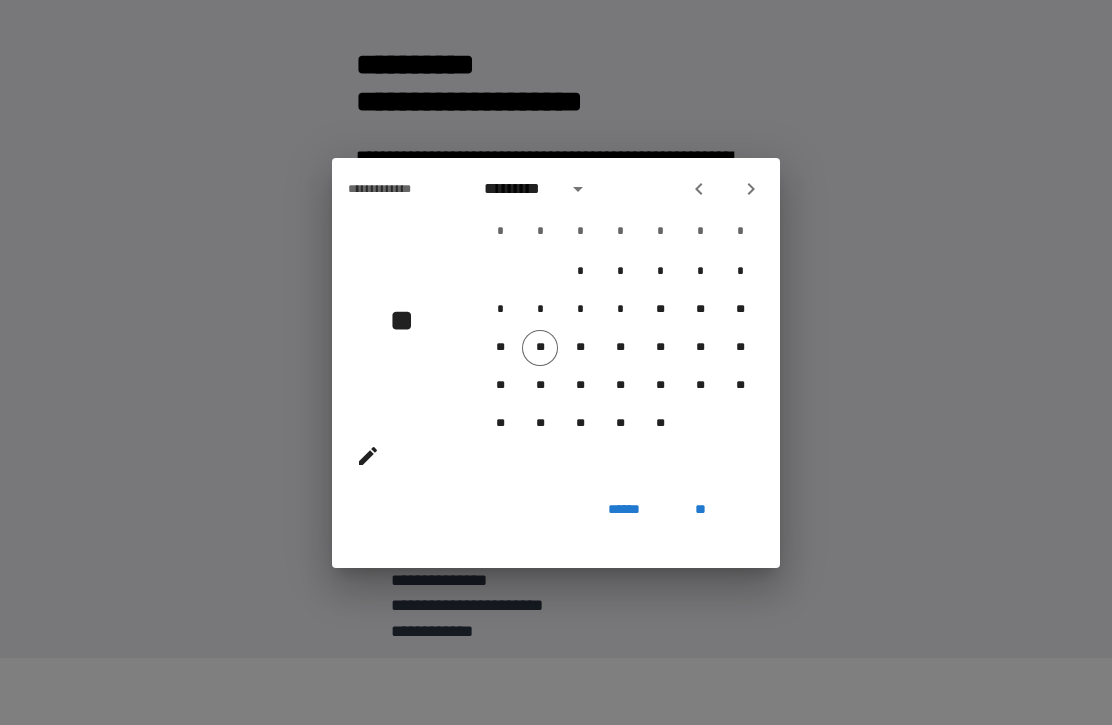 click 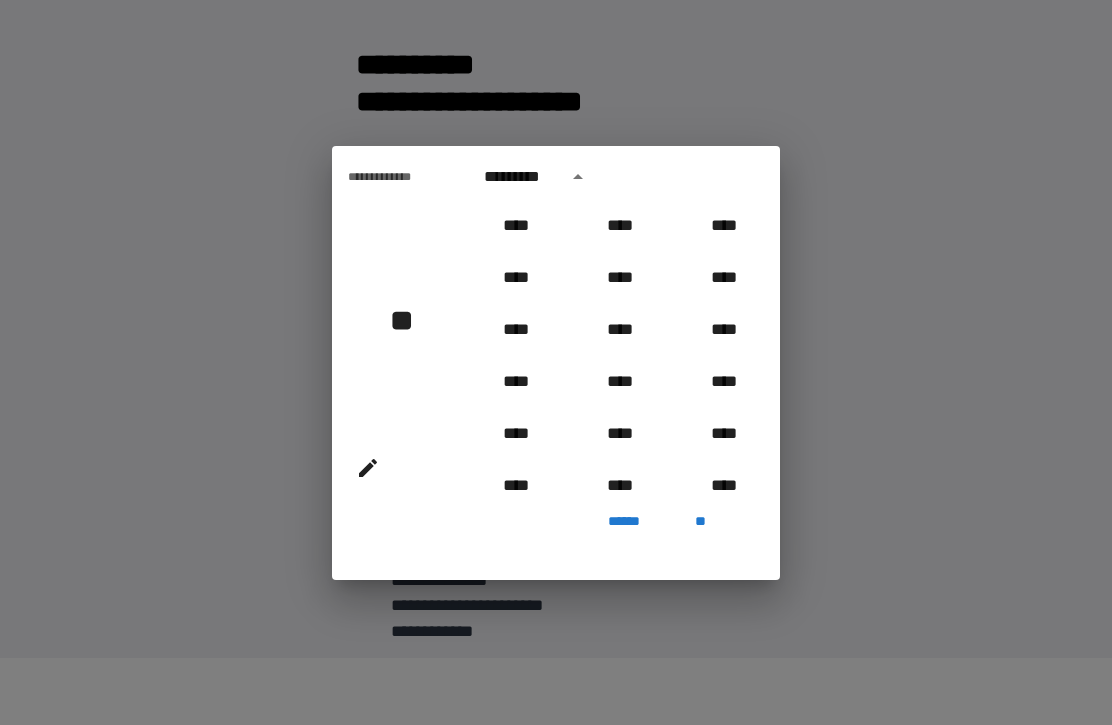 scroll, scrollTop: 2006, scrollLeft: 0, axis: vertical 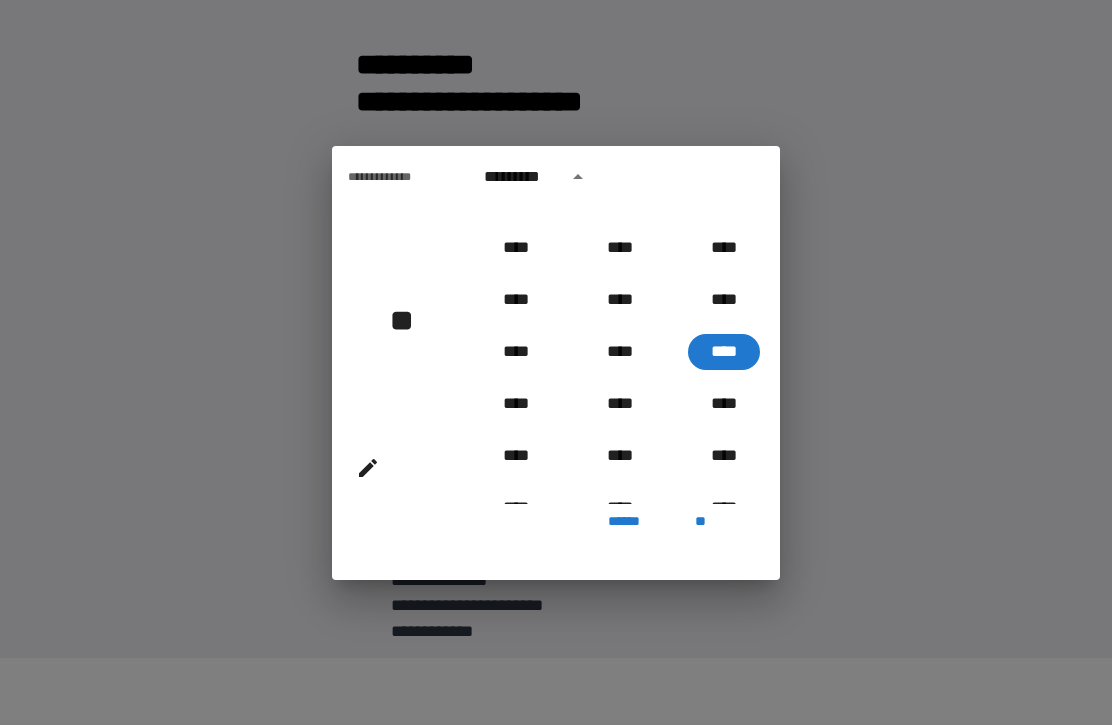 click on "**********" at bounding box center (556, 362) 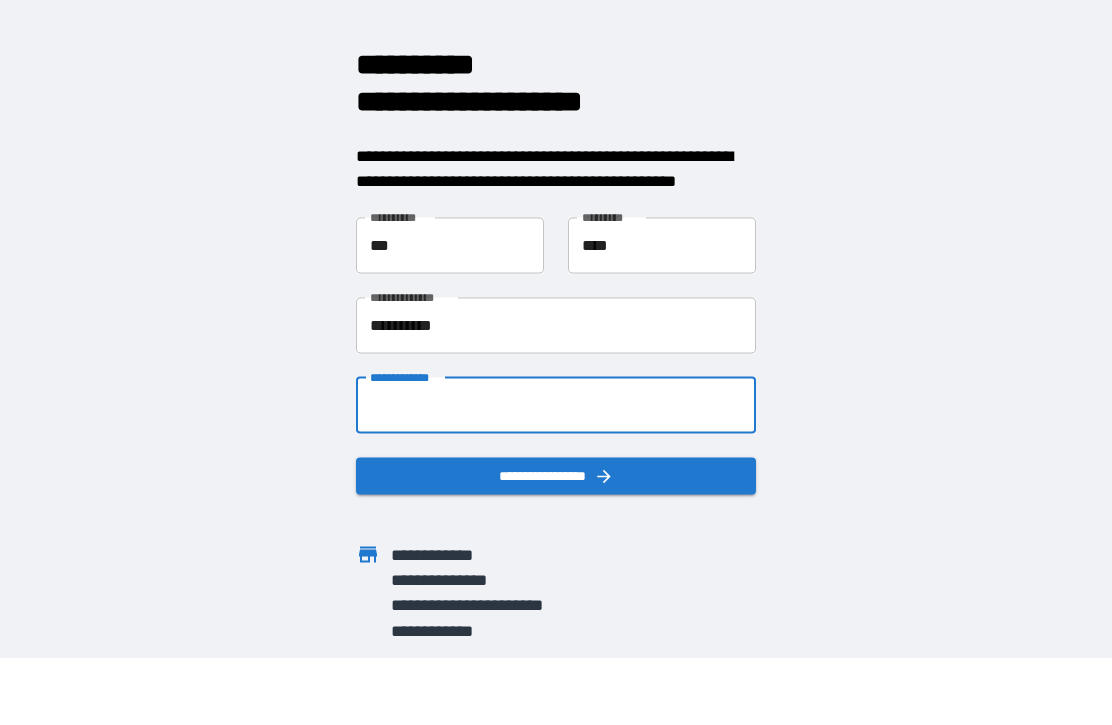 click on "**********" at bounding box center [556, 405] 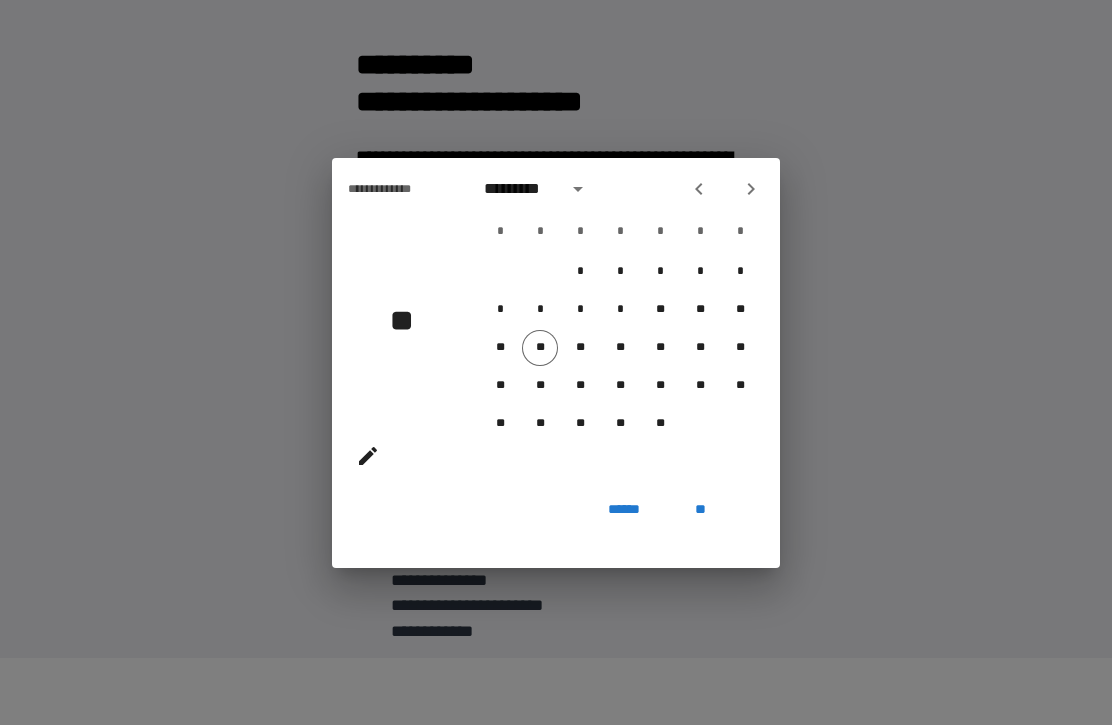 click on "**" at bounding box center (409, 320) 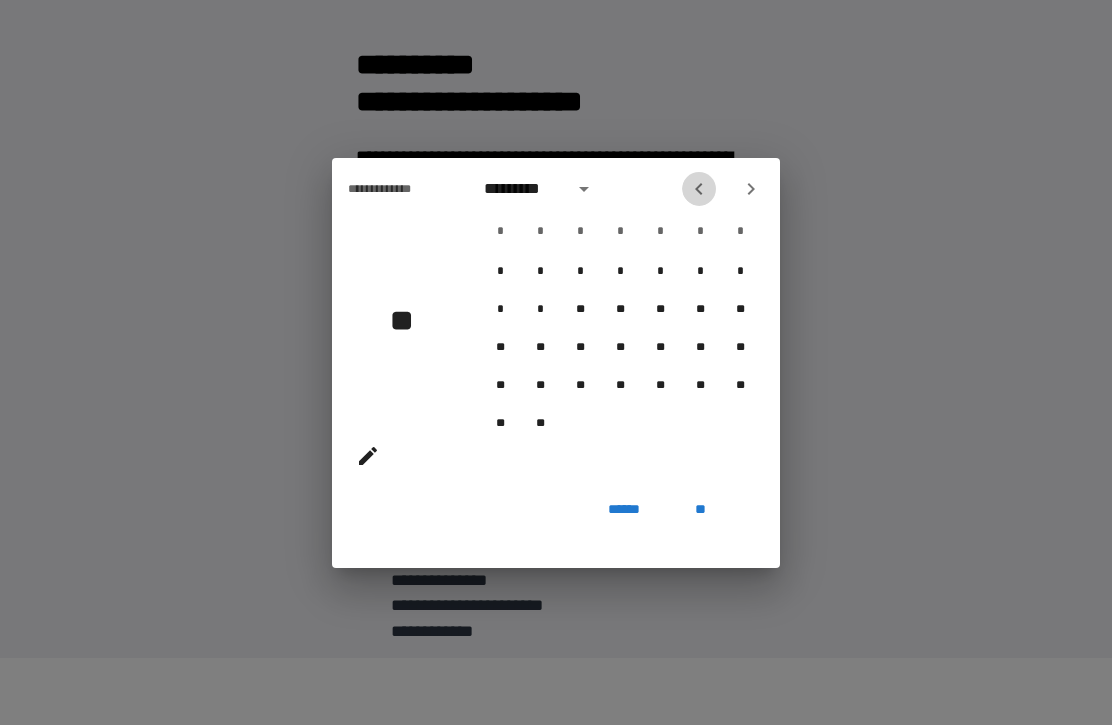 click 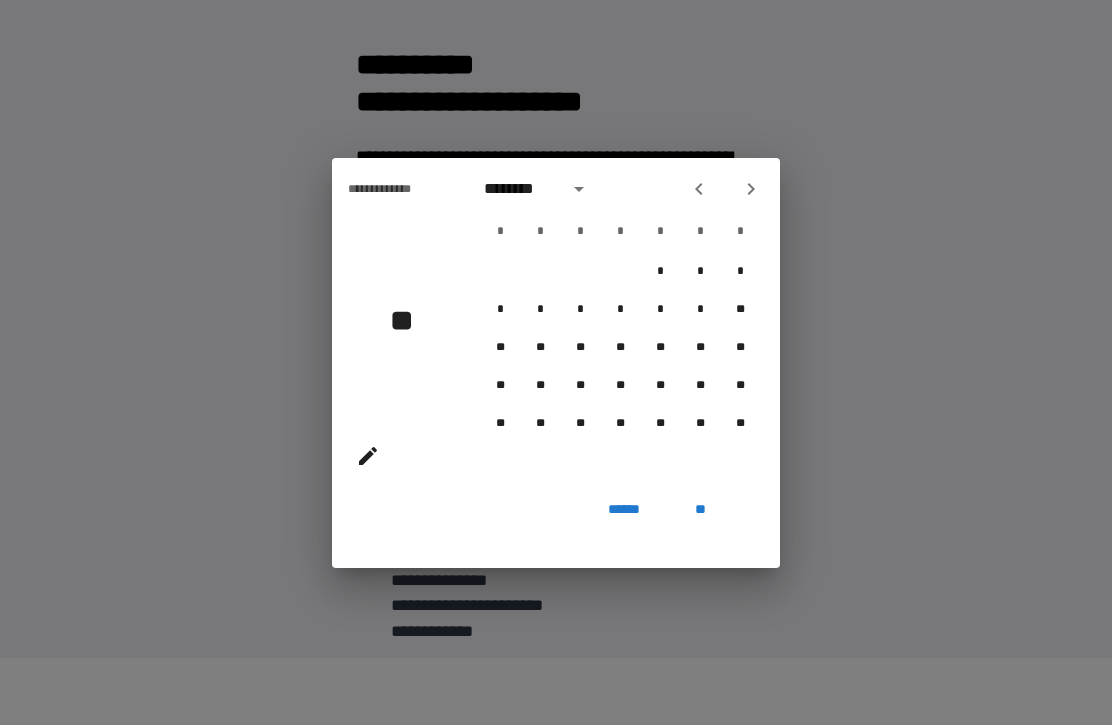 click 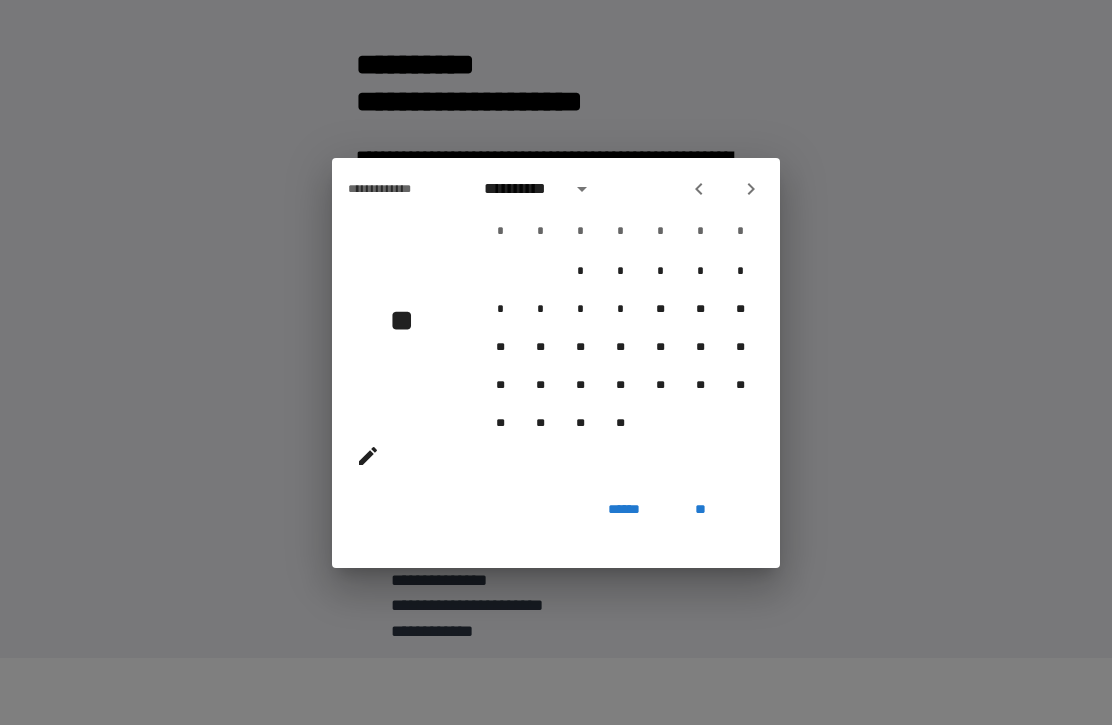 click 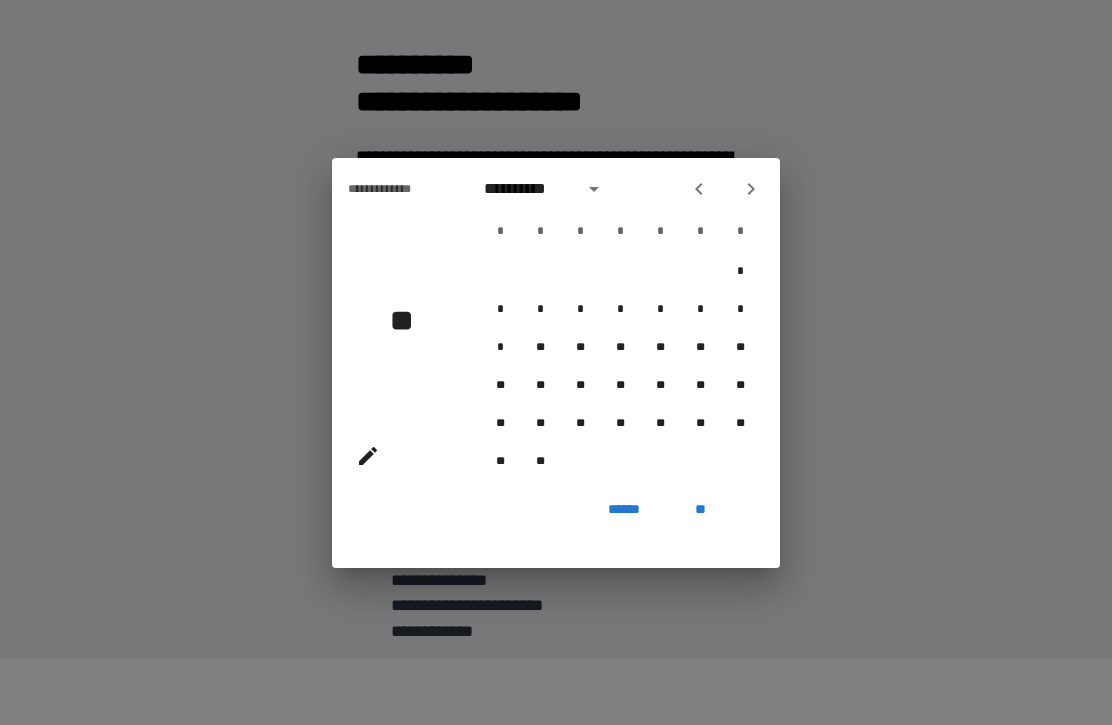 click 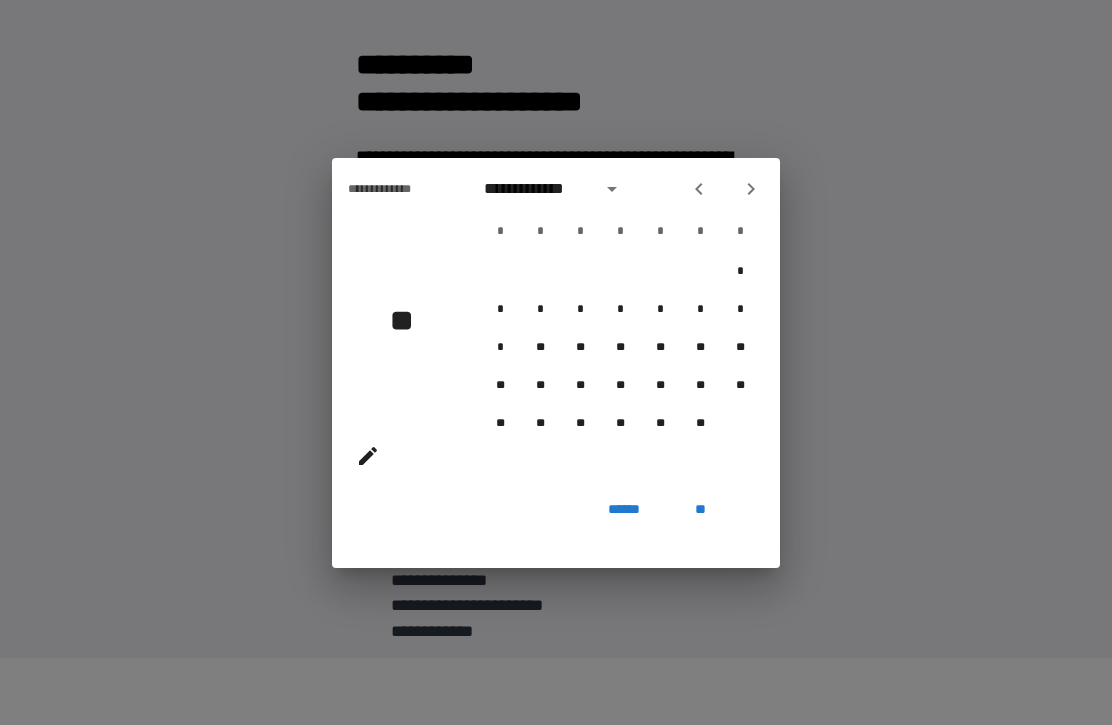 click 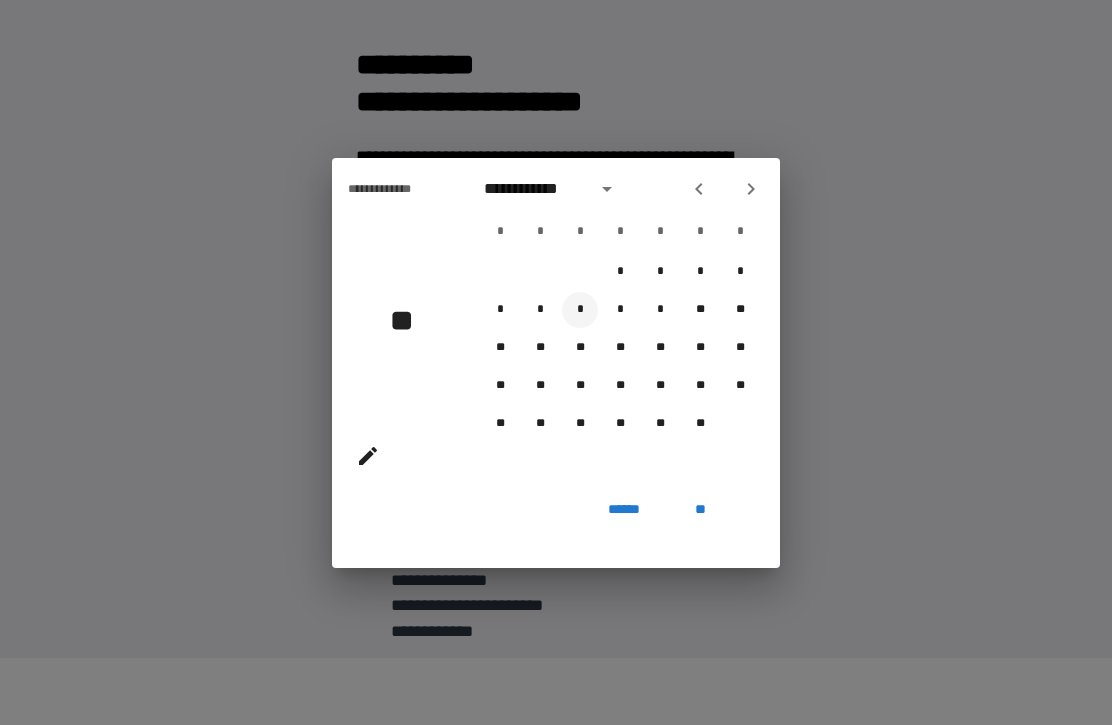 click on "*" at bounding box center (580, 310) 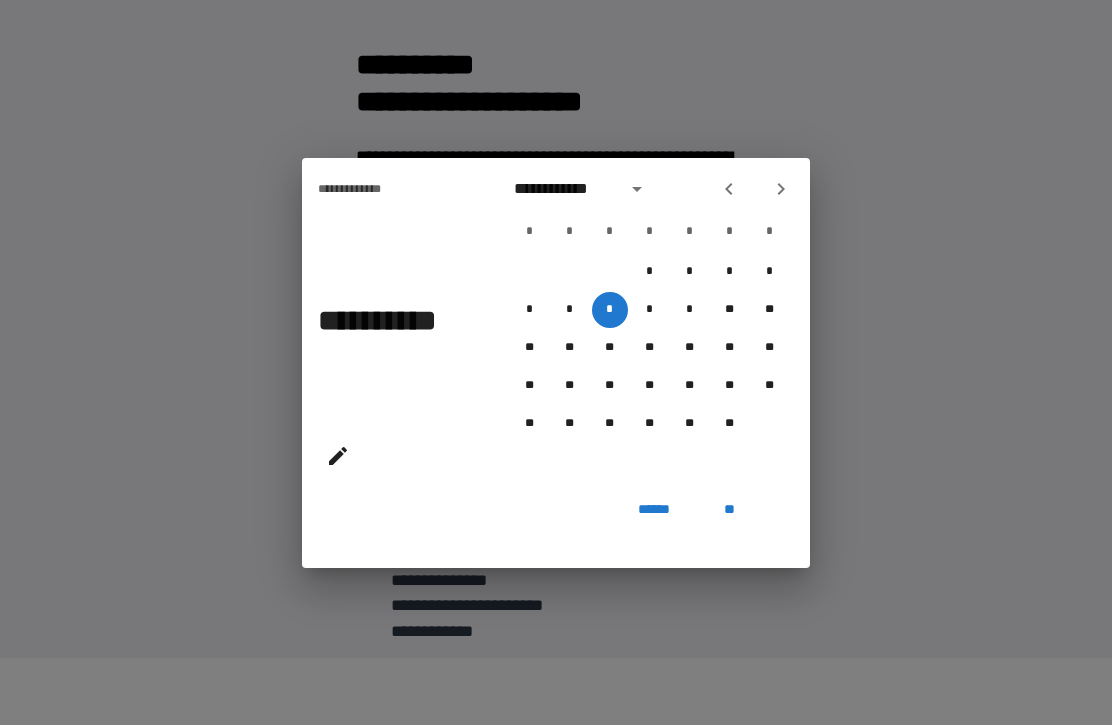 click 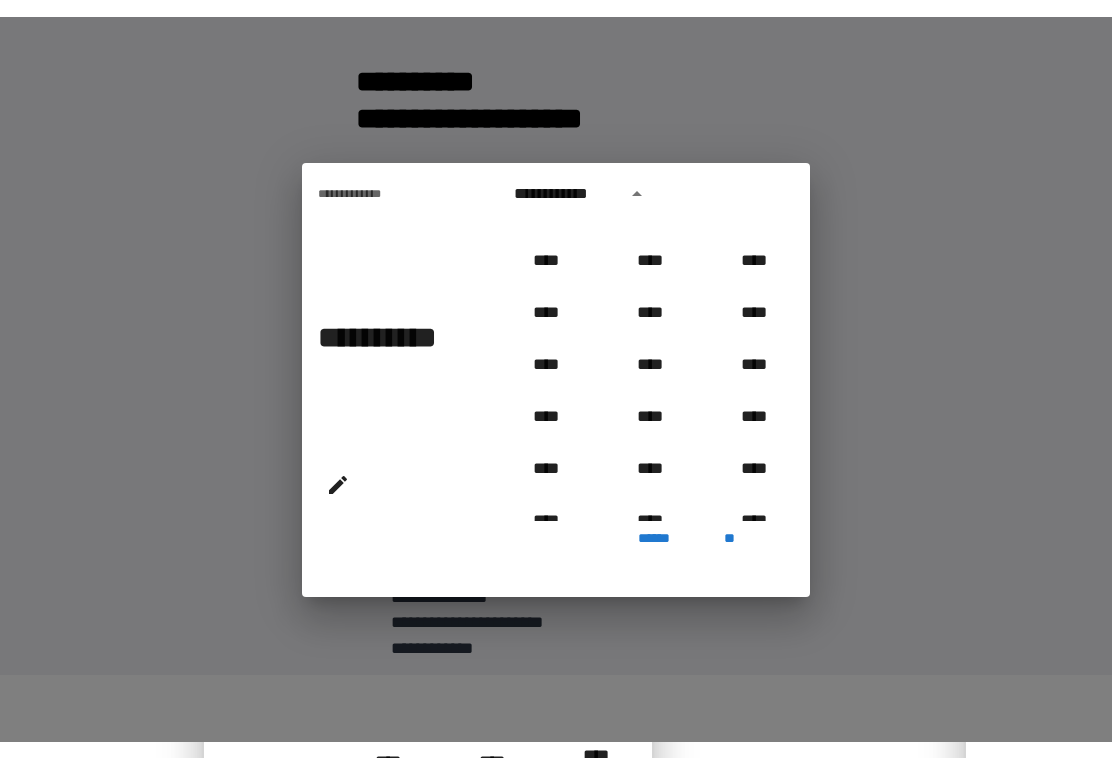 scroll, scrollTop: 864, scrollLeft: 0, axis: vertical 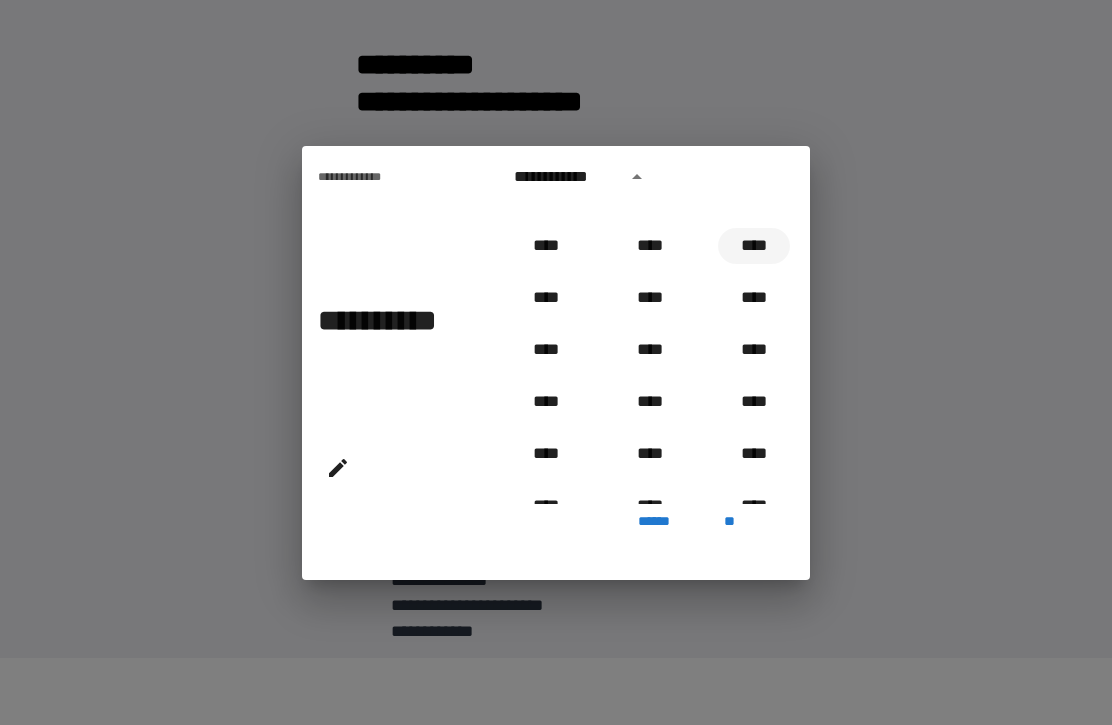 click on "****" at bounding box center [754, 246] 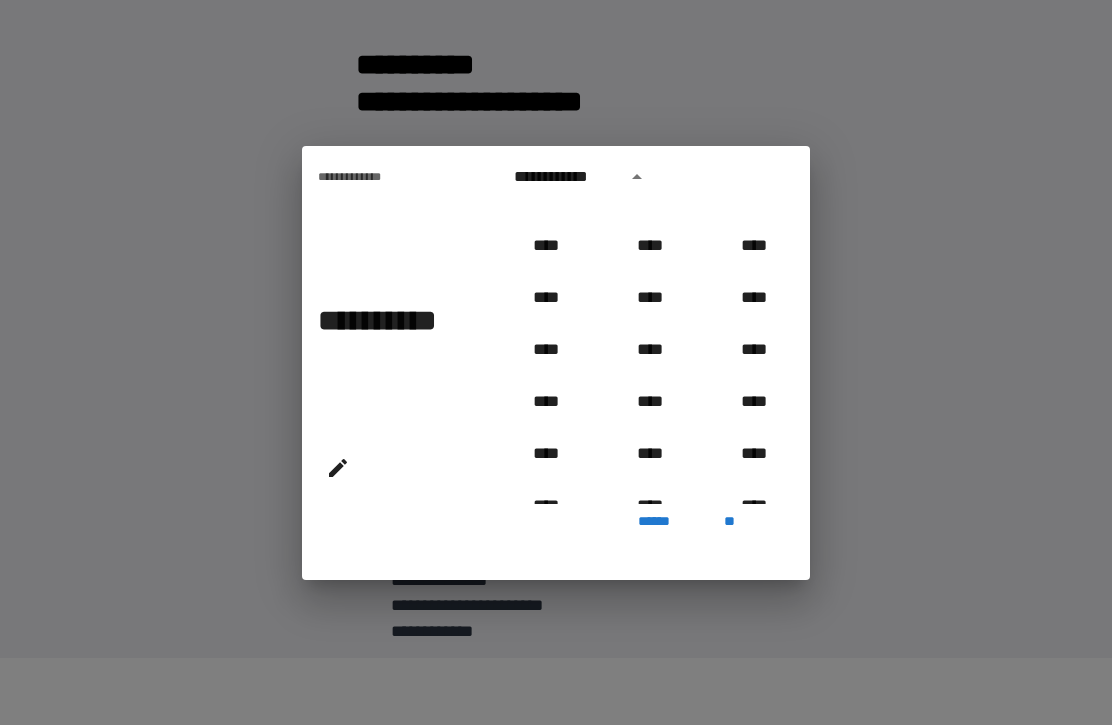 type on "**********" 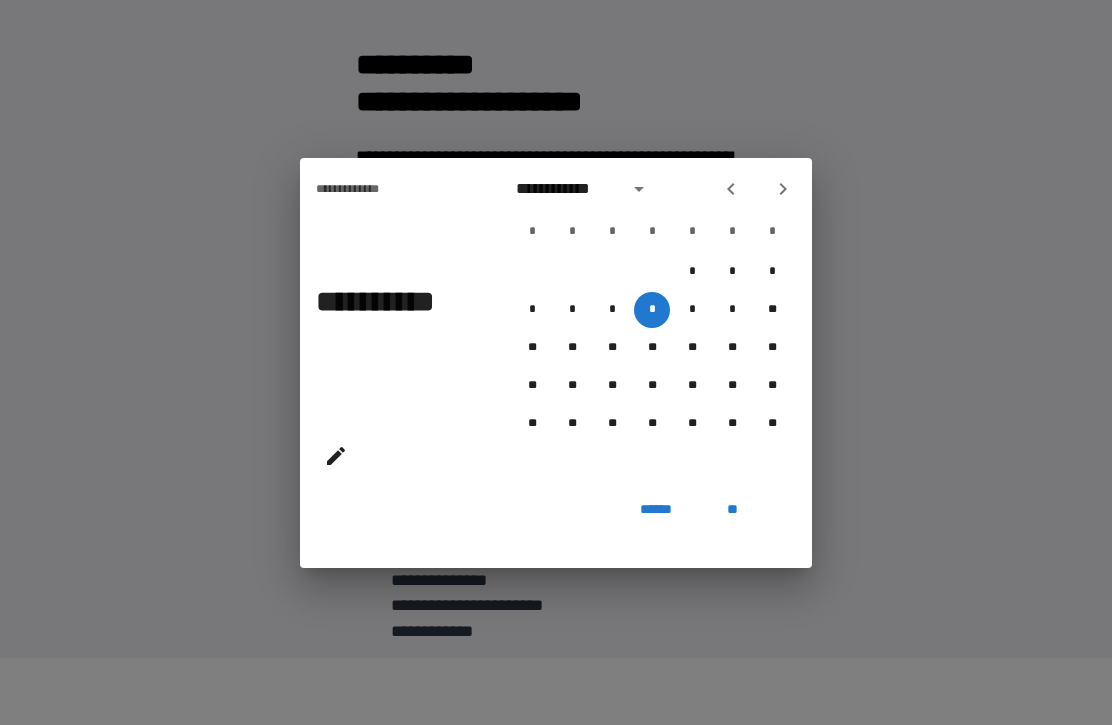 click on "**" at bounding box center (732, 510) 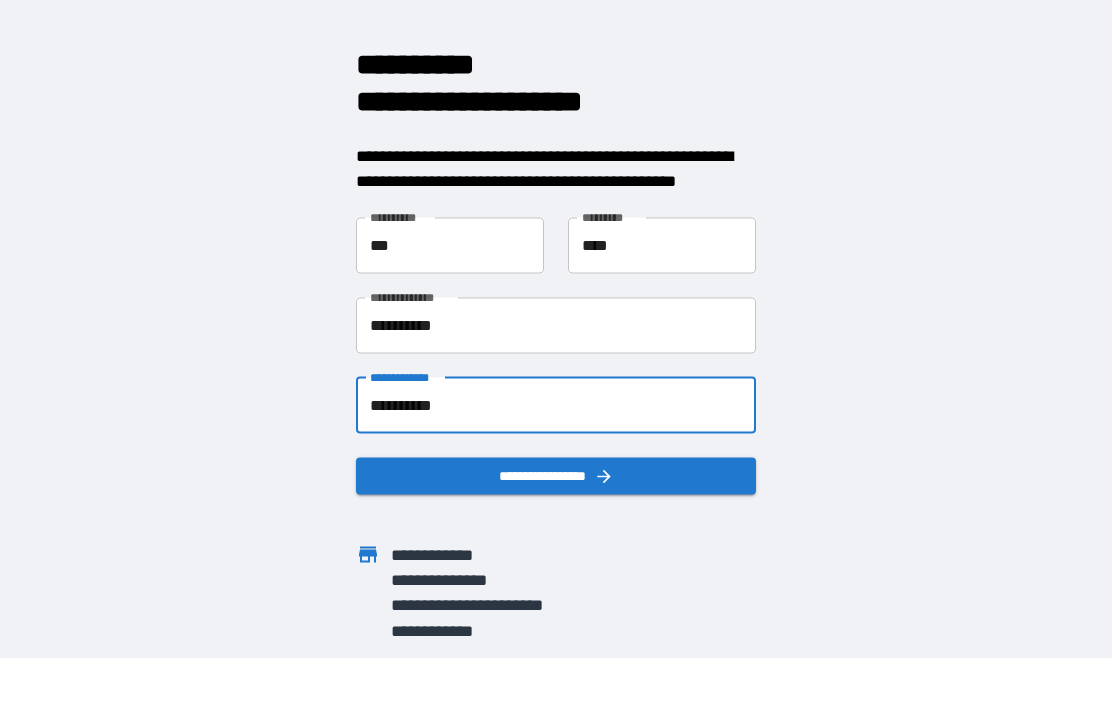click on "**********" at bounding box center [556, 475] 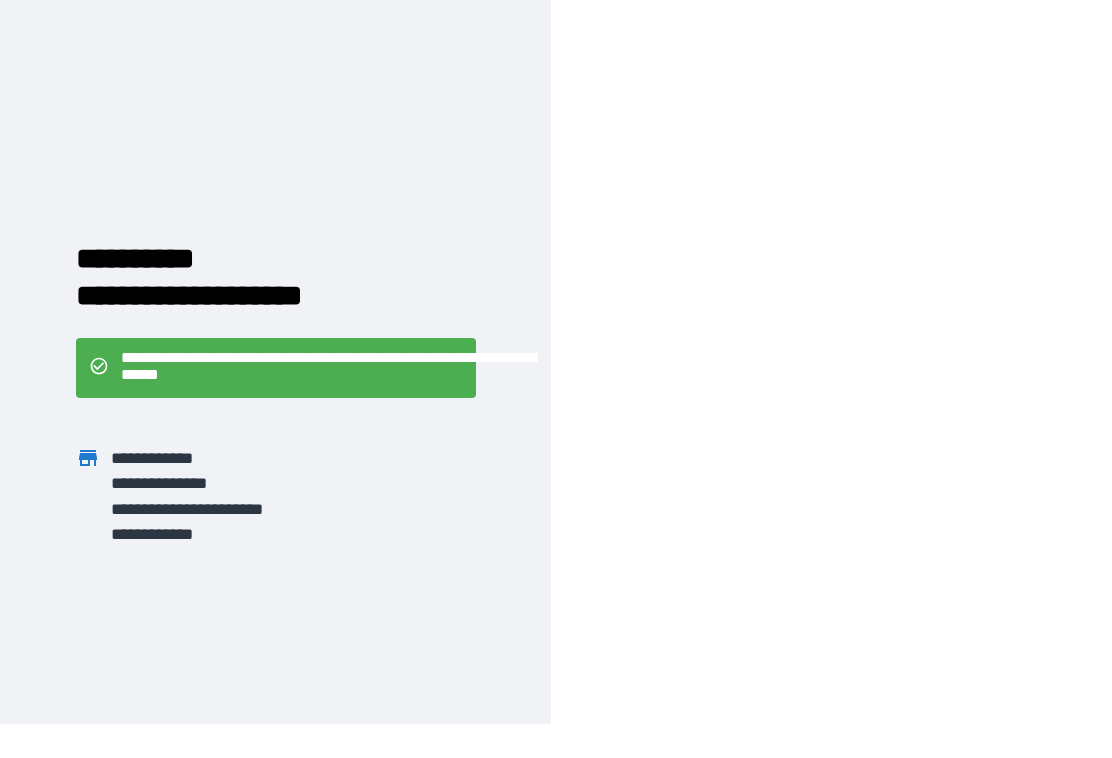 scroll, scrollTop: 34, scrollLeft: 0, axis: vertical 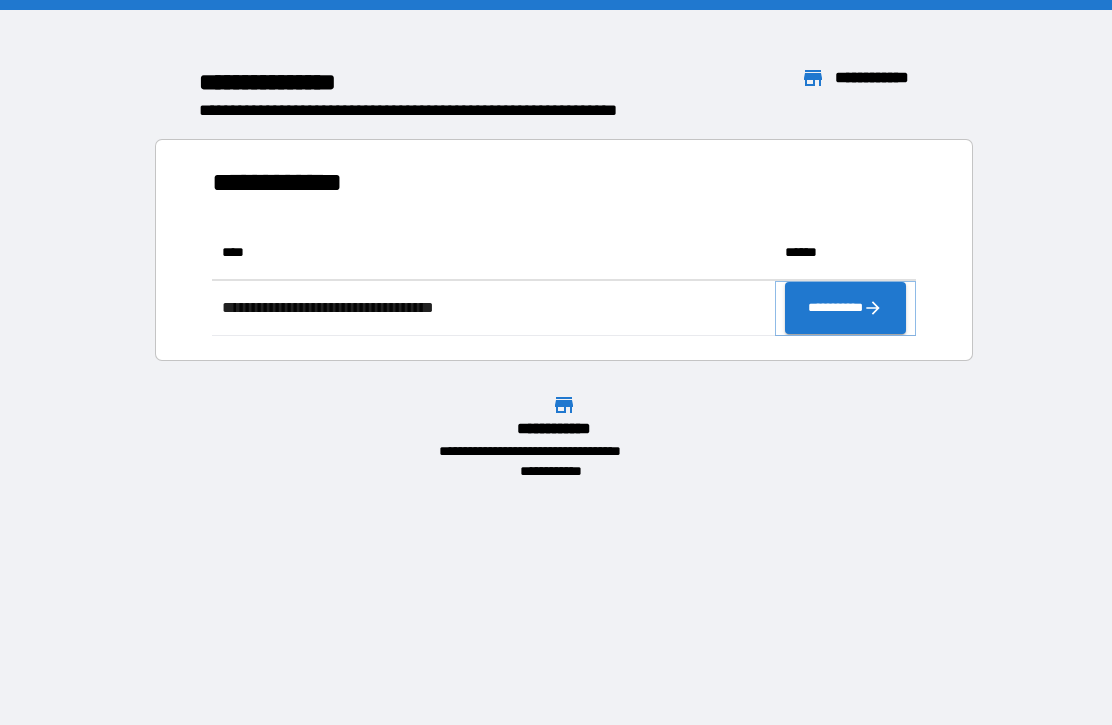 click on "**********" at bounding box center [845, 308] 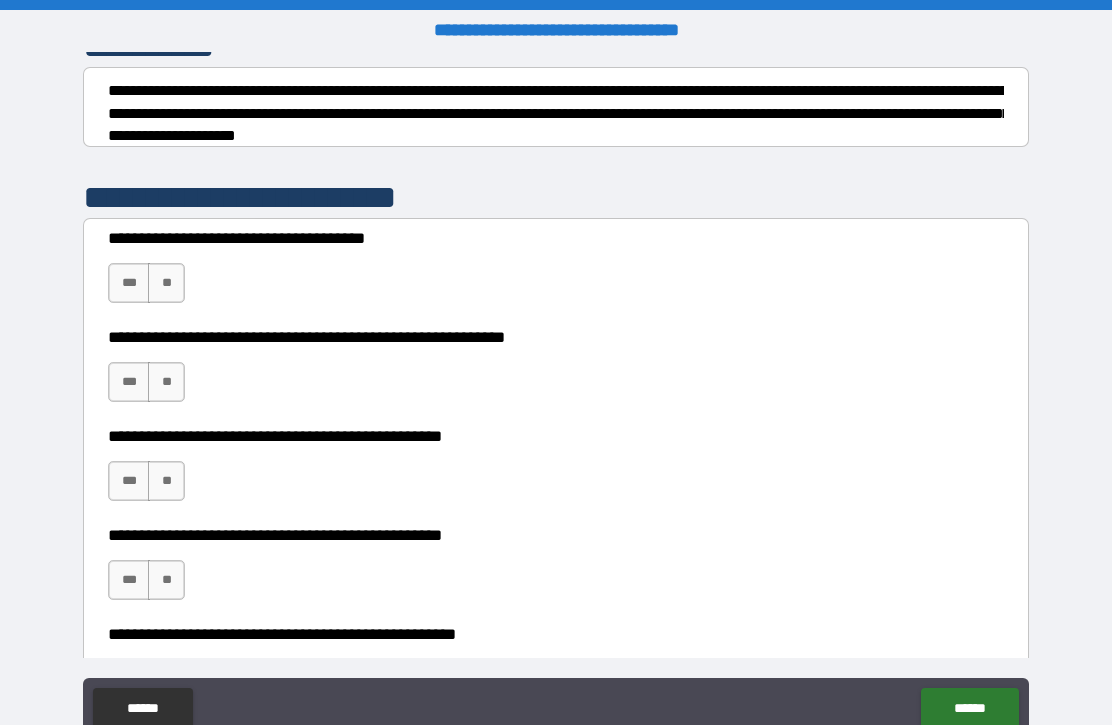 scroll, scrollTop: 212, scrollLeft: 0, axis: vertical 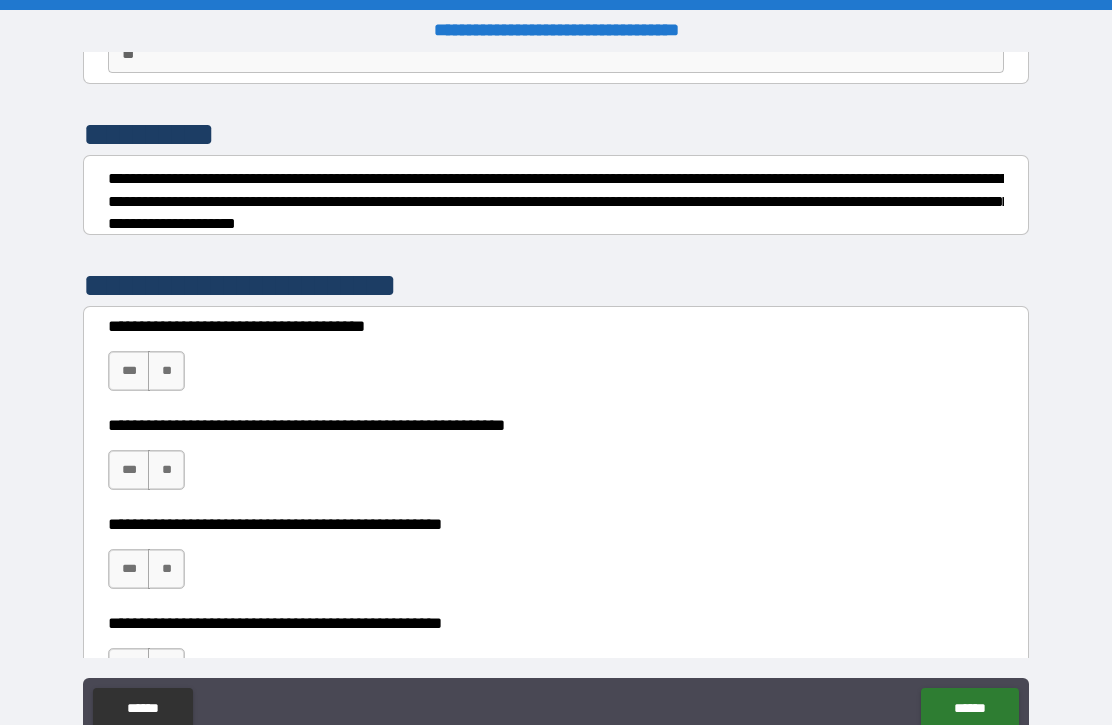 click on "**" at bounding box center [166, 371] 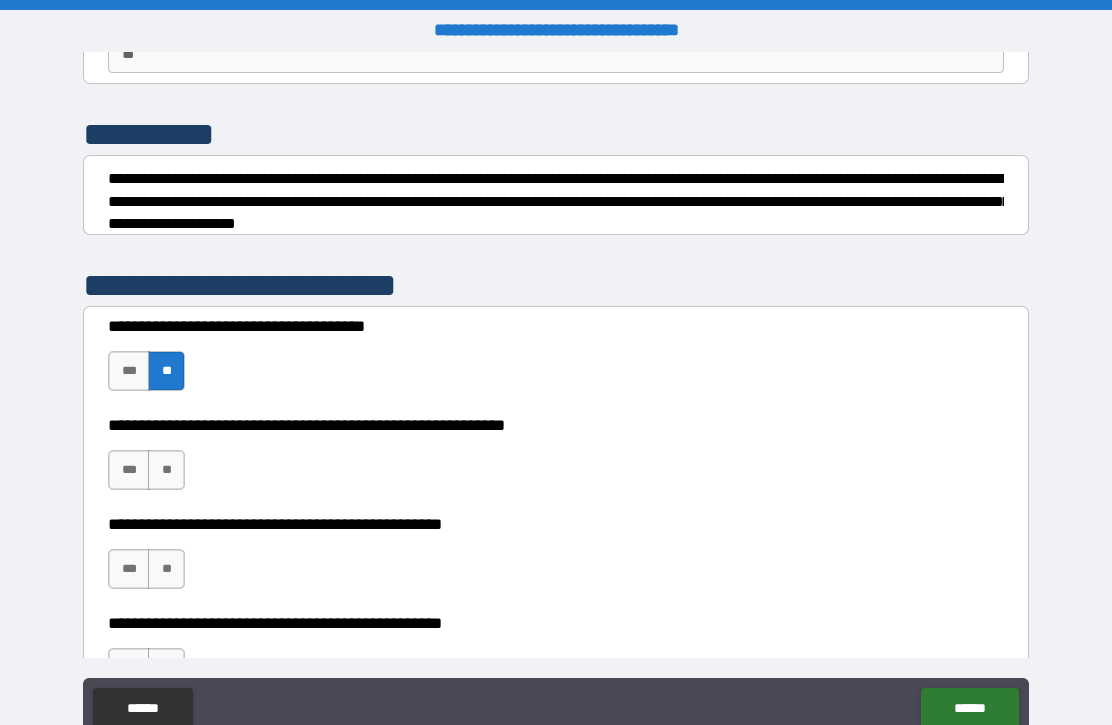 click on "***" at bounding box center [129, 470] 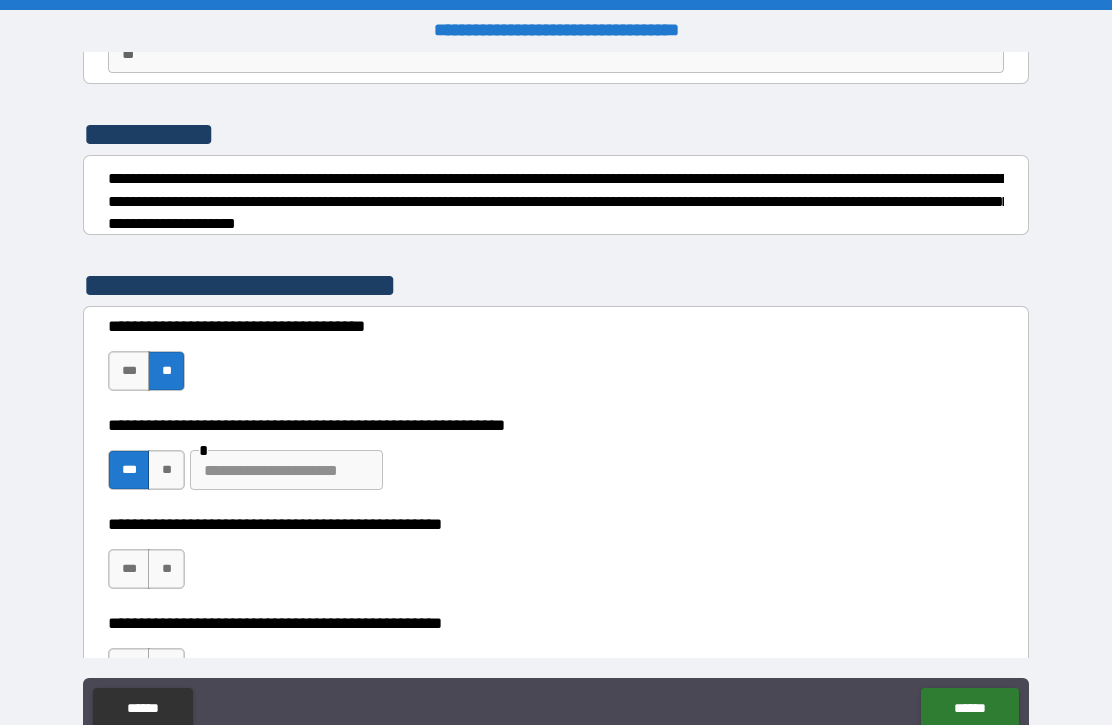 click at bounding box center [286, 470] 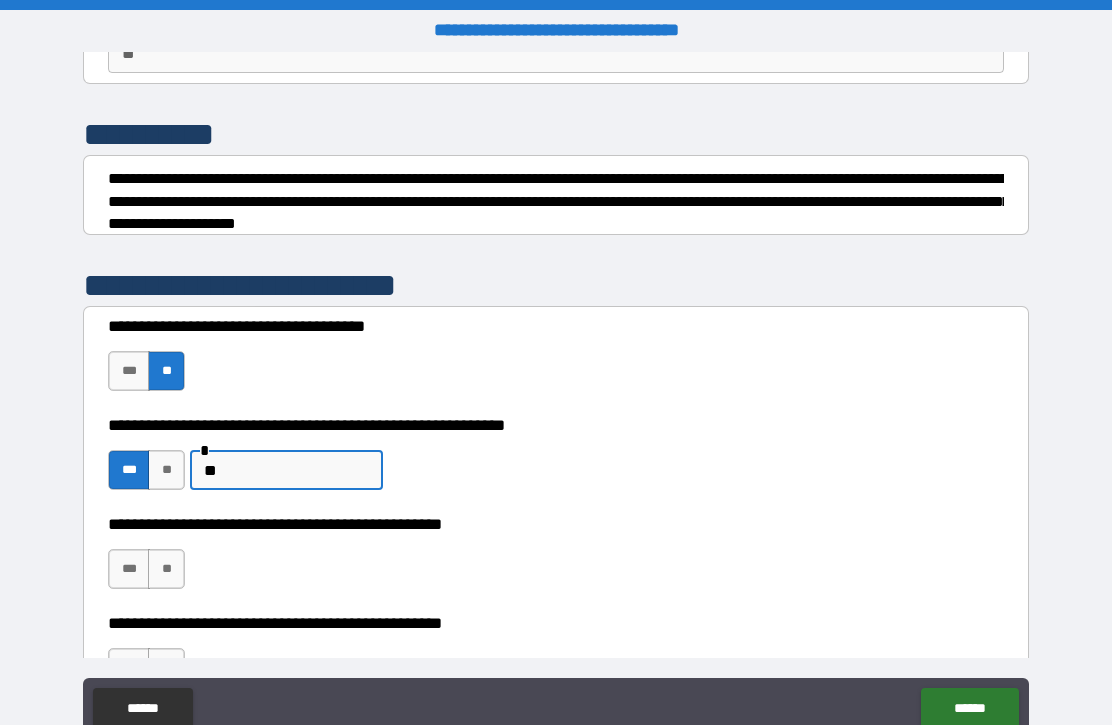 type on "*" 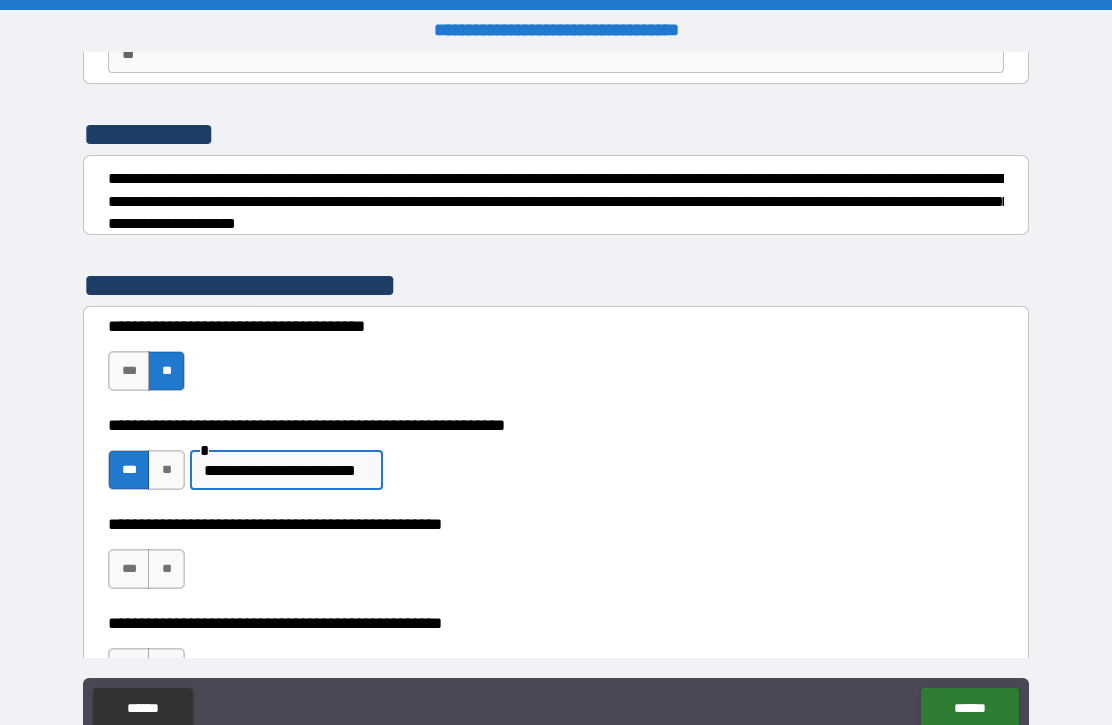 type on "**********" 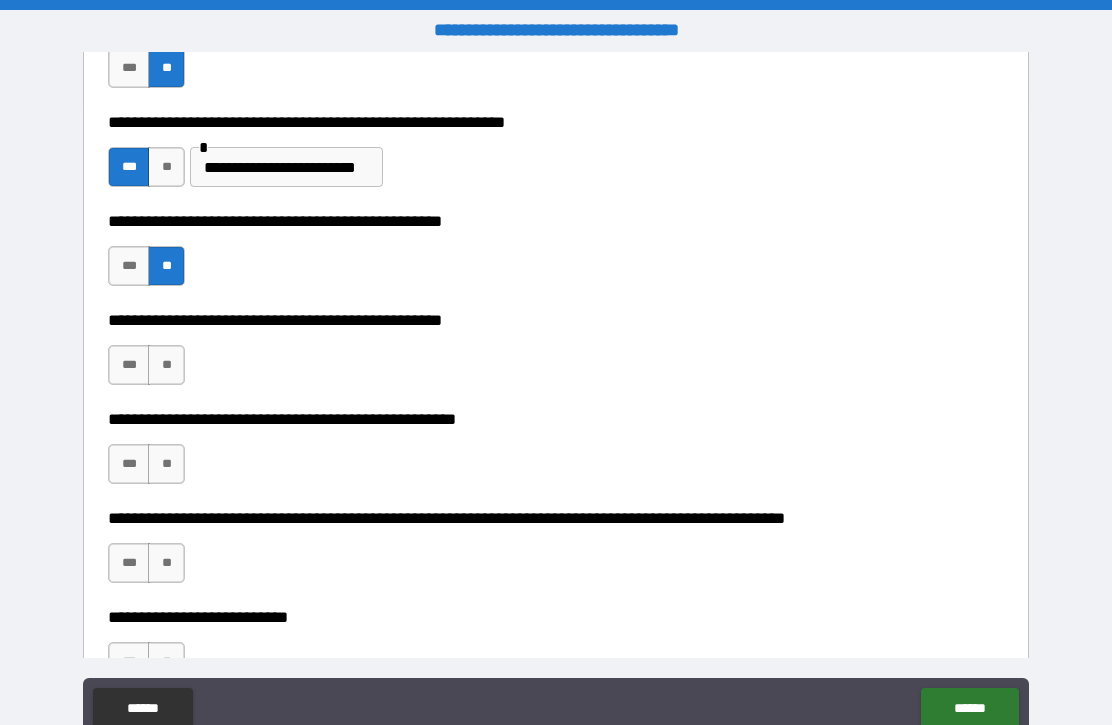 scroll, scrollTop: 534, scrollLeft: 0, axis: vertical 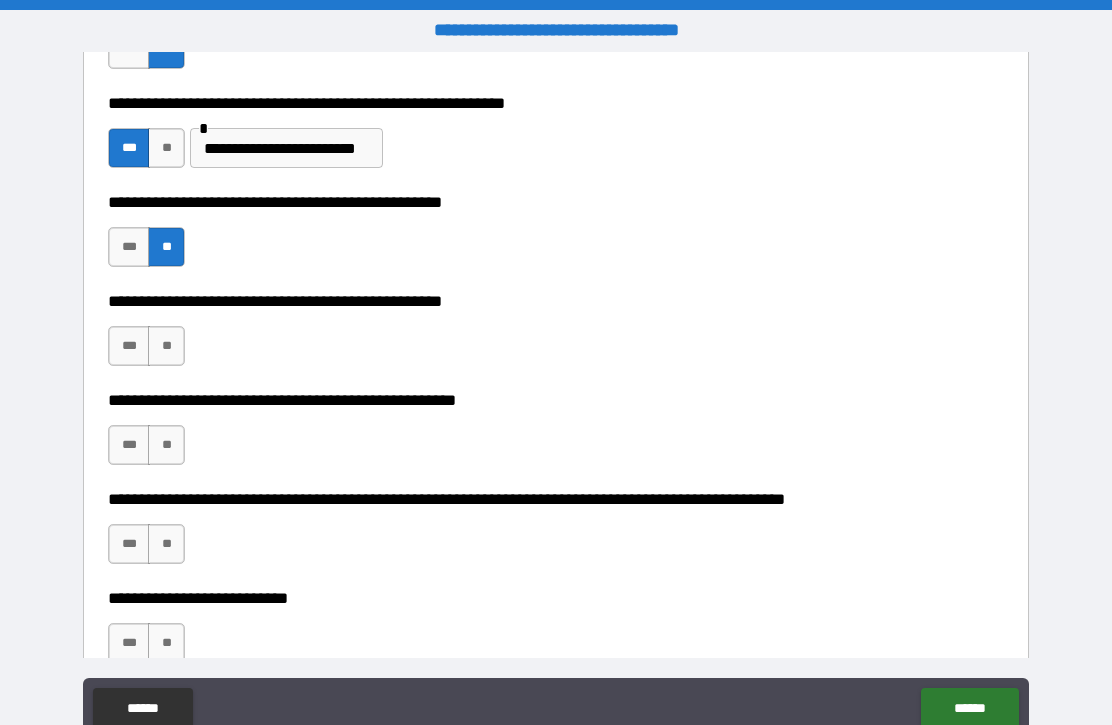 click on "***" at bounding box center (129, 346) 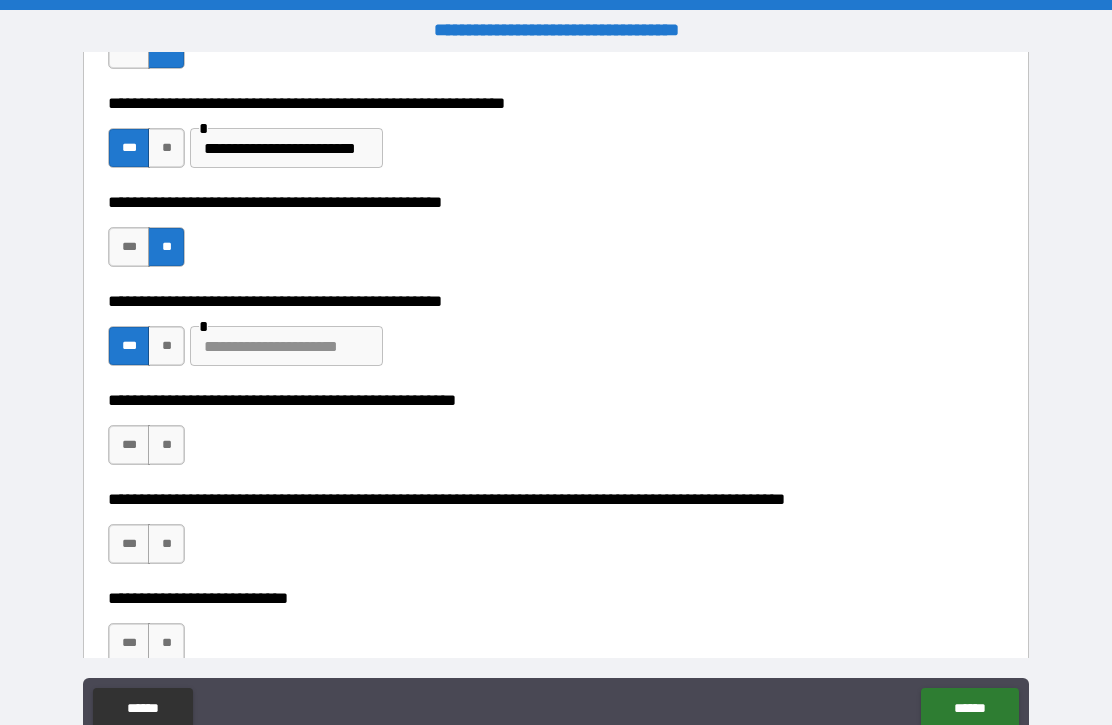 click at bounding box center [286, 346] 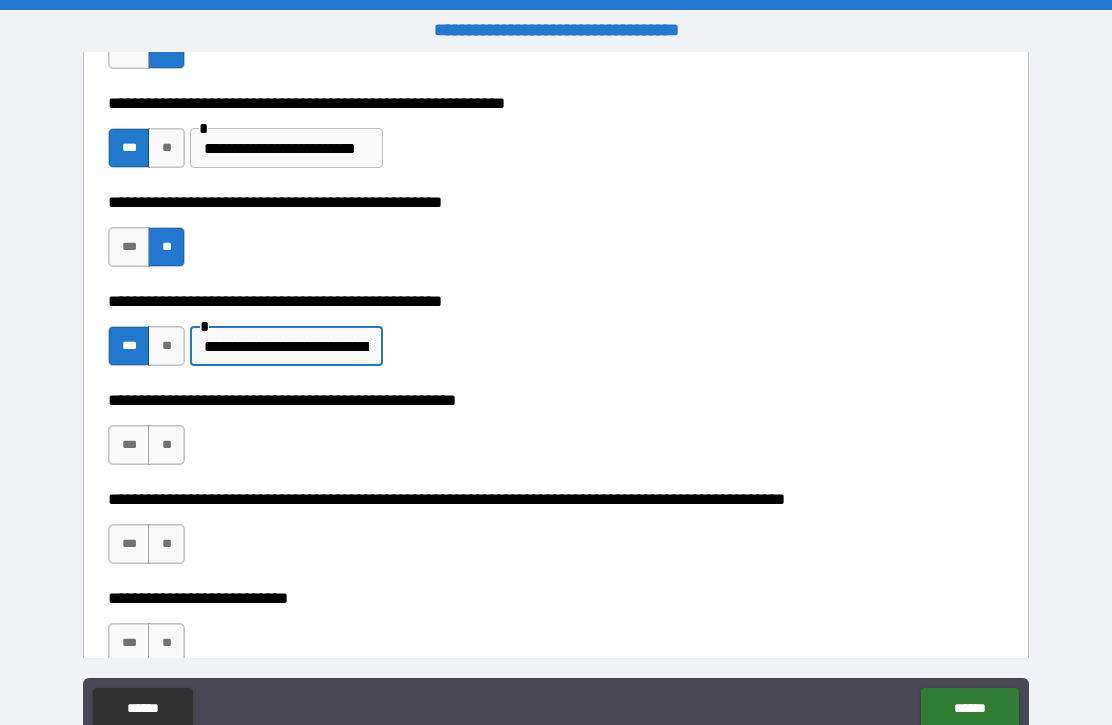 type on "**********" 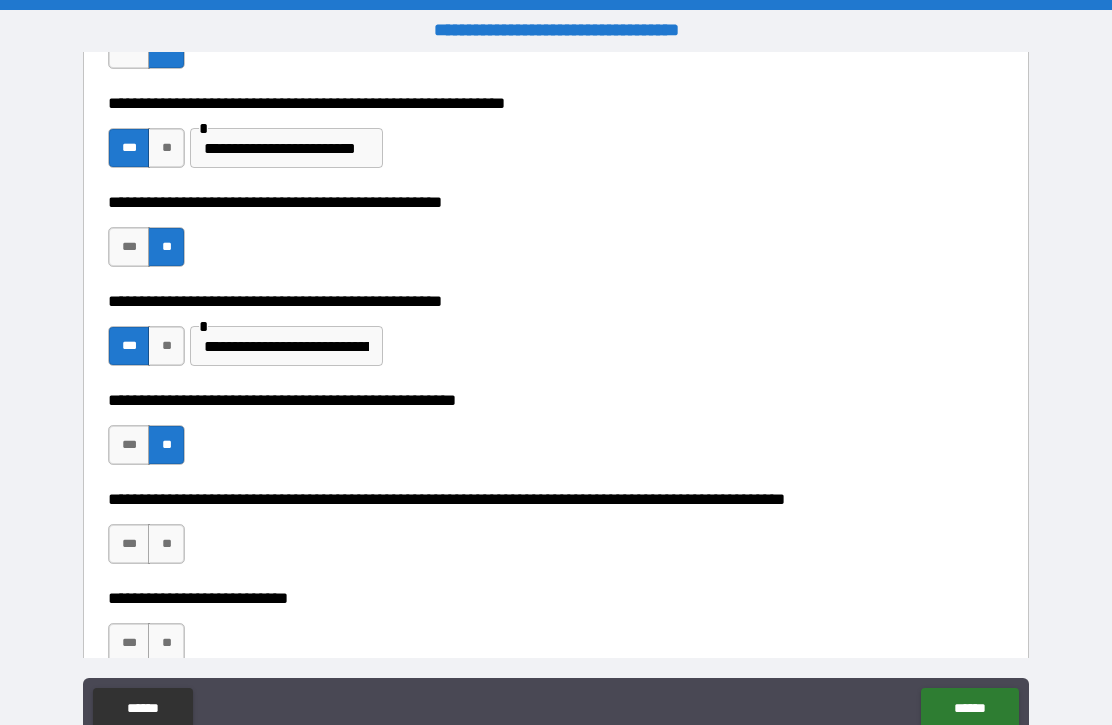 click on "**" at bounding box center [166, 544] 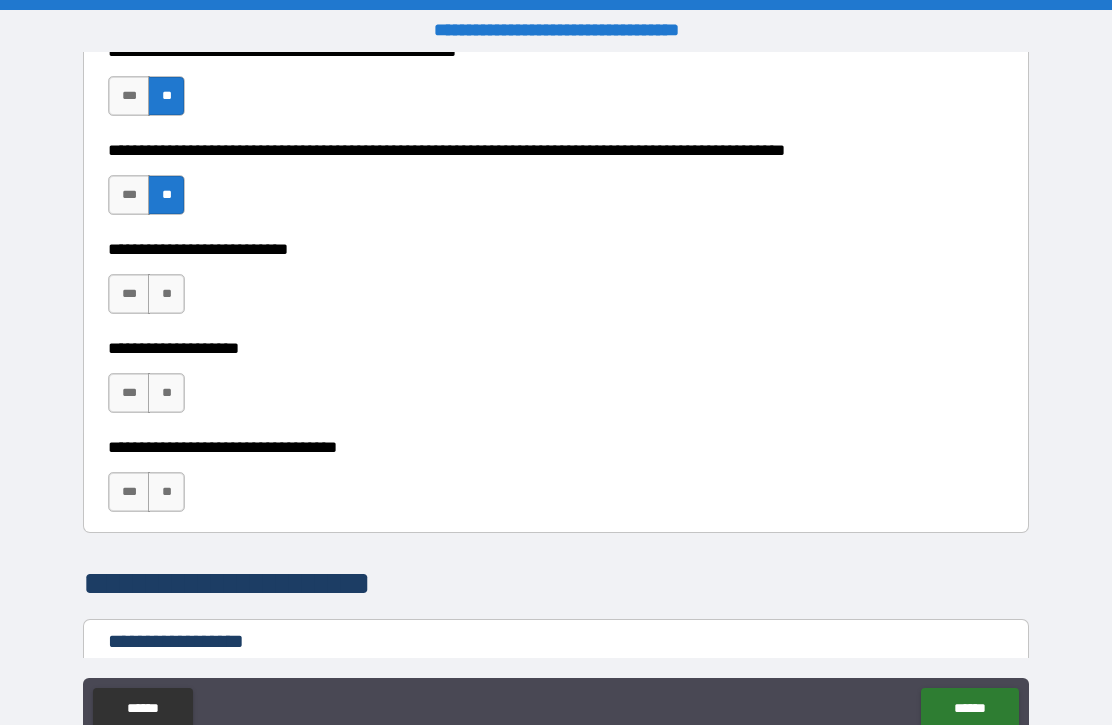 scroll, scrollTop: 886, scrollLeft: 0, axis: vertical 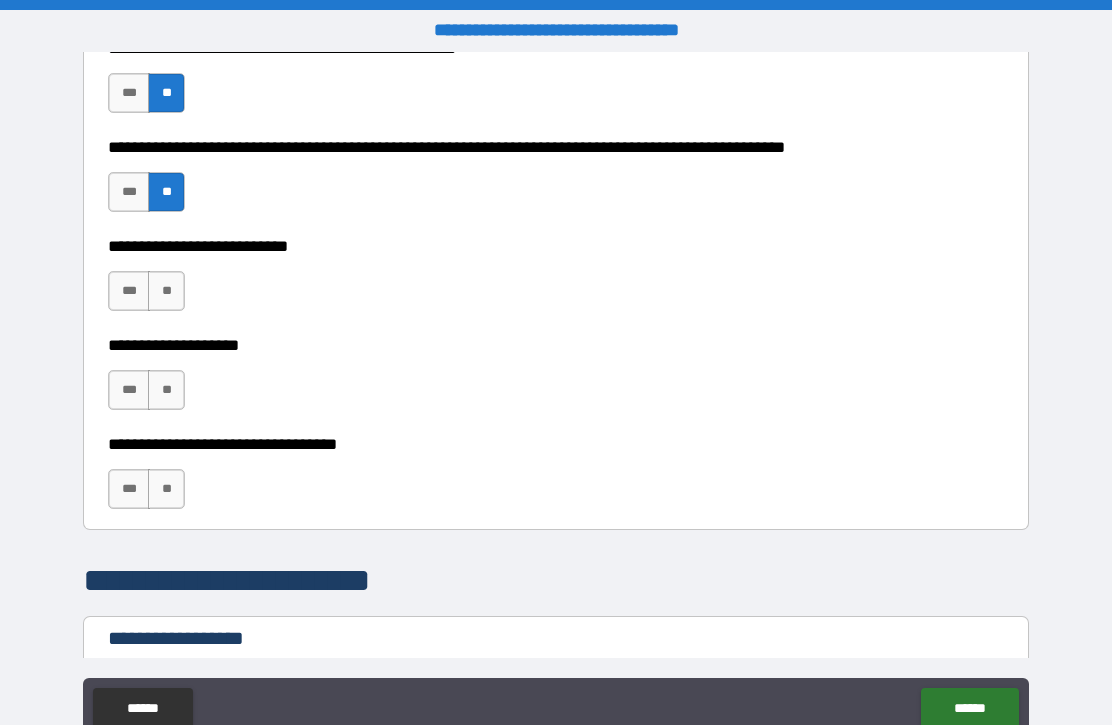 click on "**" at bounding box center [166, 291] 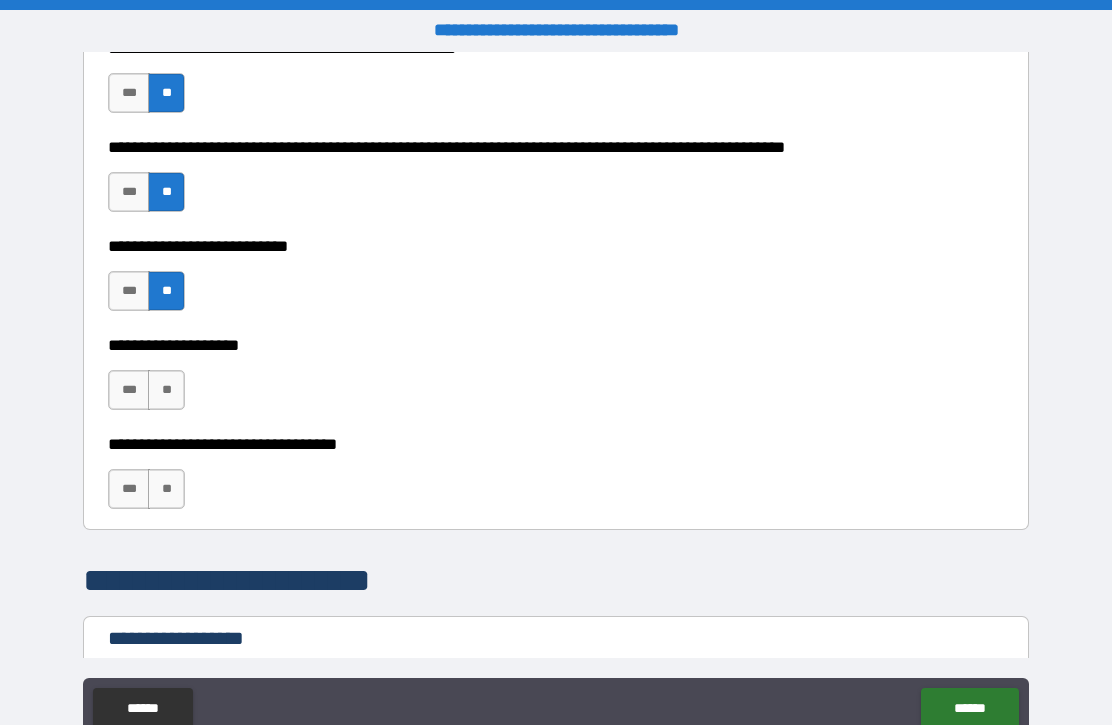 click on "**" at bounding box center (166, 390) 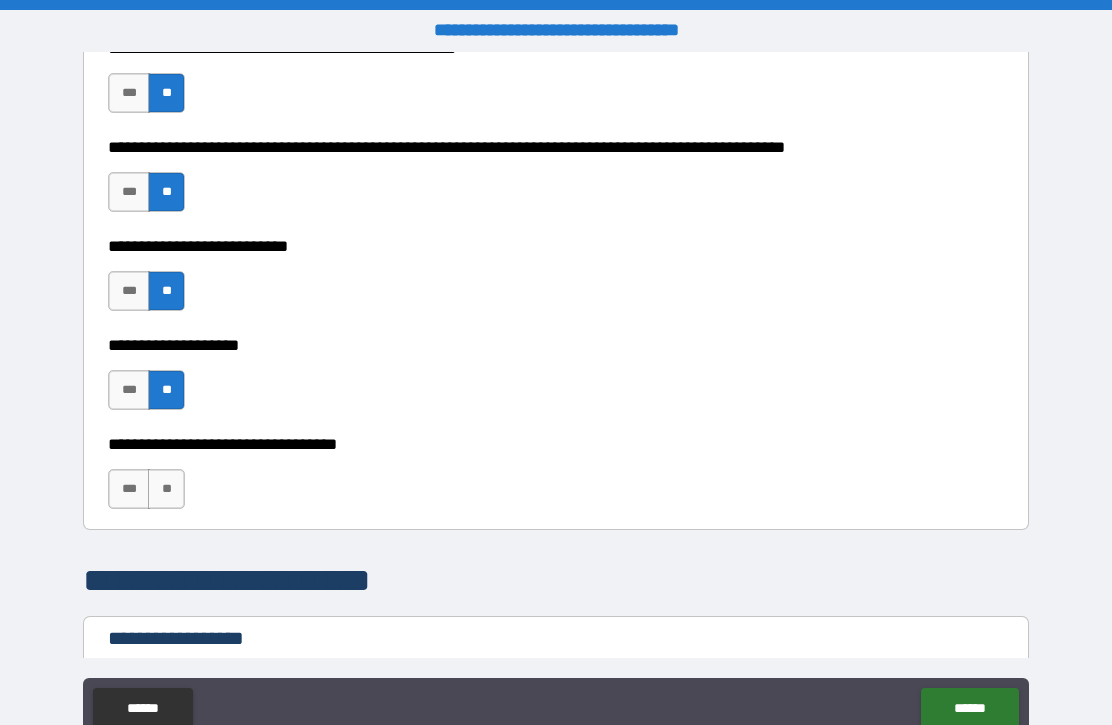 click on "**" at bounding box center [166, 489] 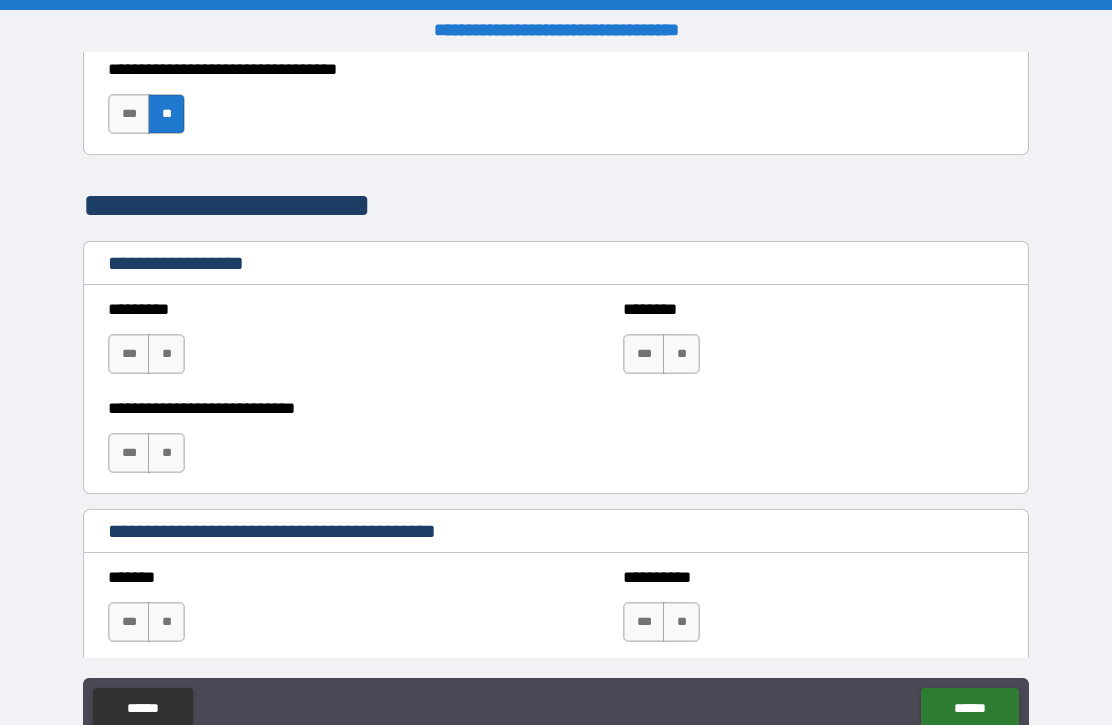 scroll, scrollTop: 1261, scrollLeft: 0, axis: vertical 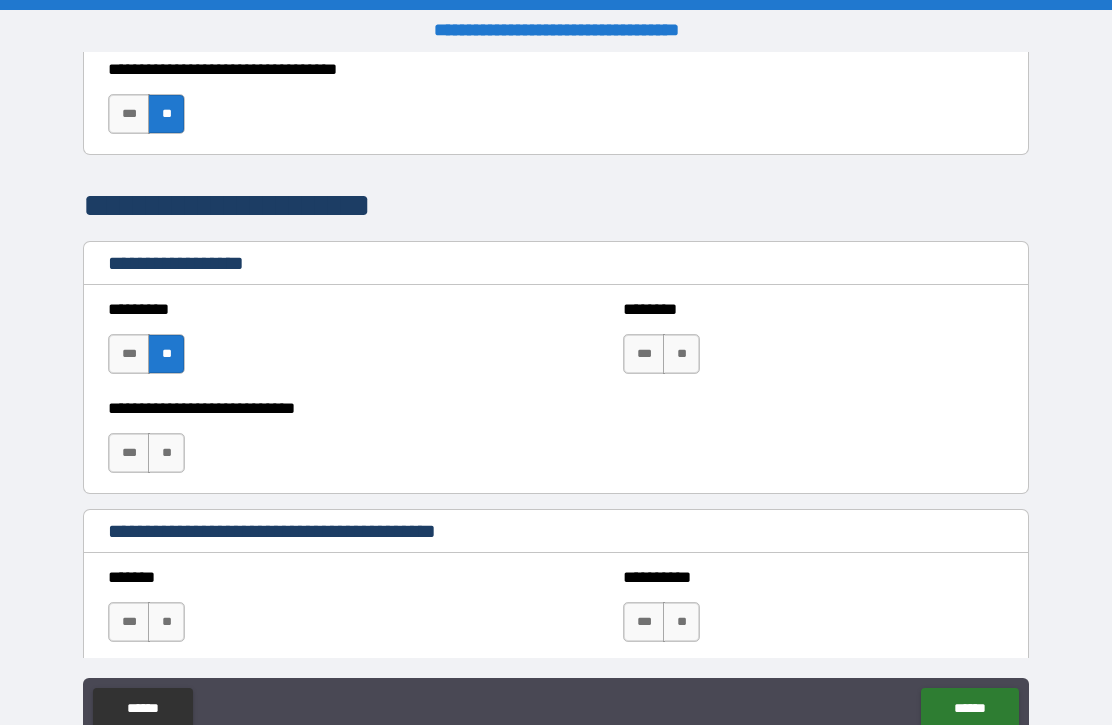 click on "**" at bounding box center [166, 453] 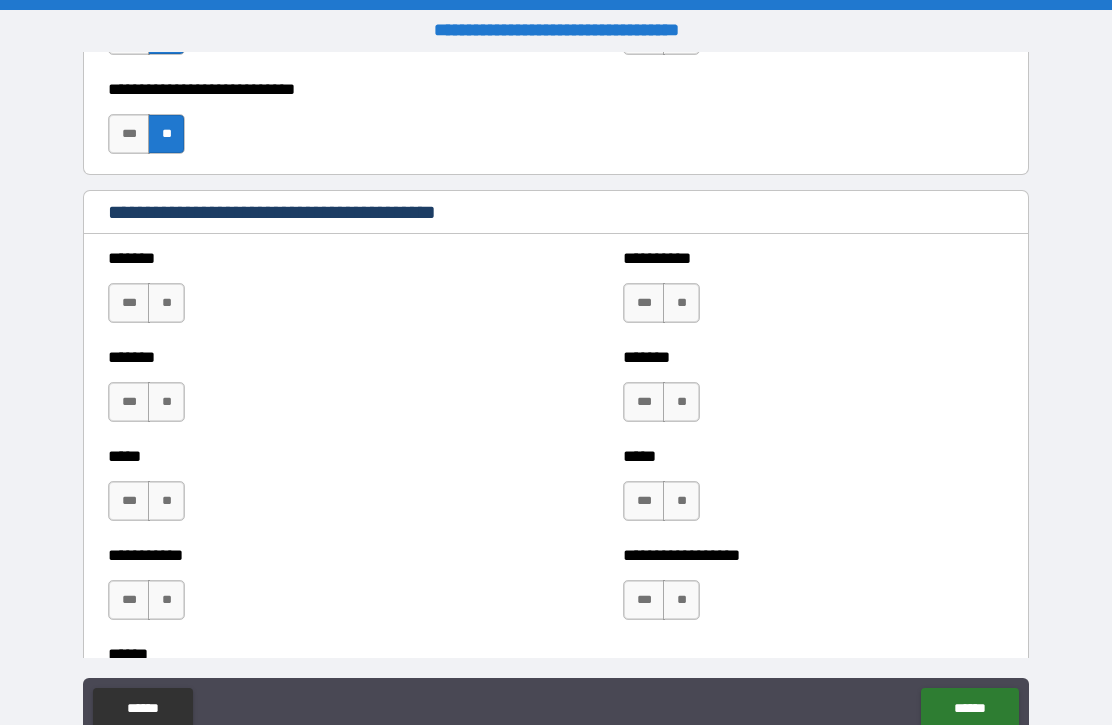 scroll, scrollTop: 1596, scrollLeft: 0, axis: vertical 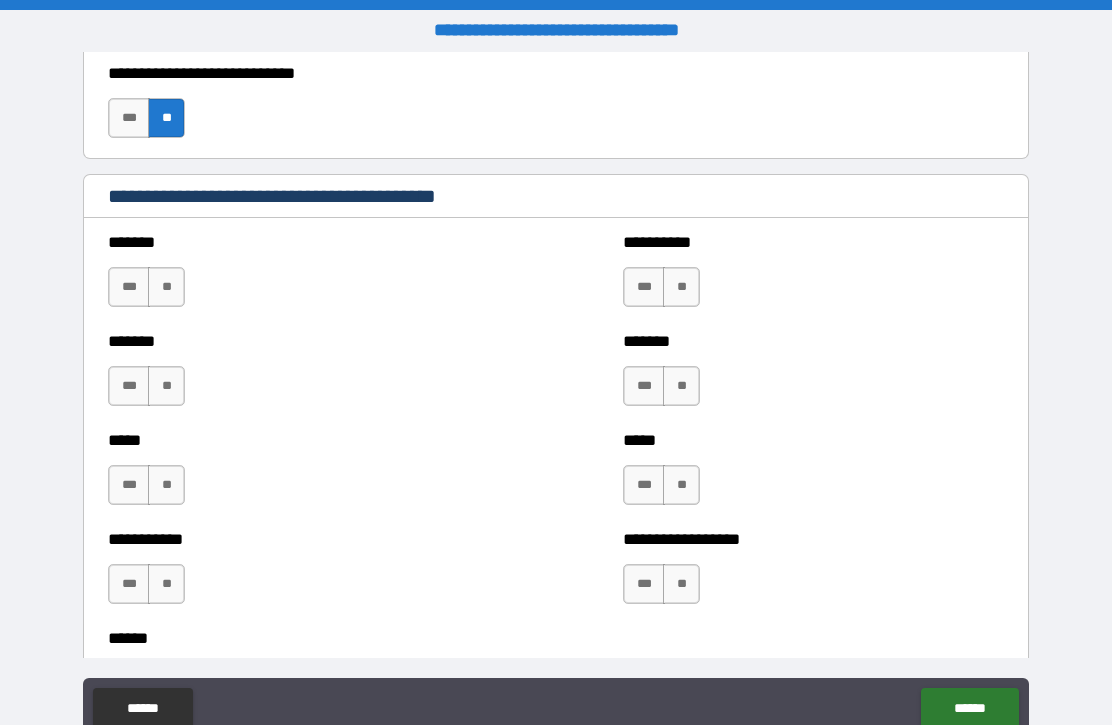 click on "**" at bounding box center (166, 584) 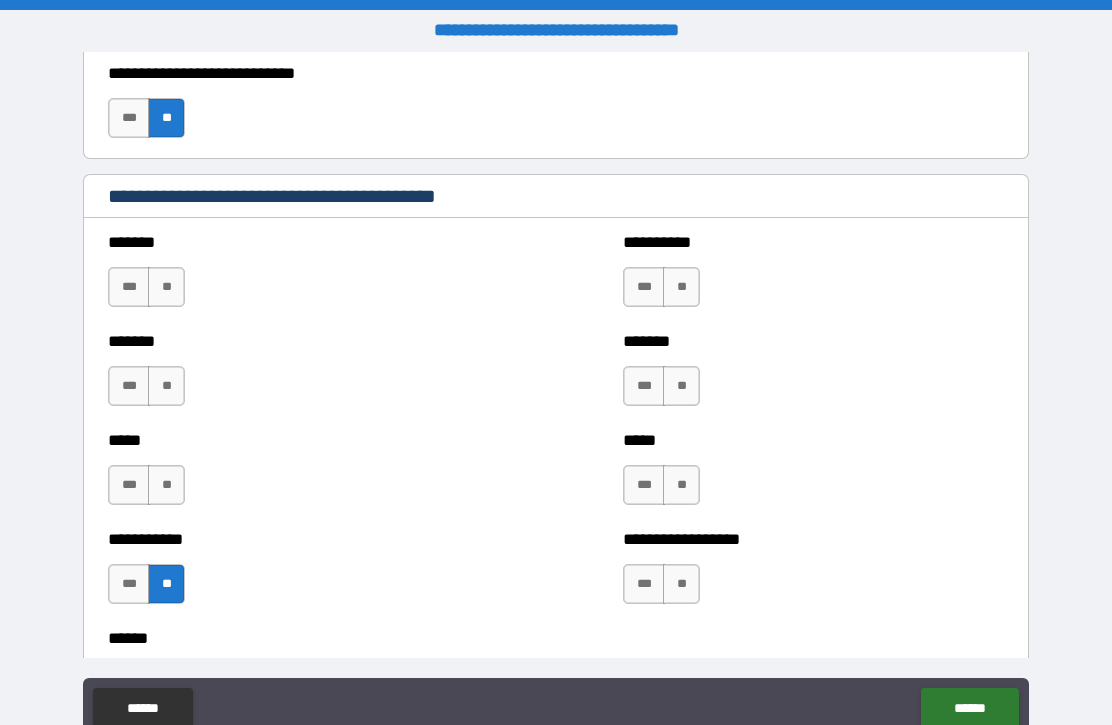 click on "**" at bounding box center (166, 485) 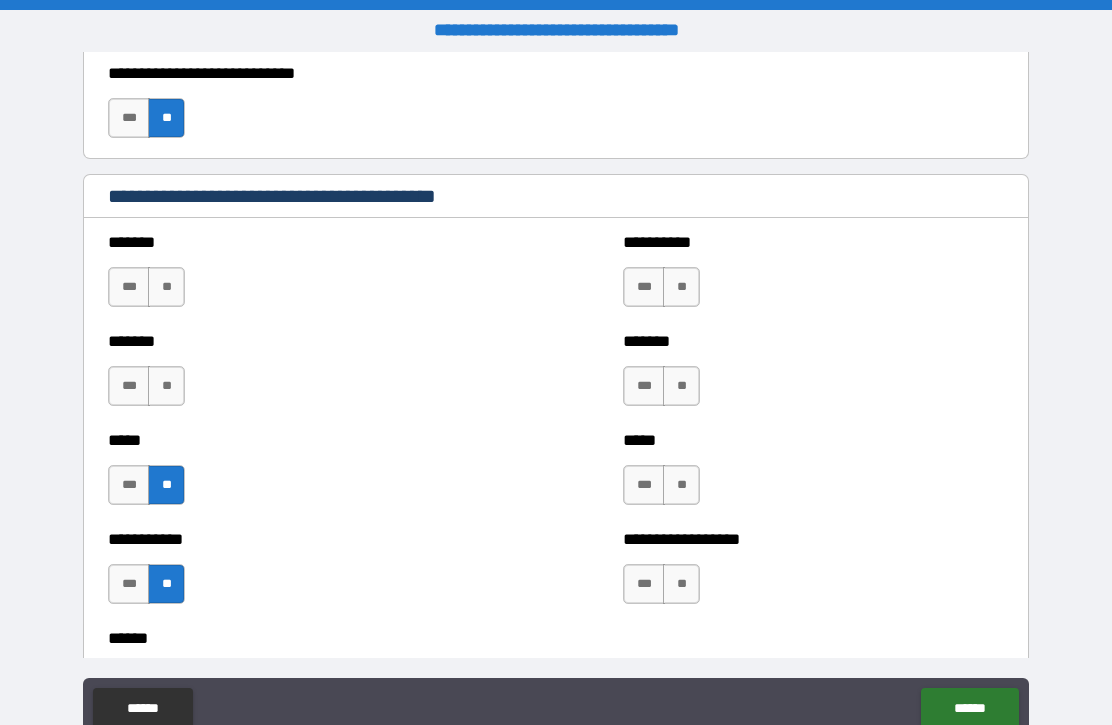 click on "**" at bounding box center (166, 386) 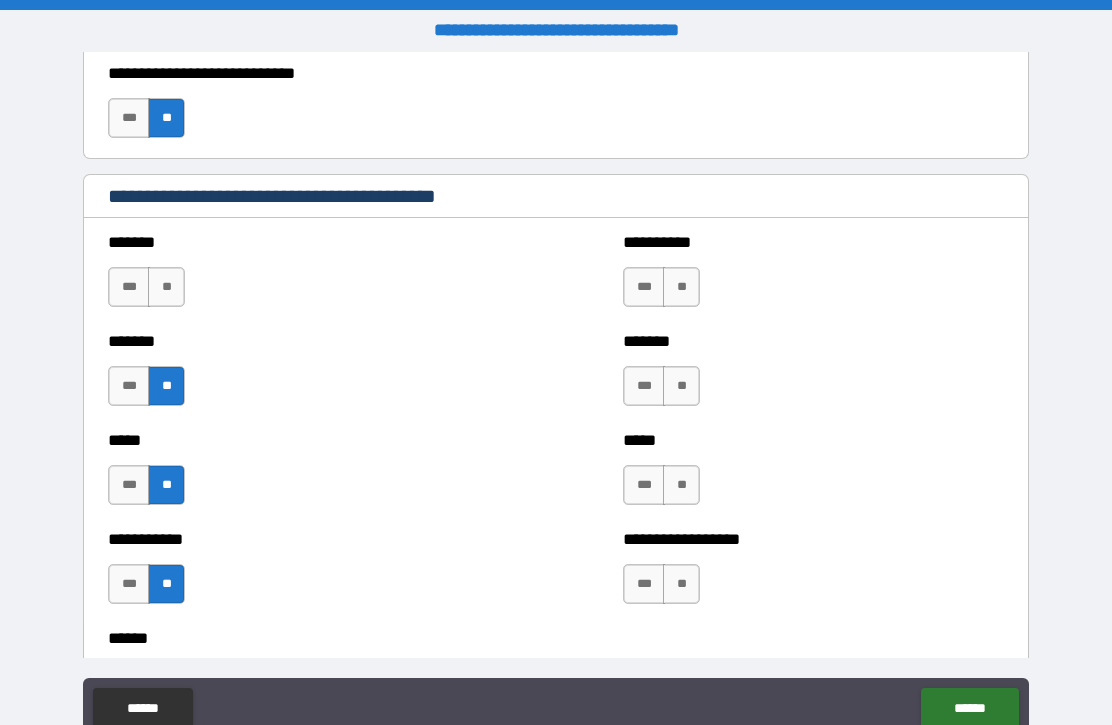 click on "**" at bounding box center [166, 287] 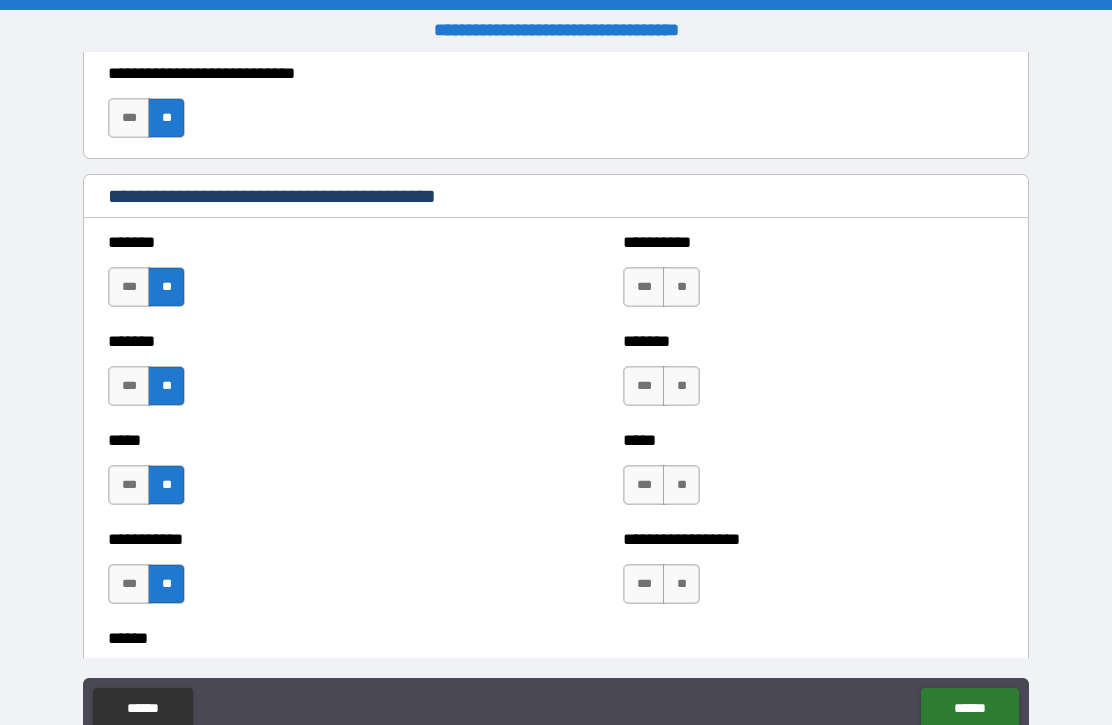 click on "**" at bounding box center [681, 287] 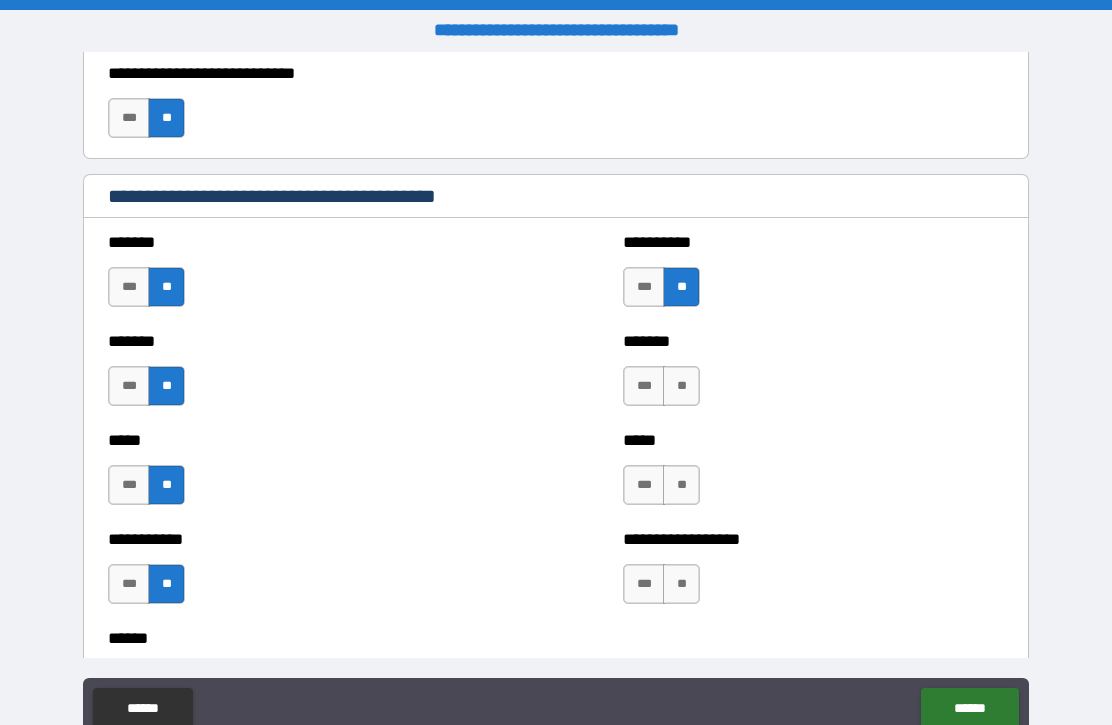 click on "**" at bounding box center (681, 386) 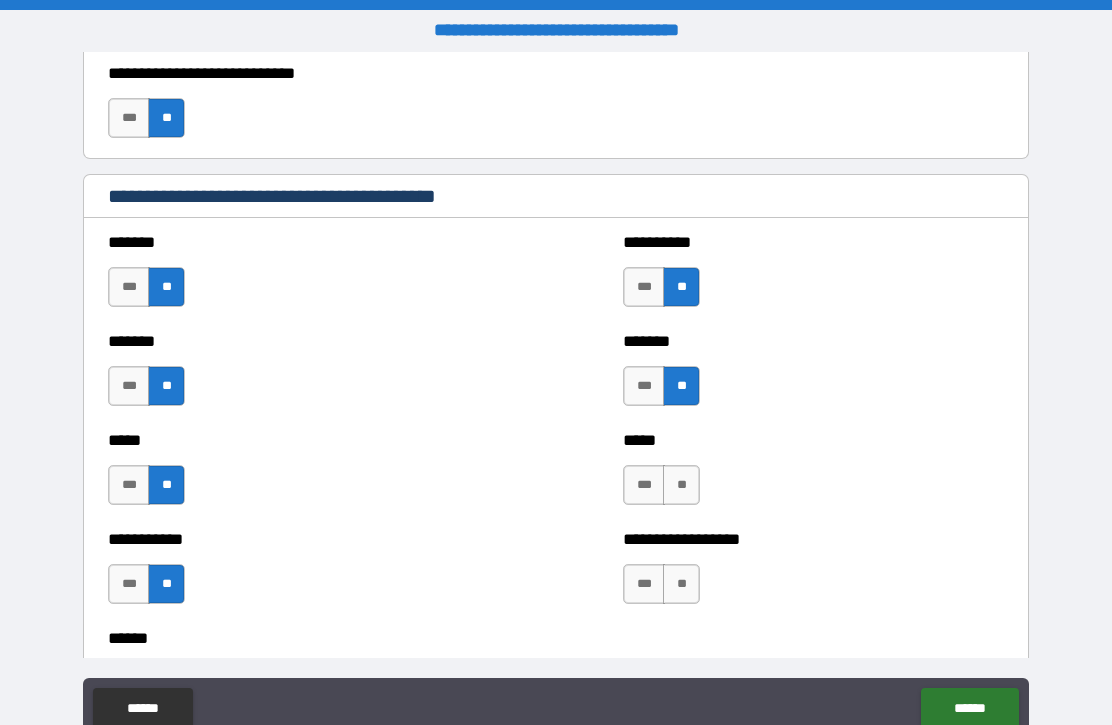 click on "**" at bounding box center [681, 485] 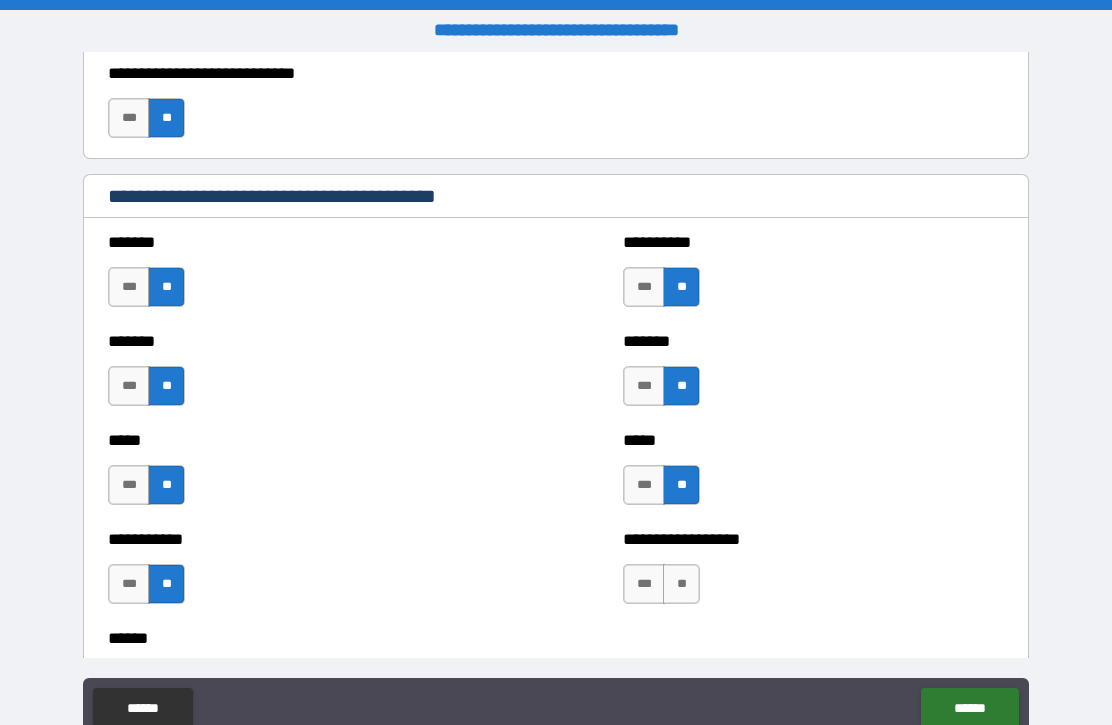 click on "**" at bounding box center (681, 584) 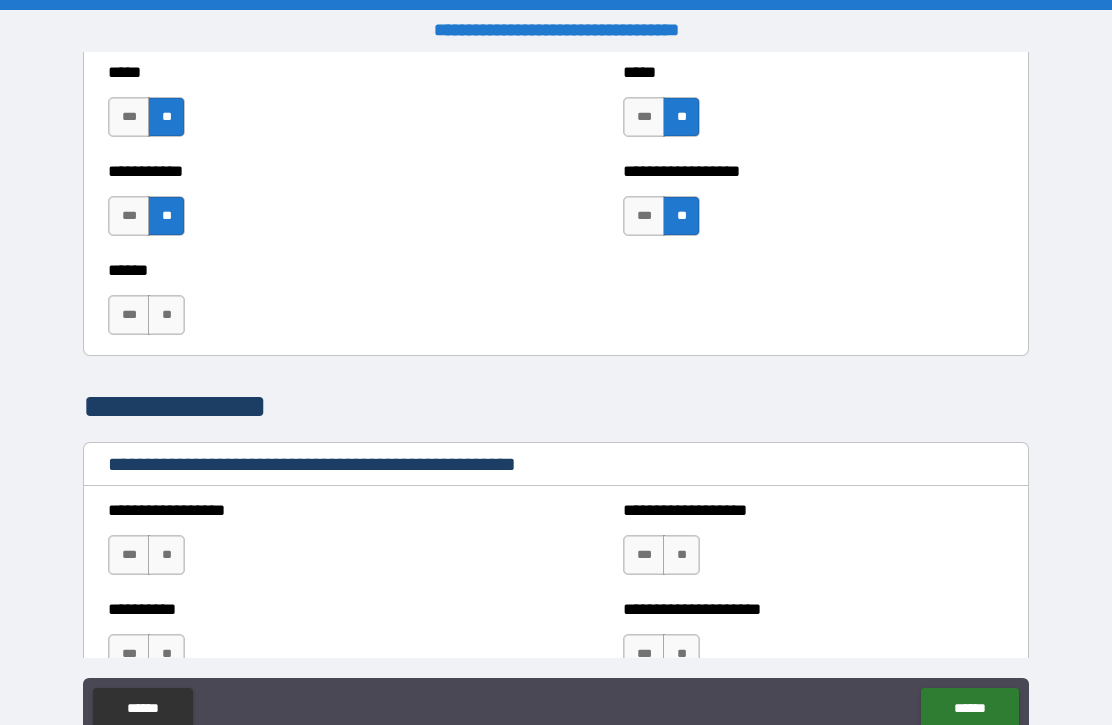 scroll, scrollTop: 1965, scrollLeft: 0, axis: vertical 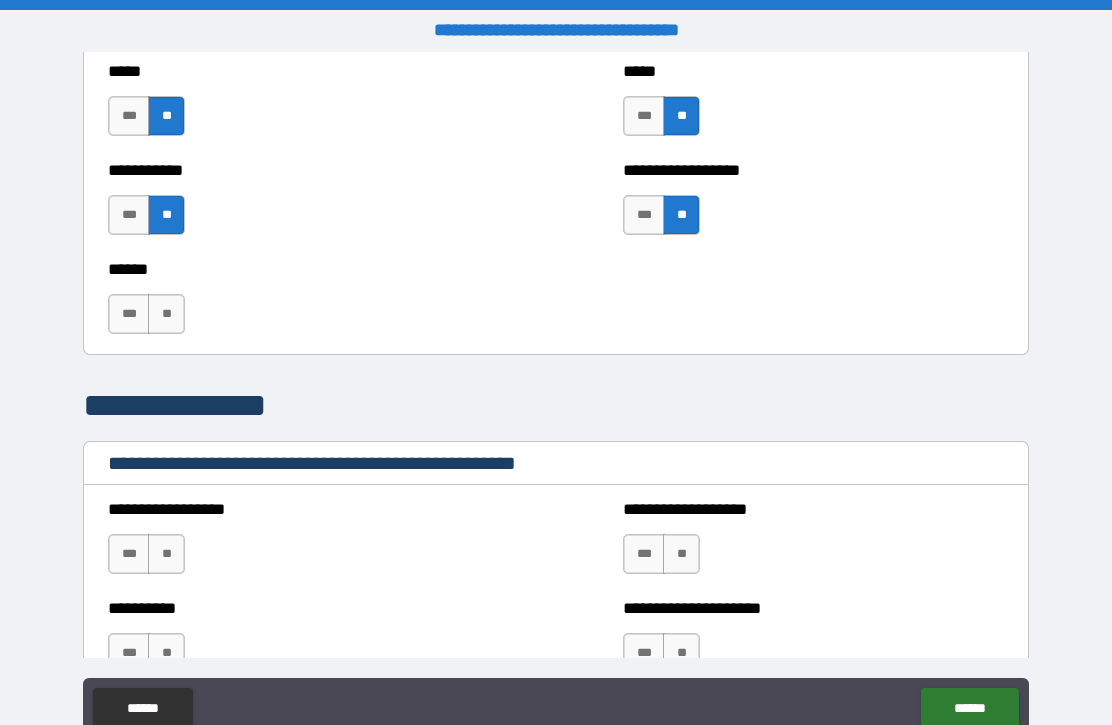 click on "**" at bounding box center (166, 314) 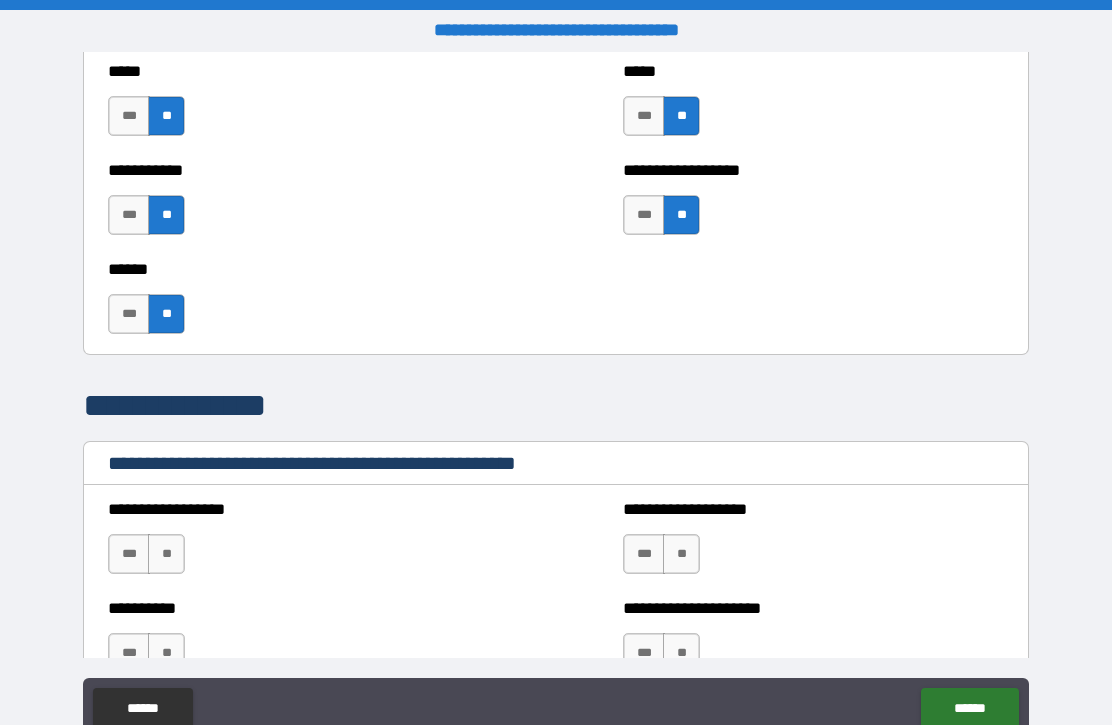 click on "***" at bounding box center [129, 314] 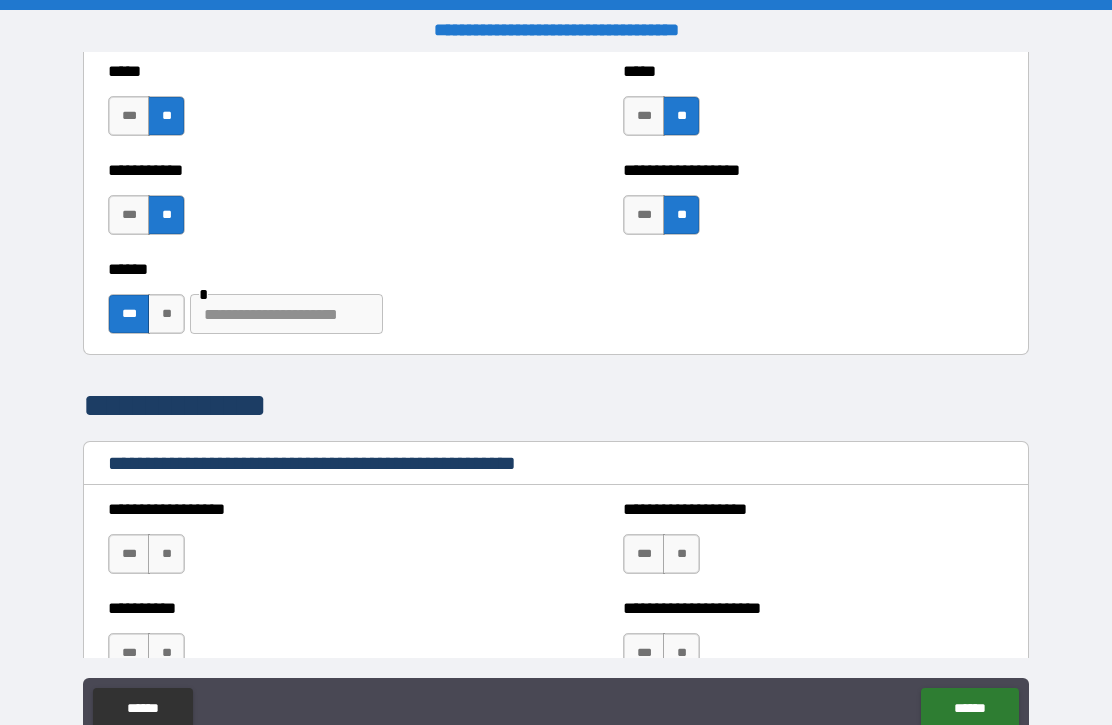 click at bounding box center [286, 314] 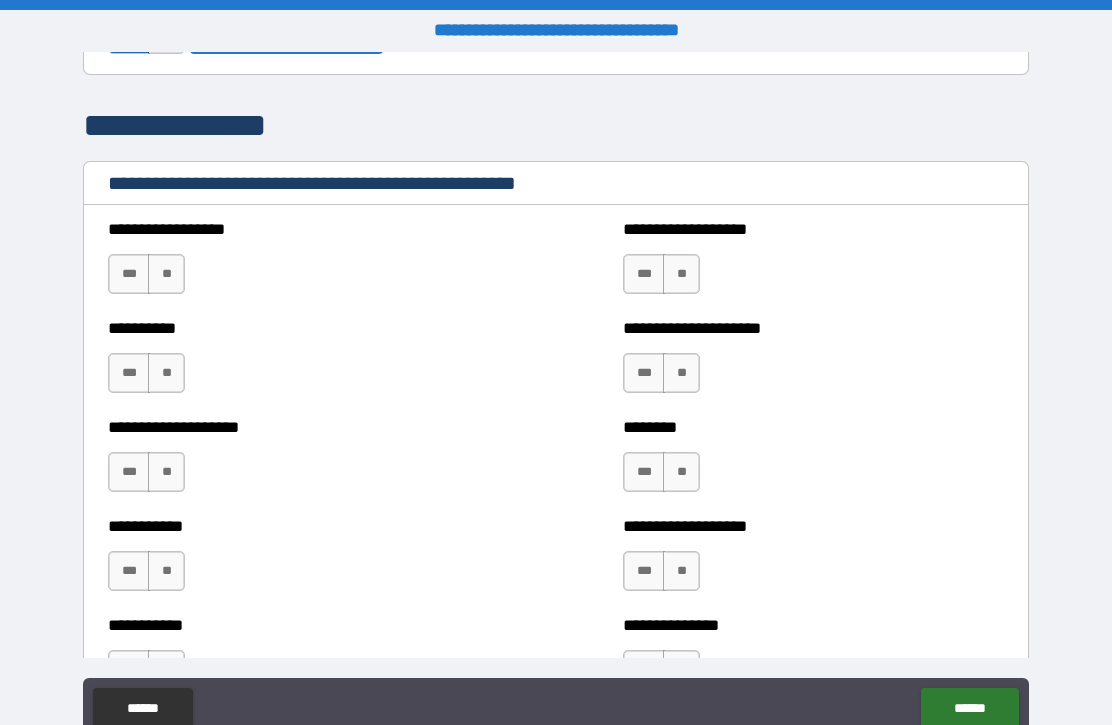 scroll, scrollTop: 2249, scrollLeft: 0, axis: vertical 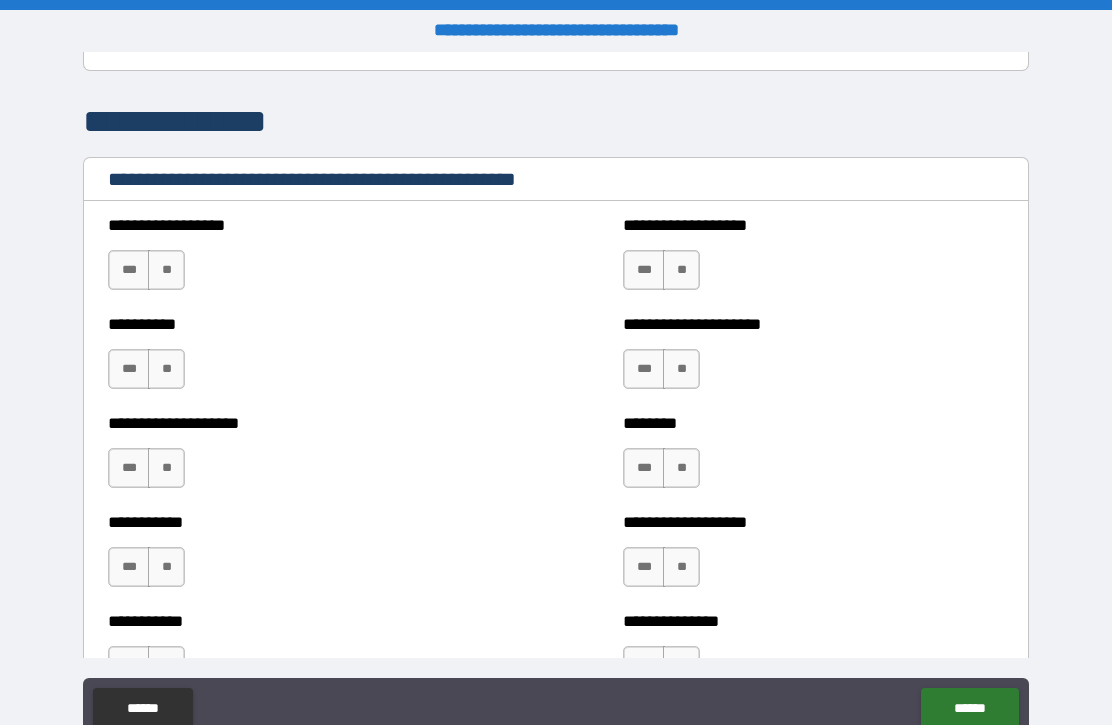 type on "*******" 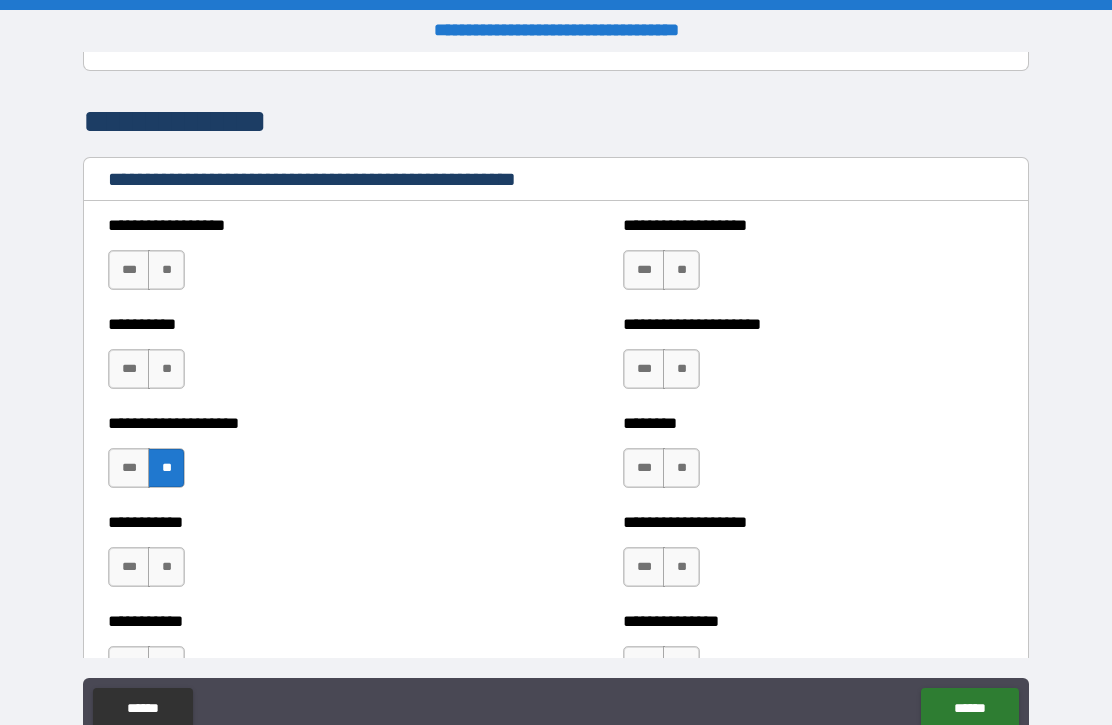 click on "**" at bounding box center [166, 369] 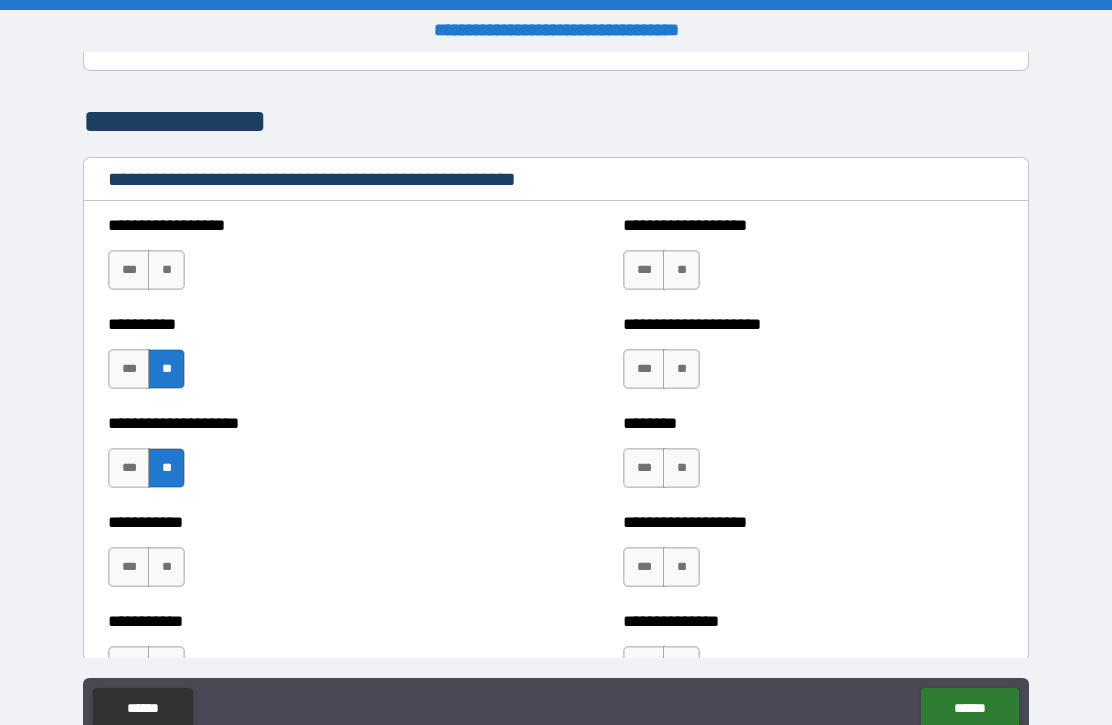 click on "**" at bounding box center [166, 270] 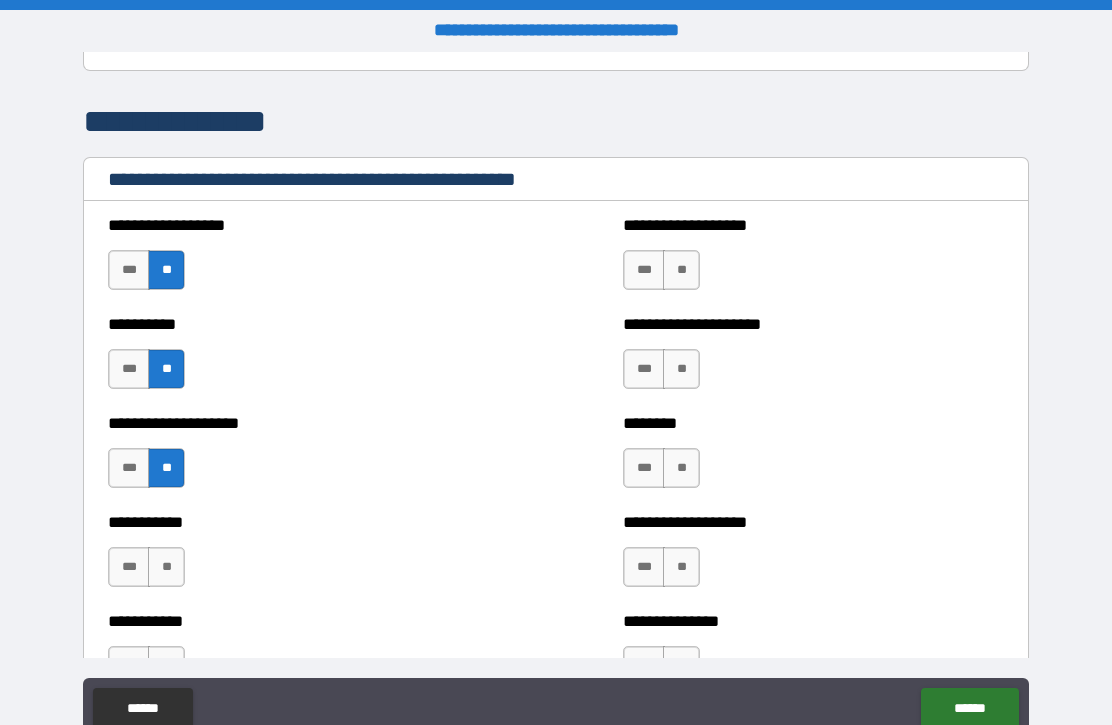 click on "**" at bounding box center [166, 567] 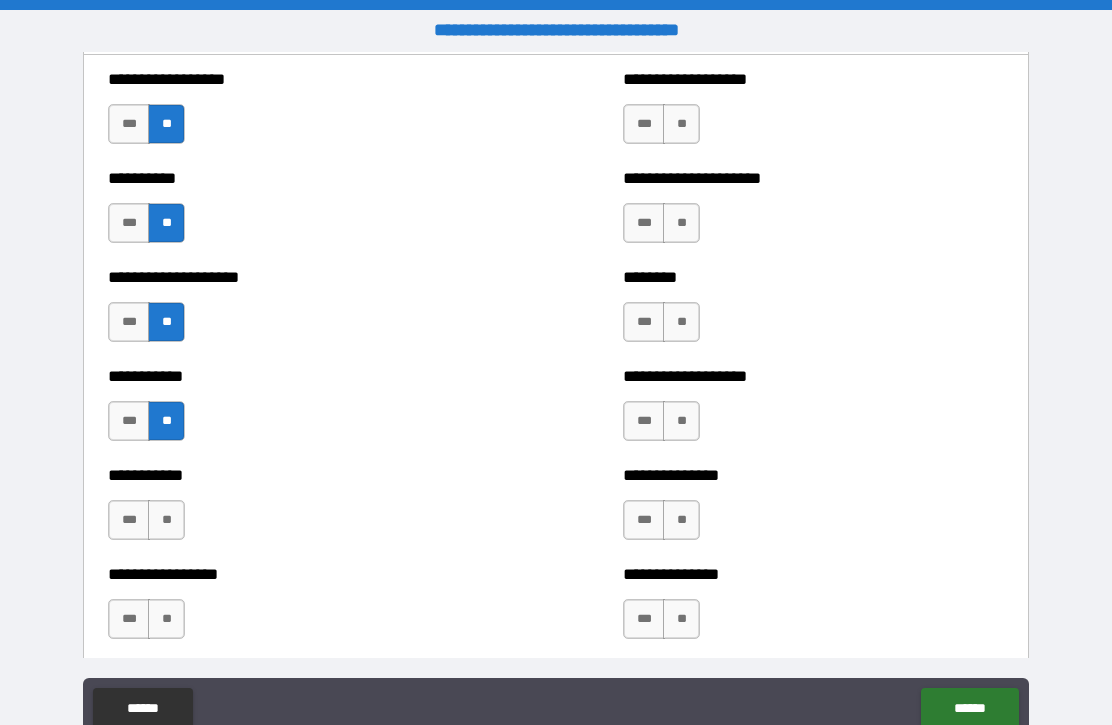 scroll, scrollTop: 2412, scrollLeft: 0, axis: vertical 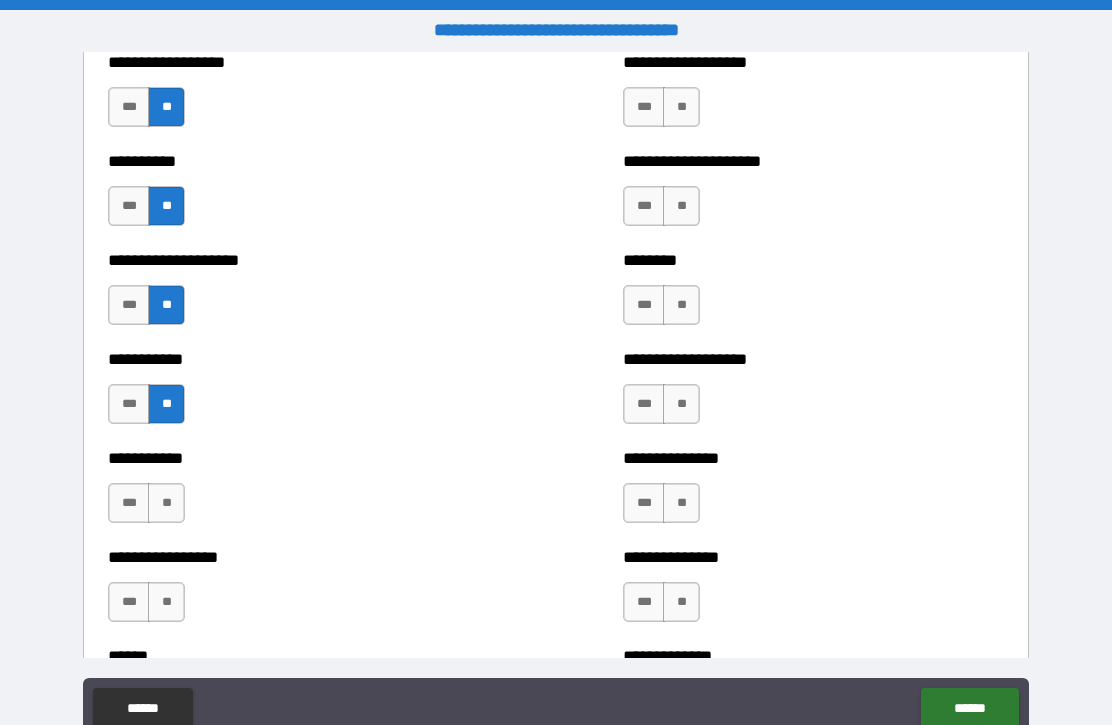 click on "**" at bounding box center (166, 503) 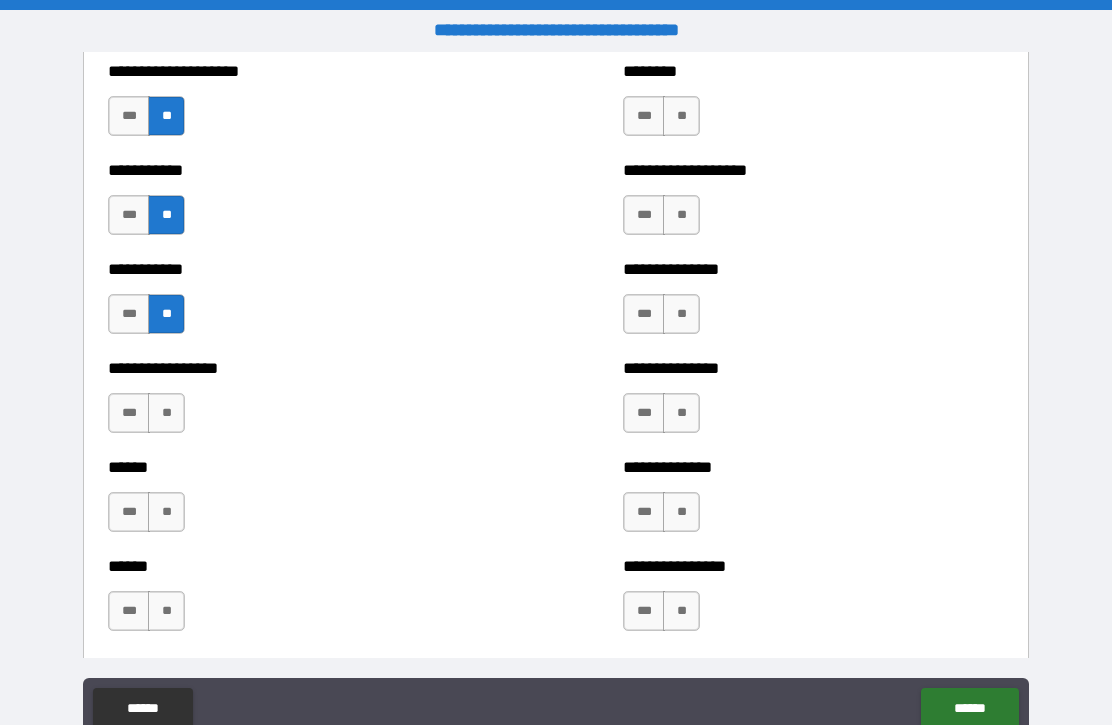 scroll, scrollTop: 2606, scrollLeft: 0, axis: vertical 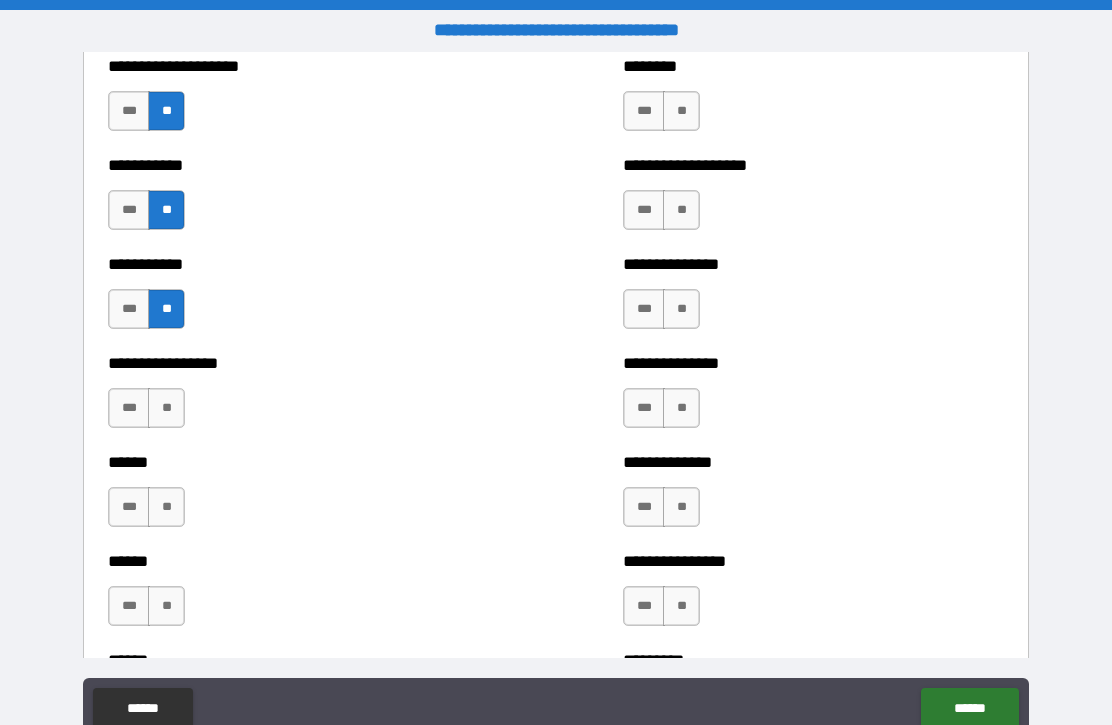 click on "**" at bounding box center [166, 408] 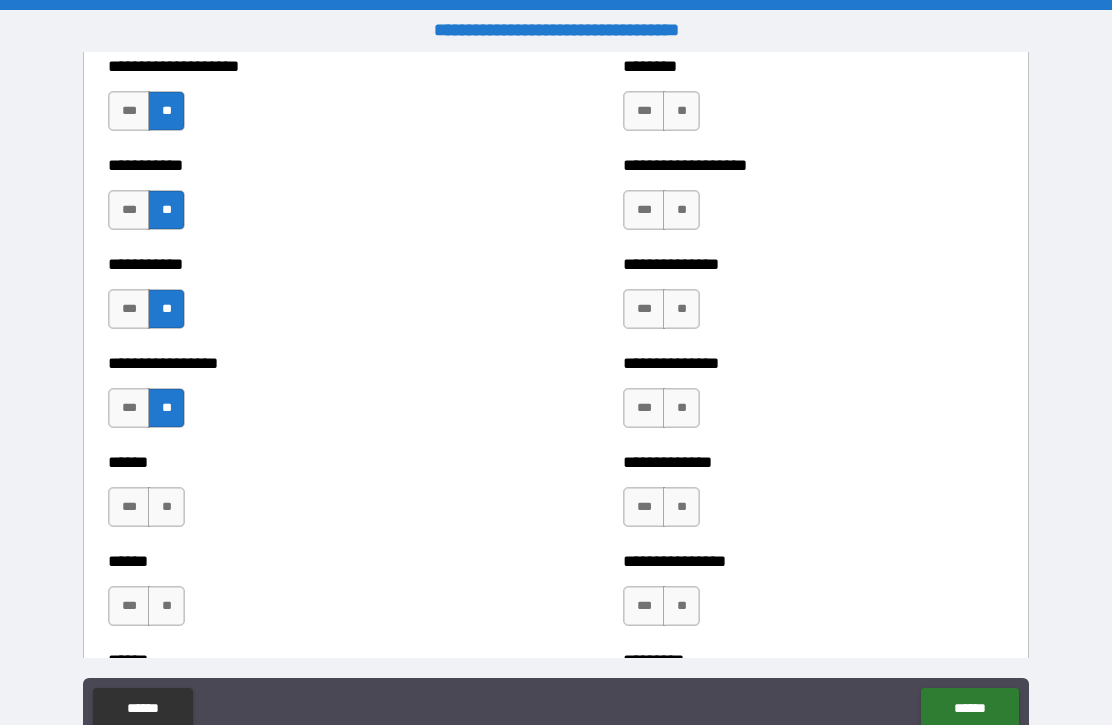 click on "**" at bounding box center (166, 507) 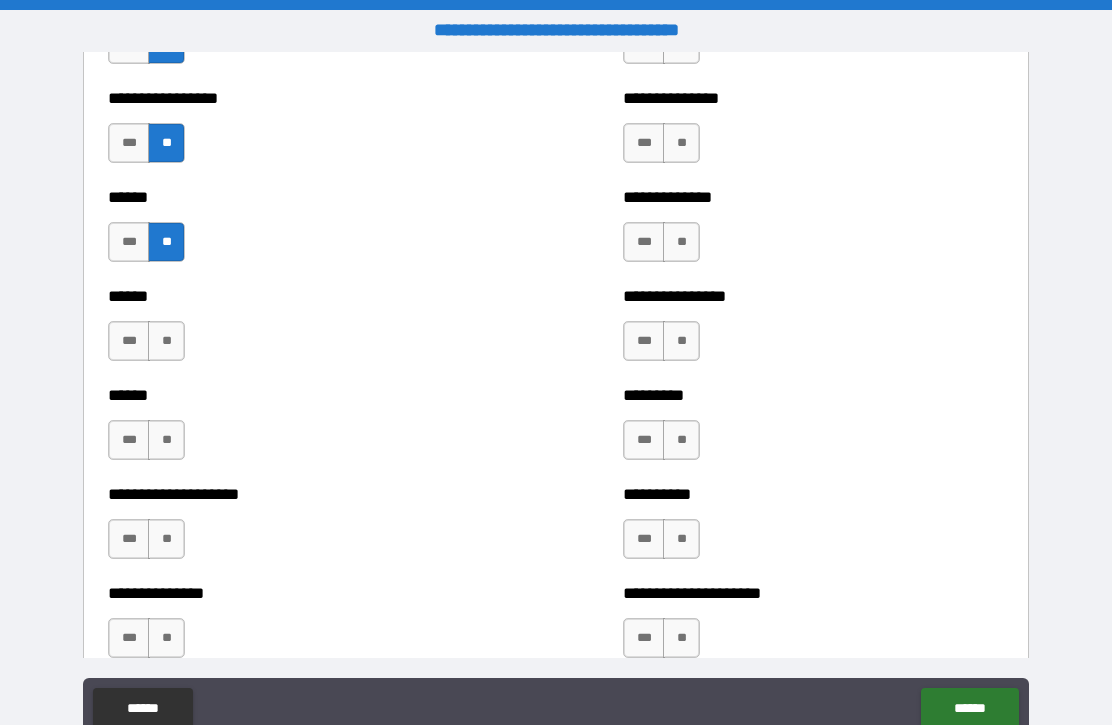 scroll, scrollTop: 2901, scrollLeft: 0, axis: vertical 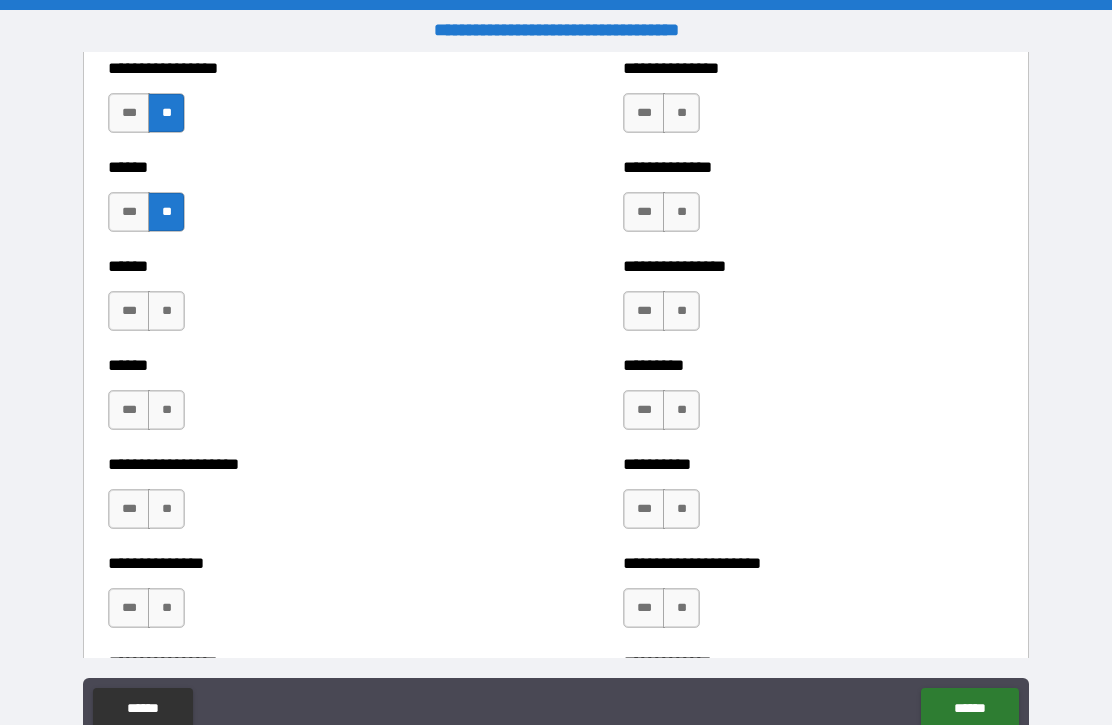 click on "**" at bounding box center [166, 410] 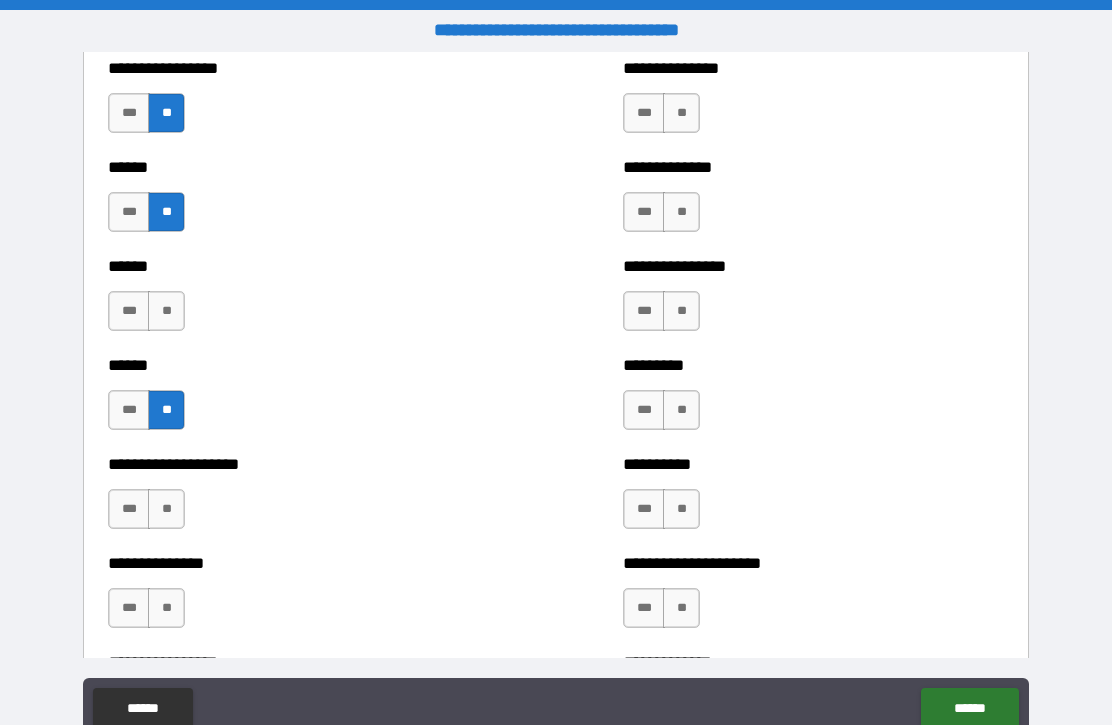 click on "**" at bounding box center (166, 509) 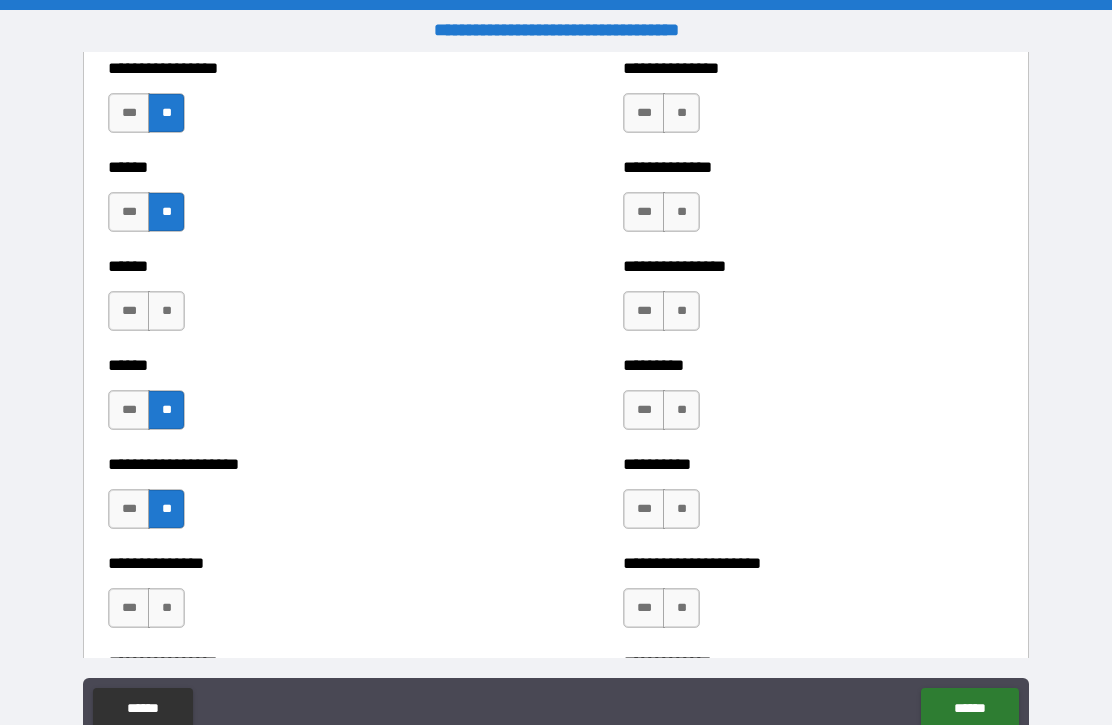 click on "**" at bounding box center [166, 608] 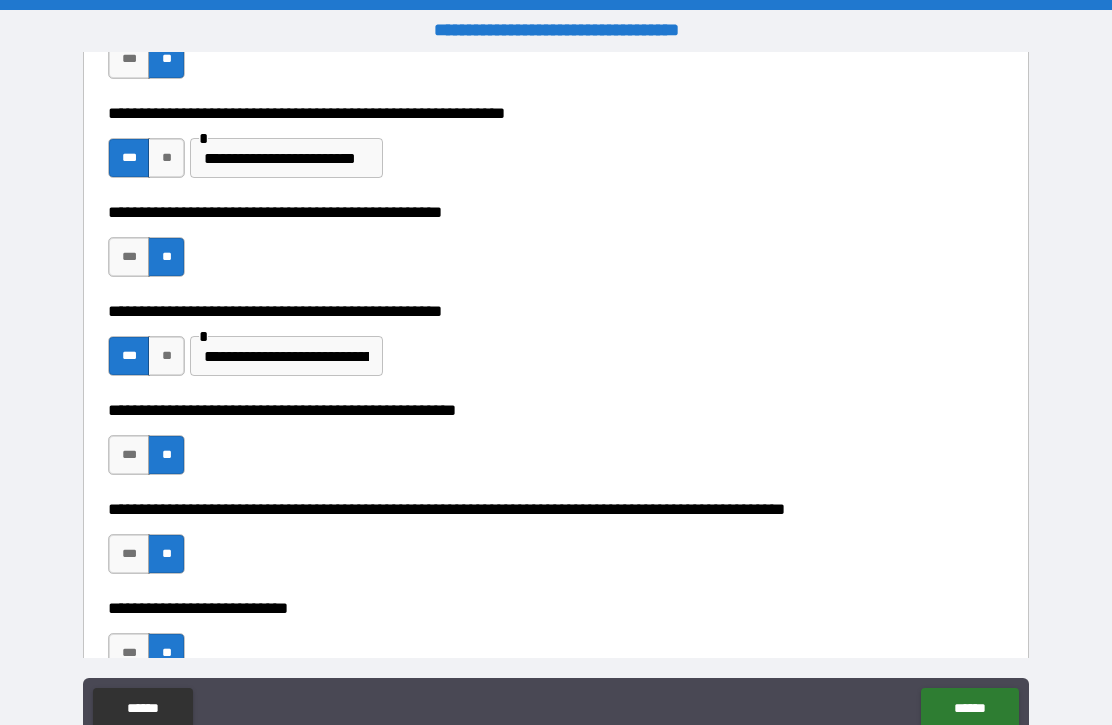 scroll, scrollTop: 517, scrollLeft: 0, axis: vertical 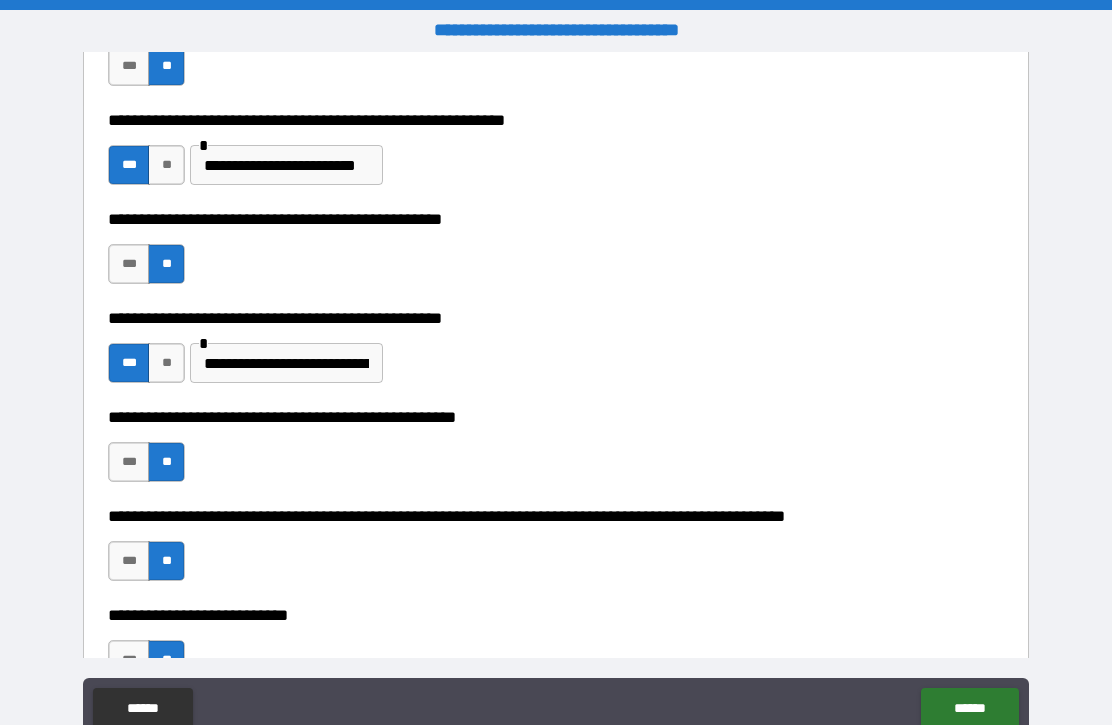 click on "**********" at bounding box center (286, 363) 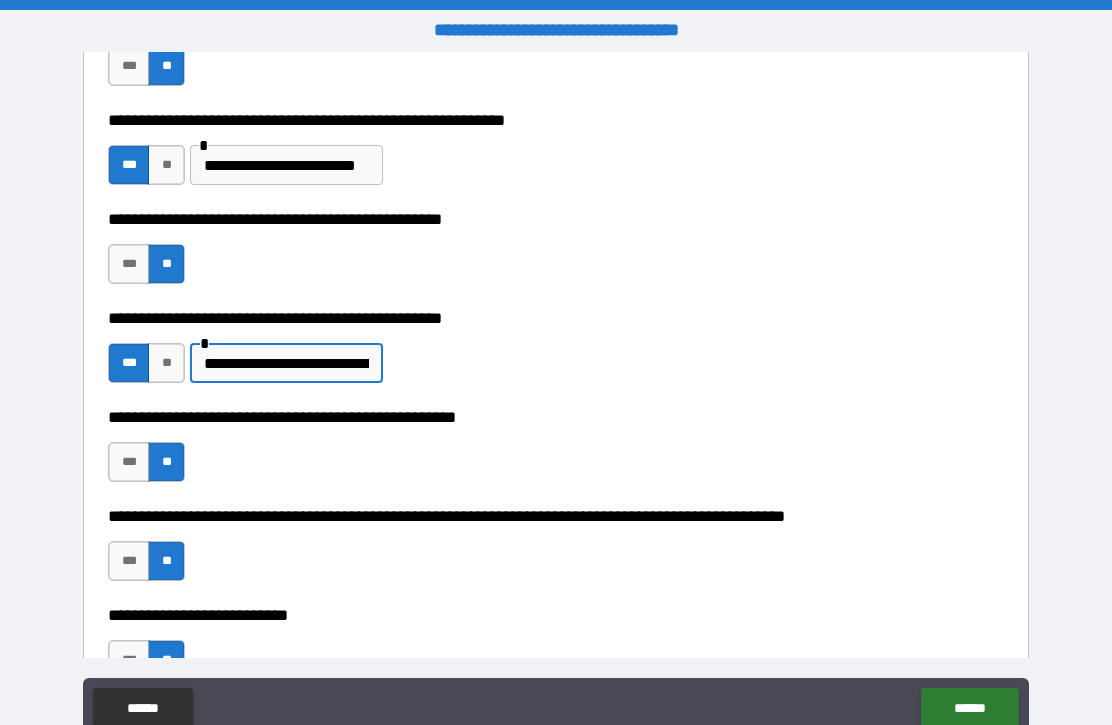 click on "**********" at bounding box center [286, 363] 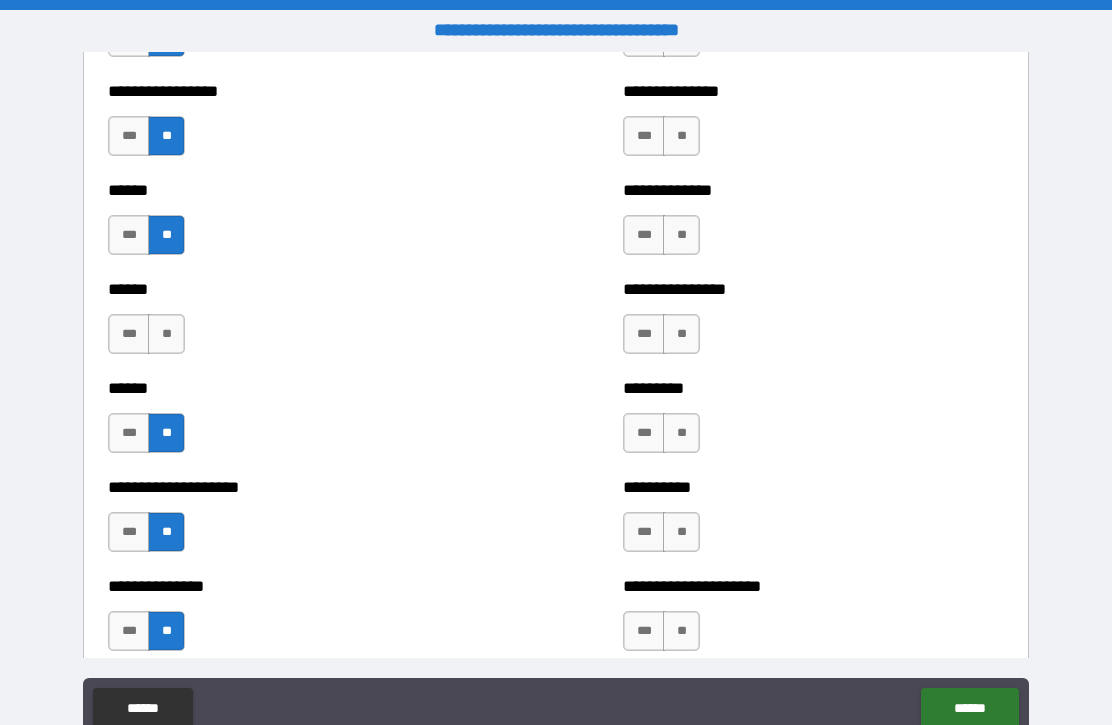 scroll, scrollTop: 2892, scrollLeft: 0, axis: vertical 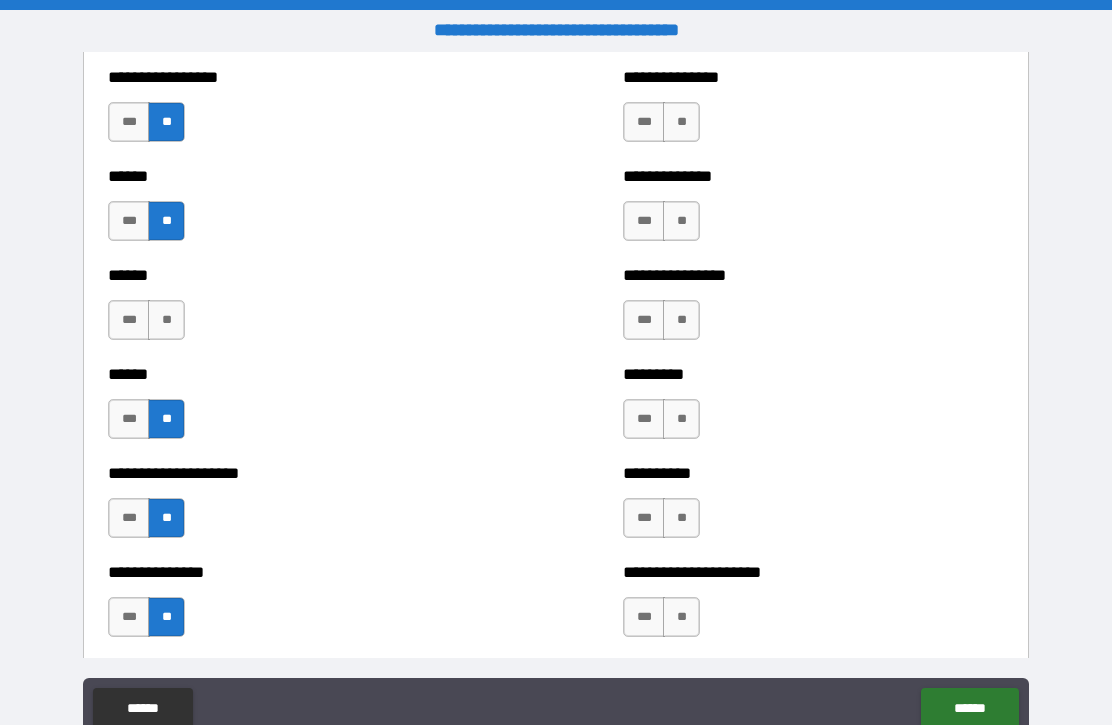 type on "**********" 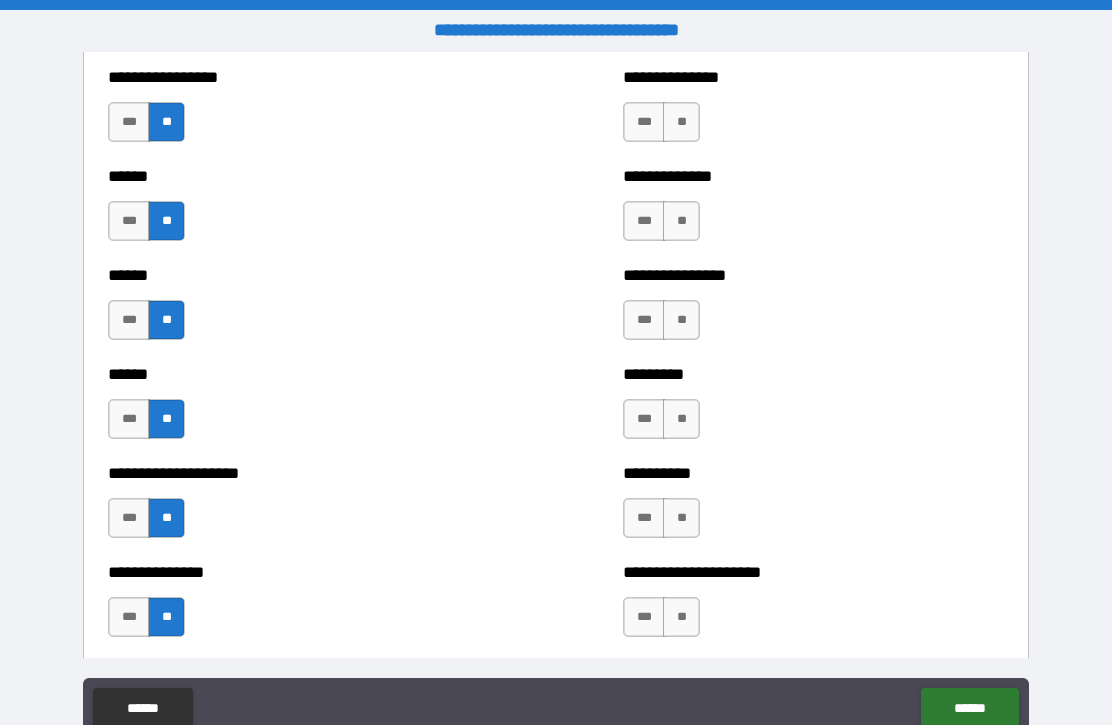 click on "**" at bounding box center (681, 617) 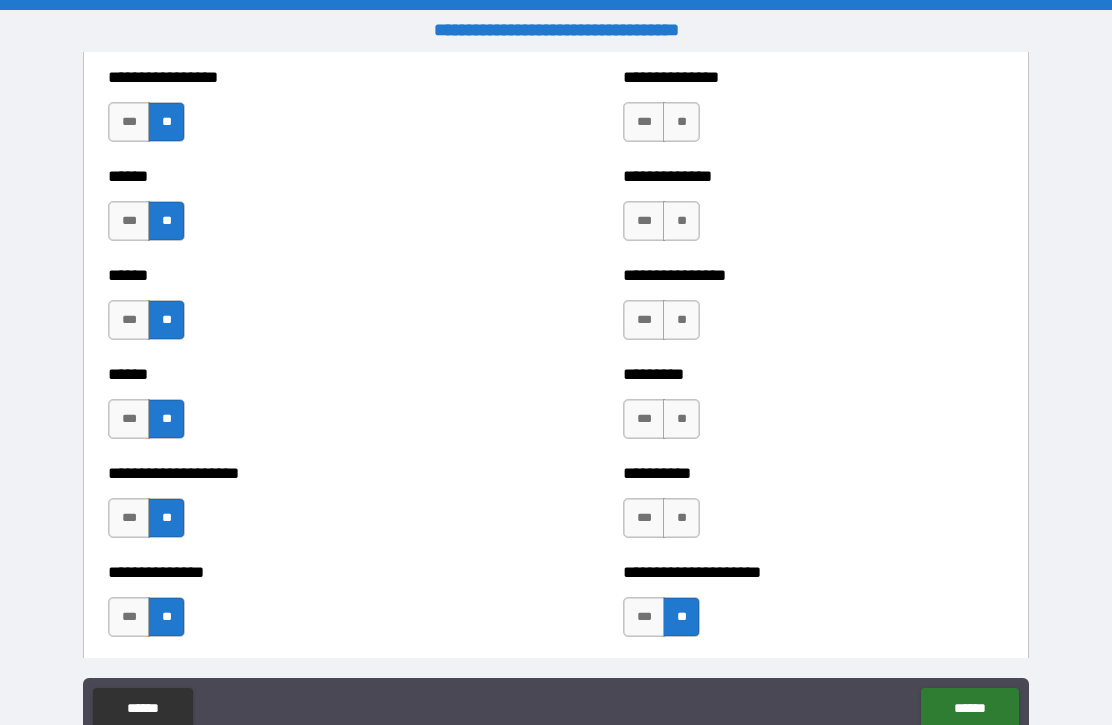 click on "**" at bounding box center (681, 518) 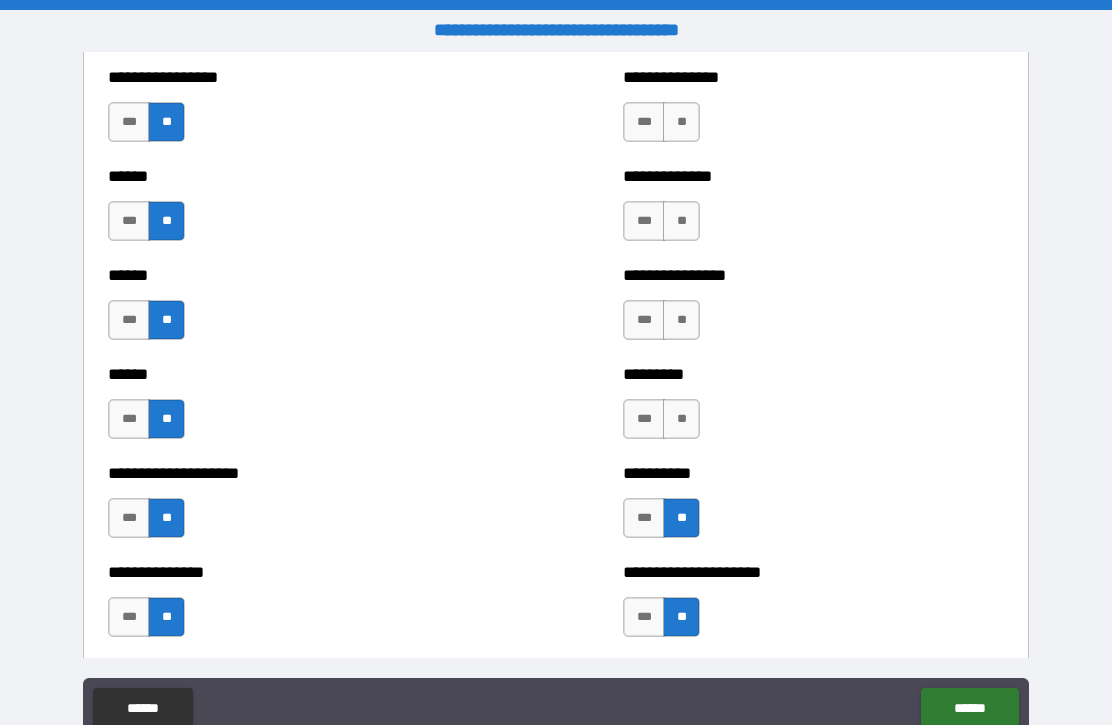 click on "**" at bounding box center [681, 419] 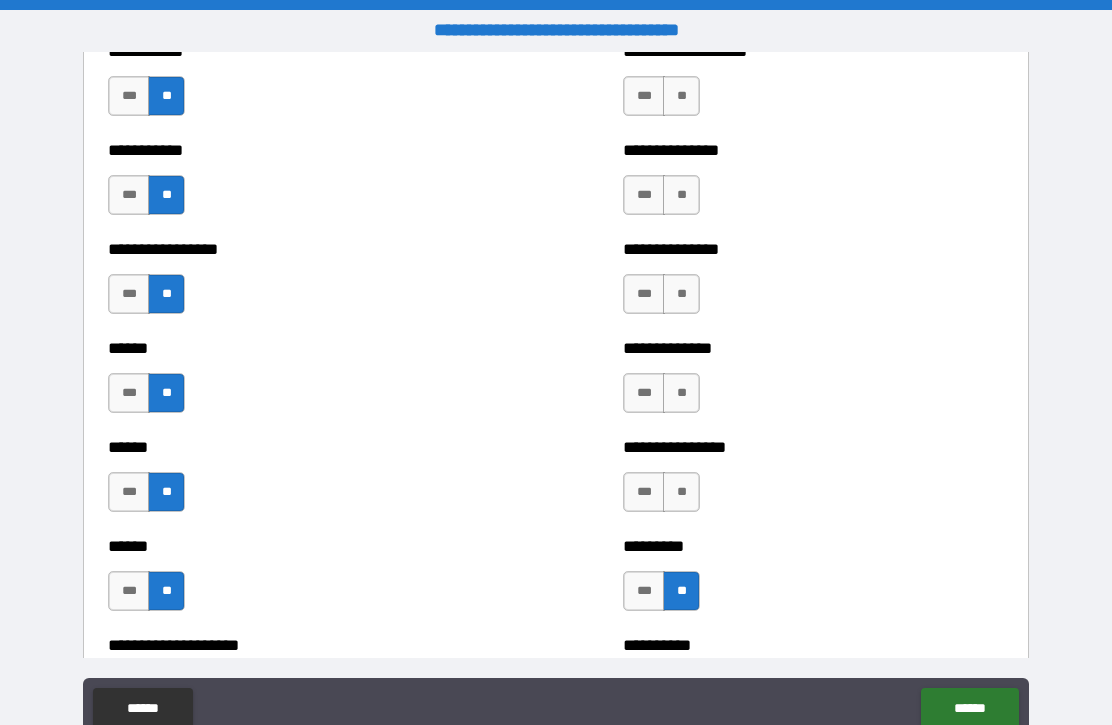 scroll, scrollTop: 2718, scrollLeft: 0, axis: vertical 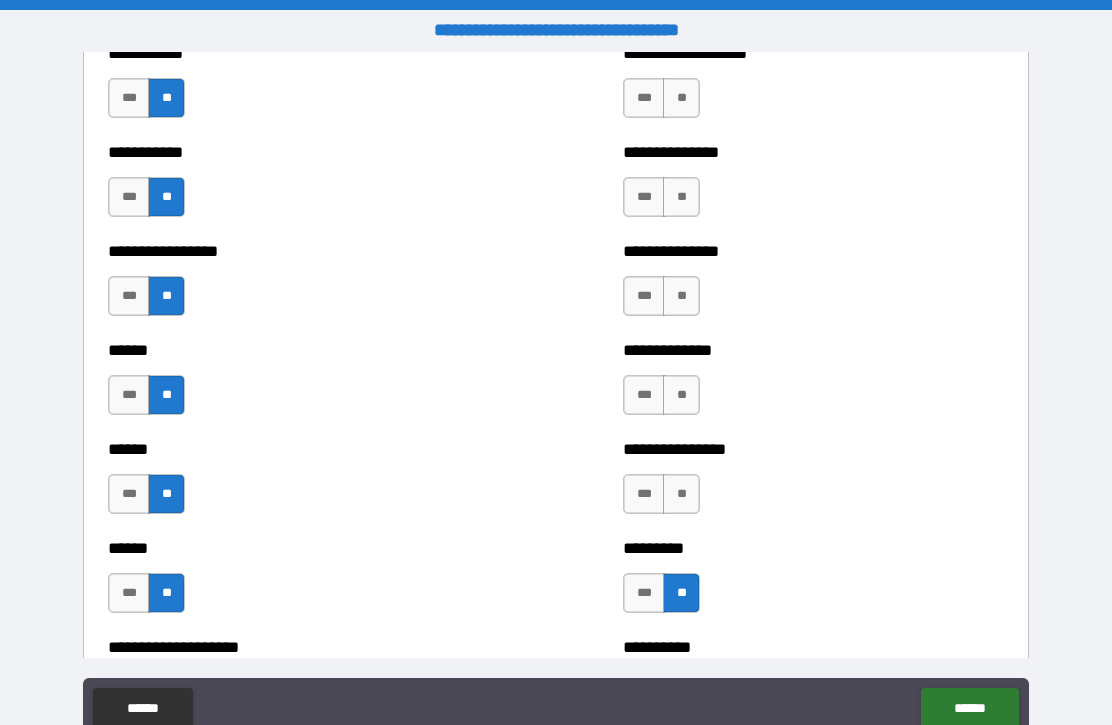 click on "**" at bounding box center [681, 494] 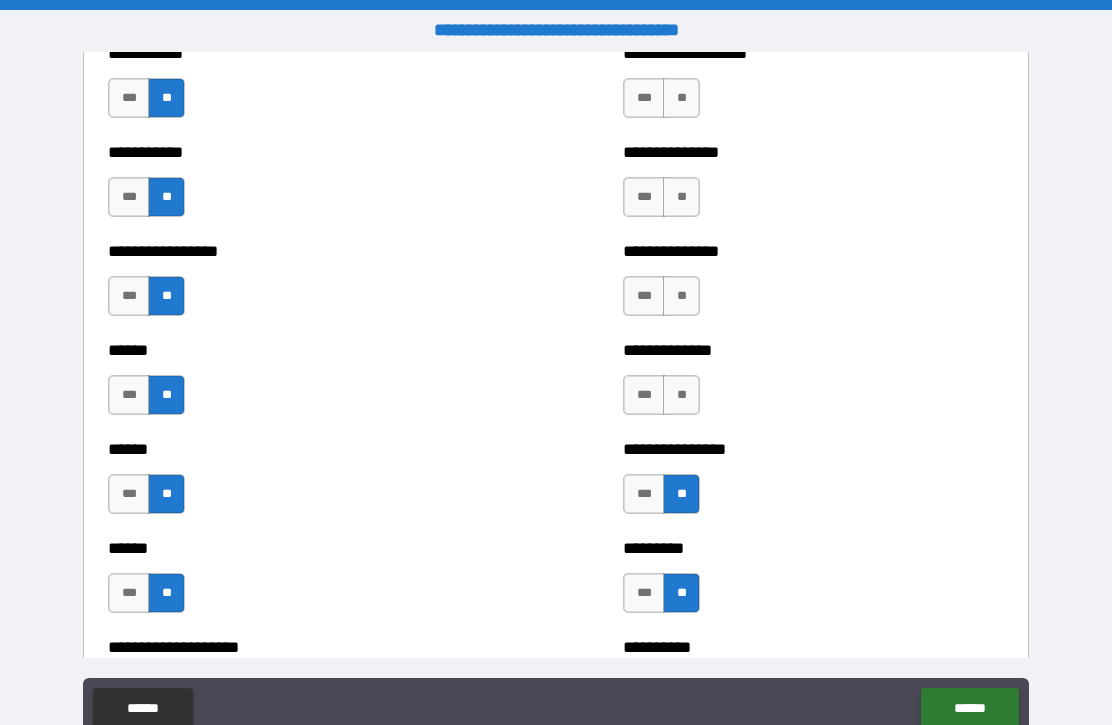 click on "**" at bounding box center [681, 395] 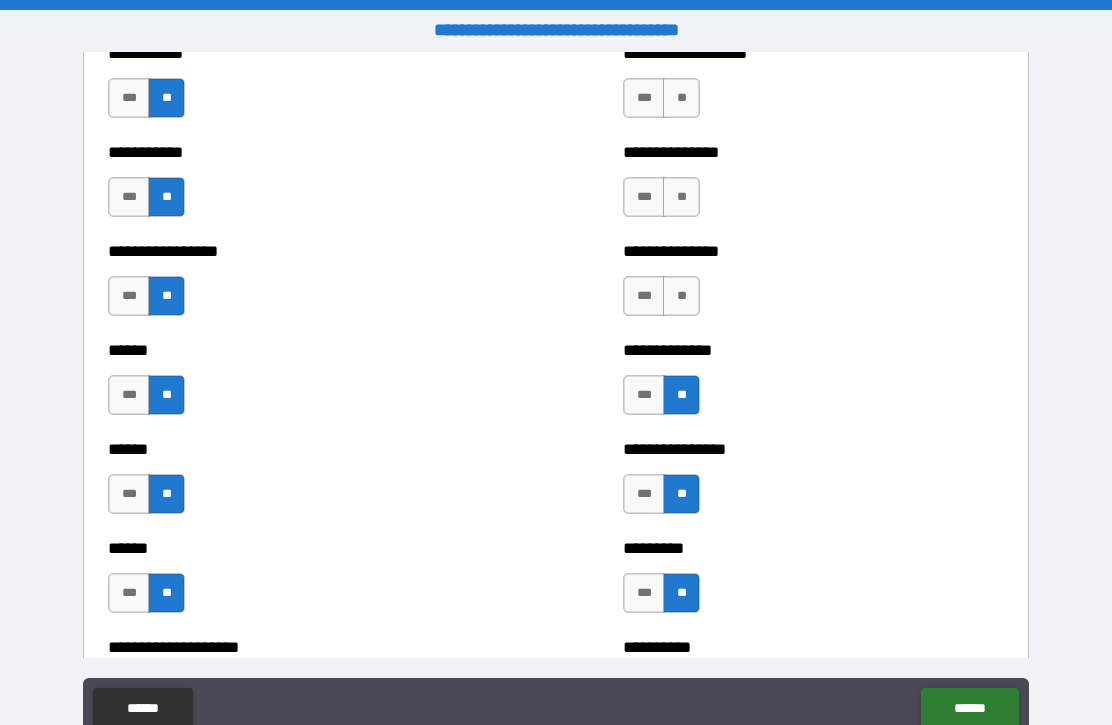 click on "**" at bounding box center (681, 296) 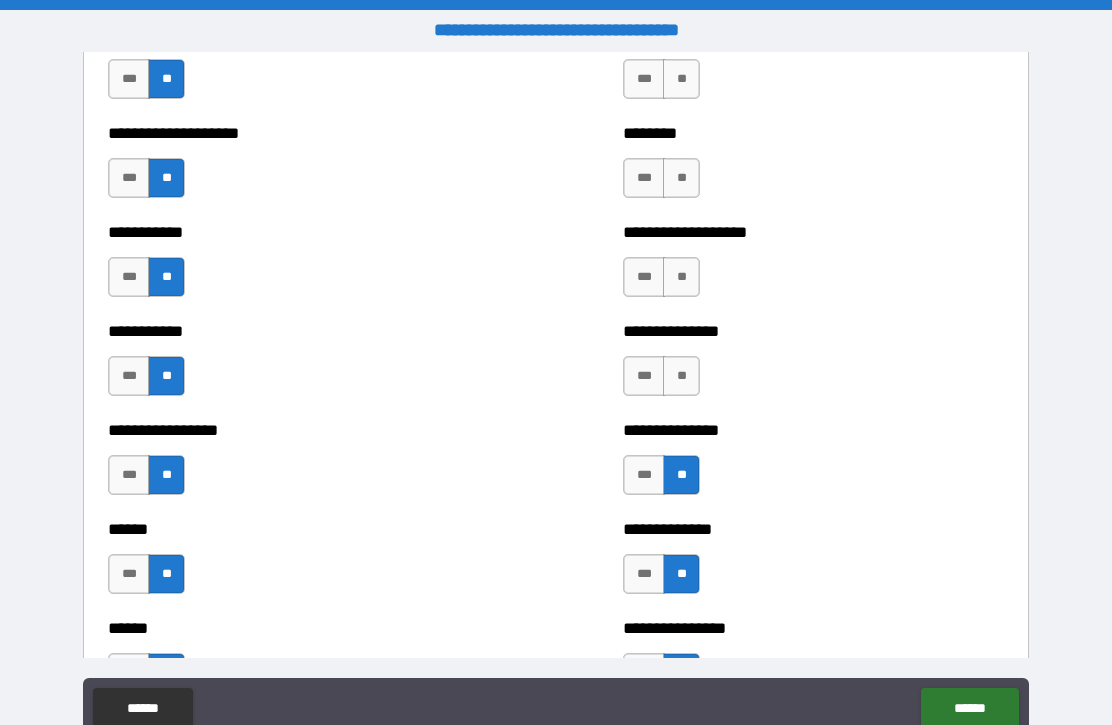 scroll, scrollTop: 2532, scrollLeft: 0, axis: vertical 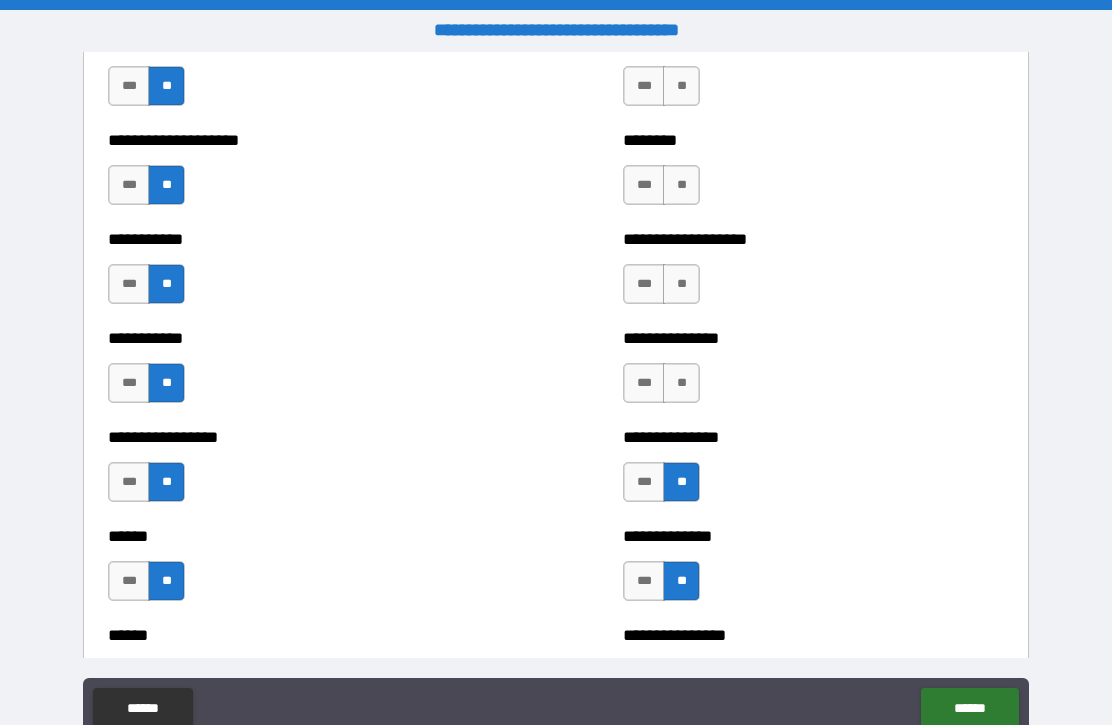 click on "**" at bounding box center [681, 383] 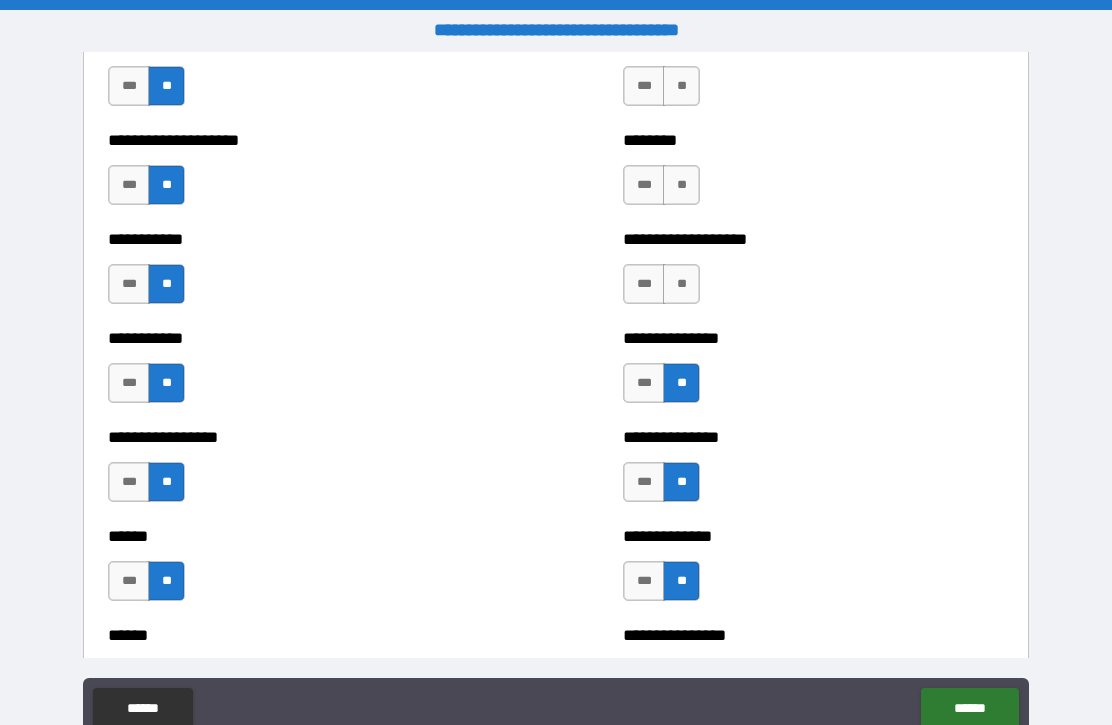 click on "**" at bounding box center [681, 284] 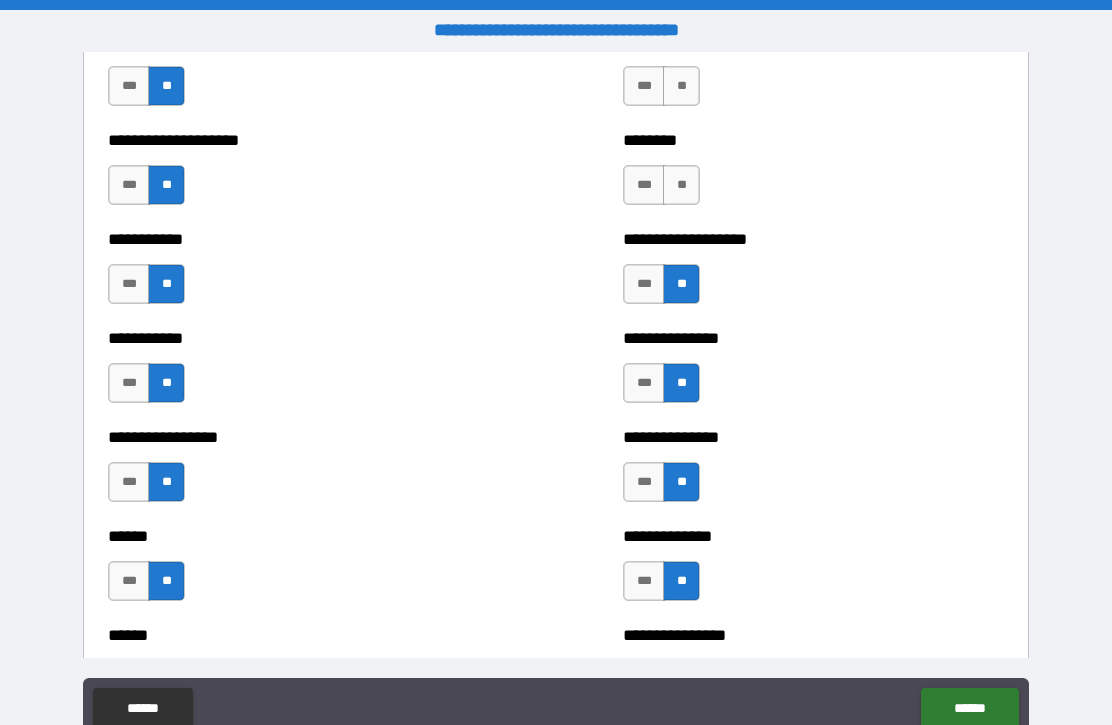 click on "**" at bounding box center [681, 185] 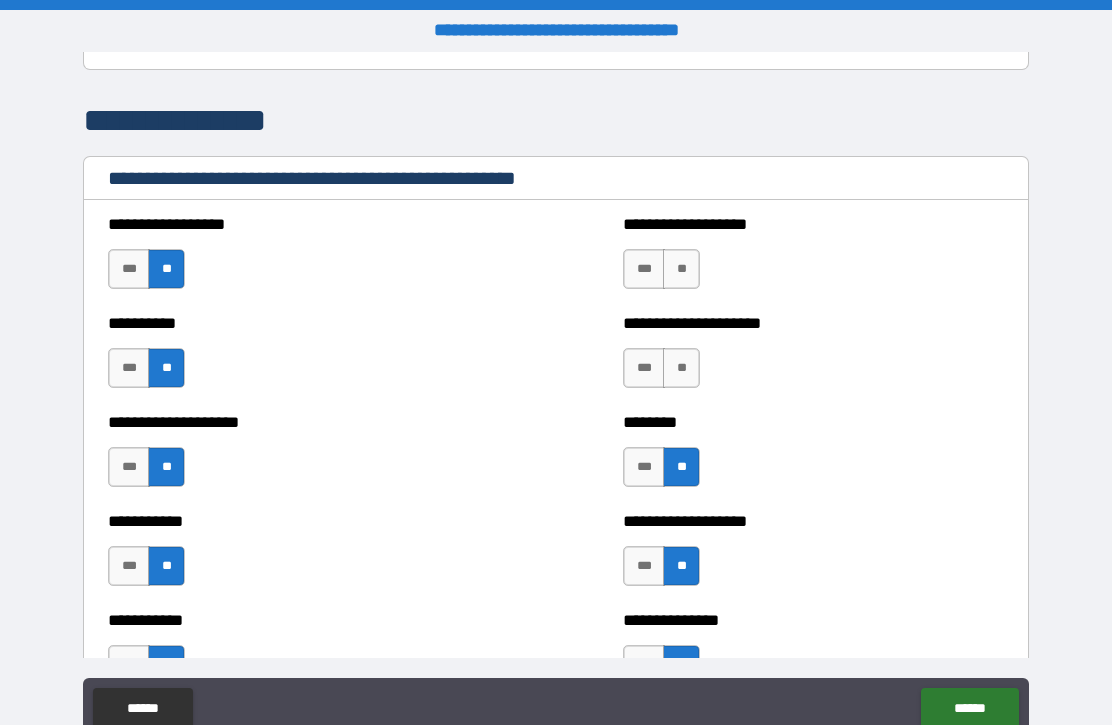 scroll, scrollTop: 2243, scrollLeft: 0, axis: vertical 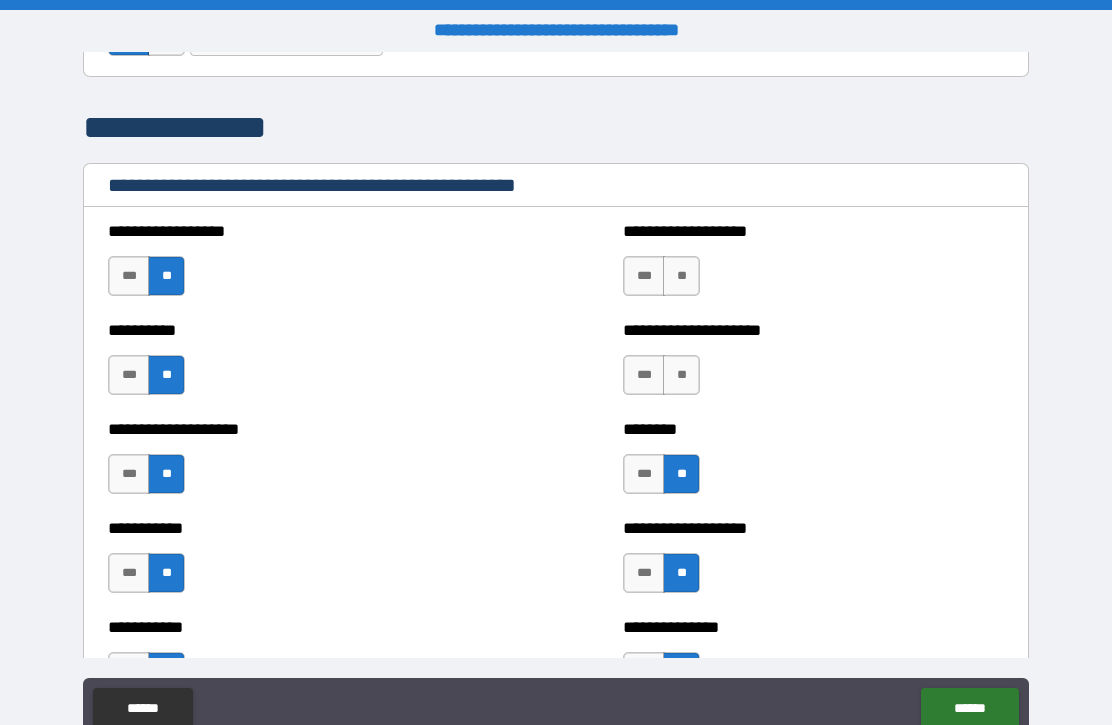 click on "**" at bounding box center [681, 375] 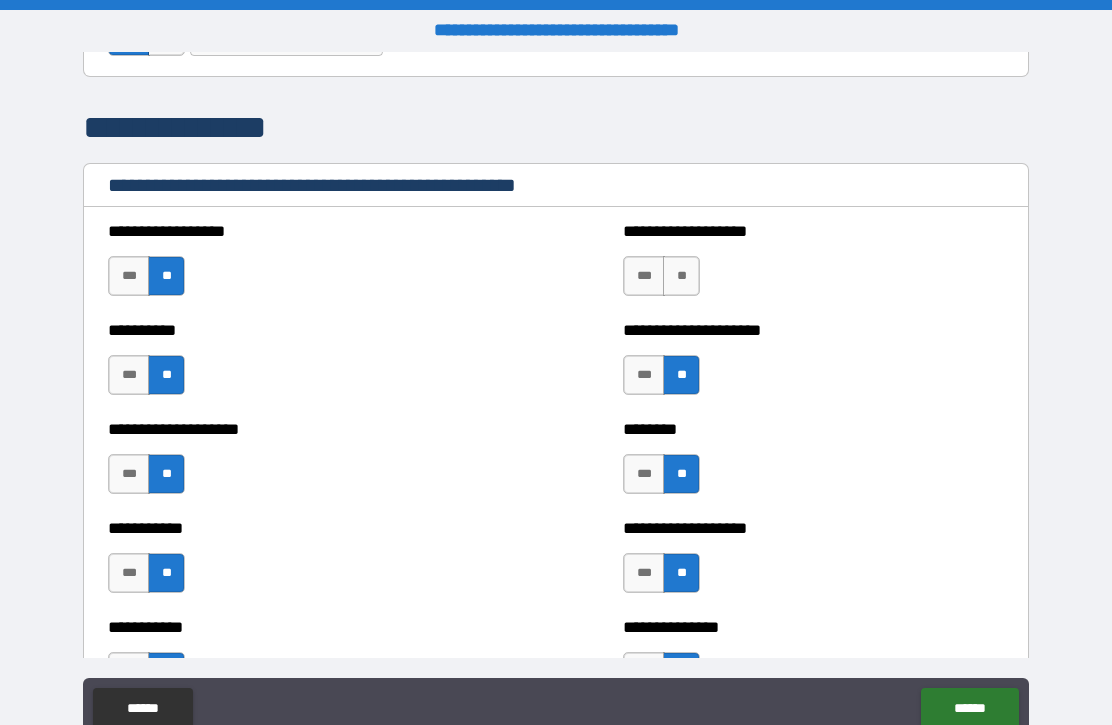 click on "***" at bounding box center (644, 276) 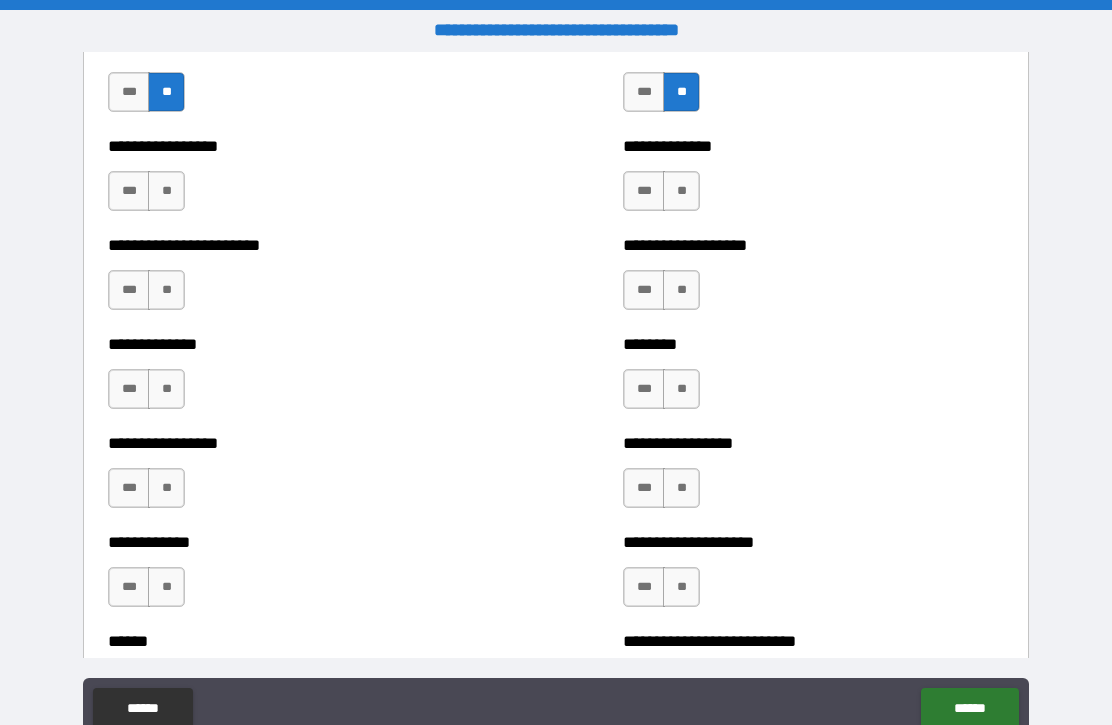 scroll, scrollTop: 3417, scrollLeft: 0, axis: vertical 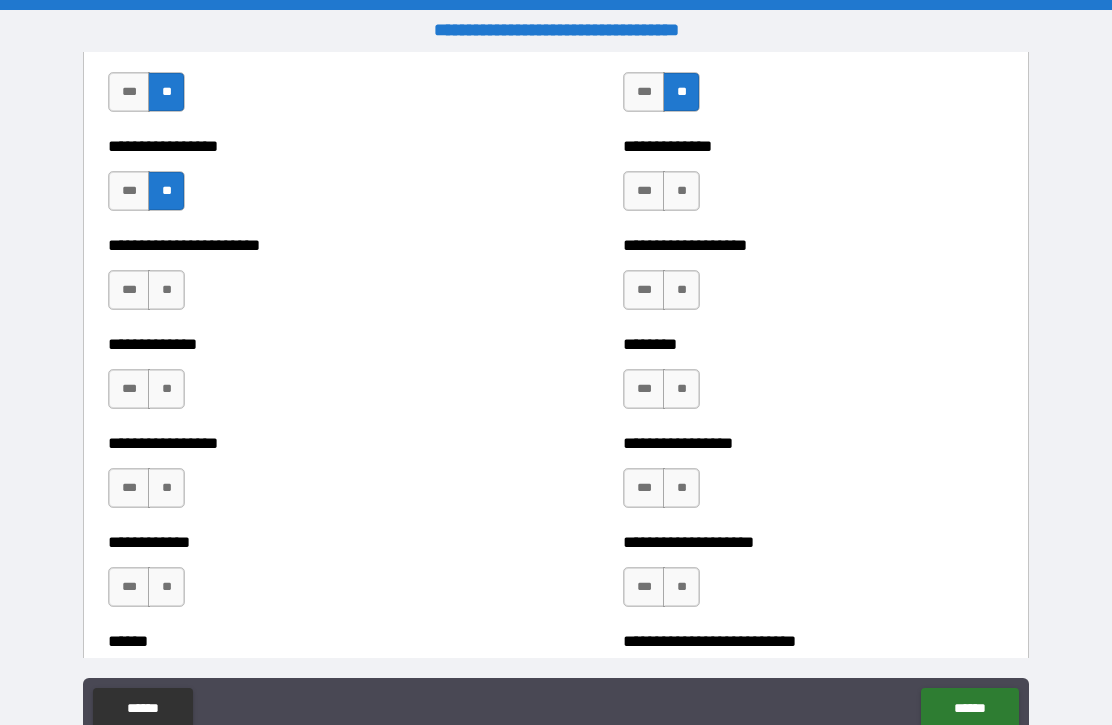 click on "**" at bounding box center (166, 290) 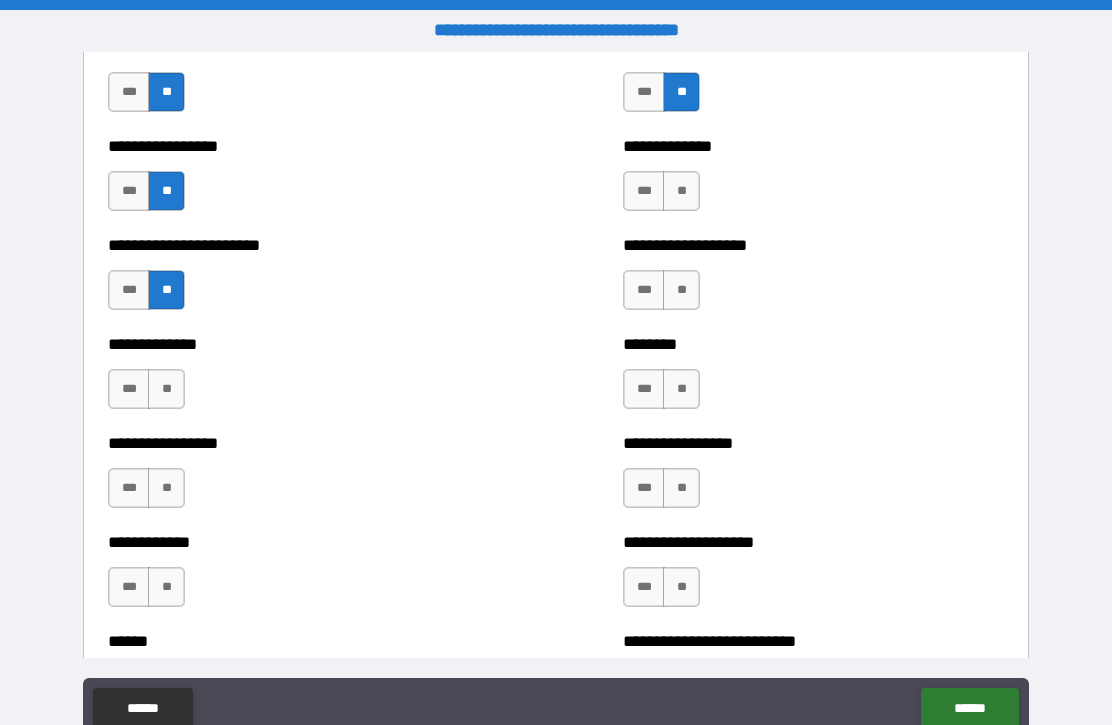 click on "**********" at bounding box center (298, 379) 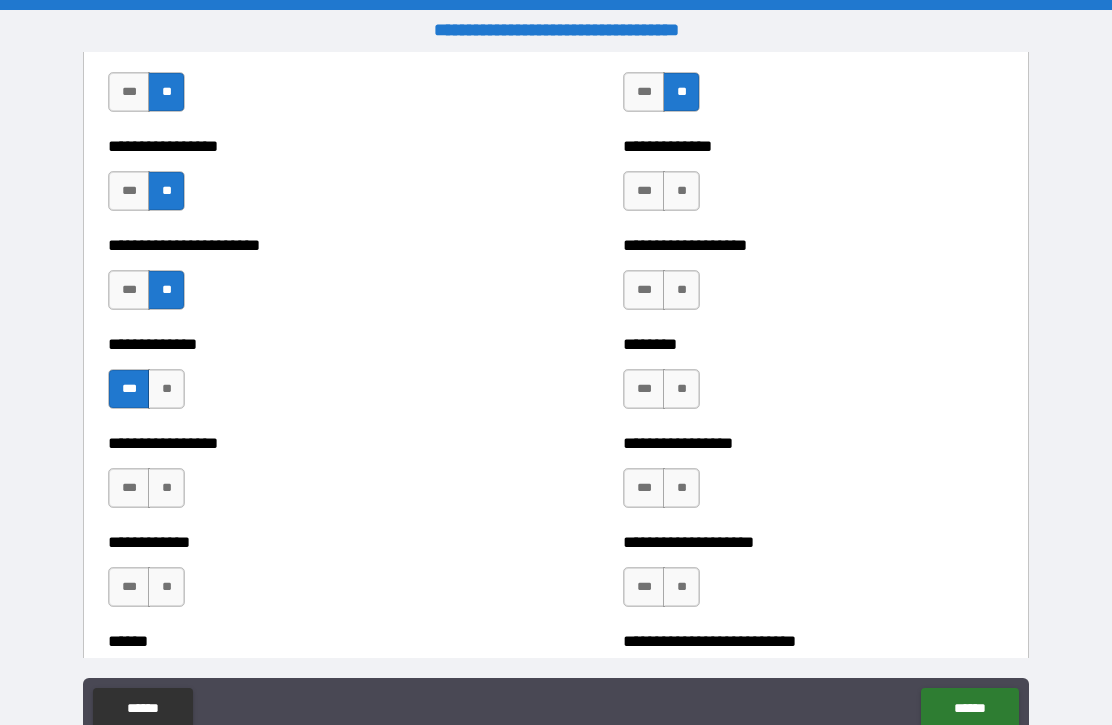 click on "**" at bounding box center (166, 488) 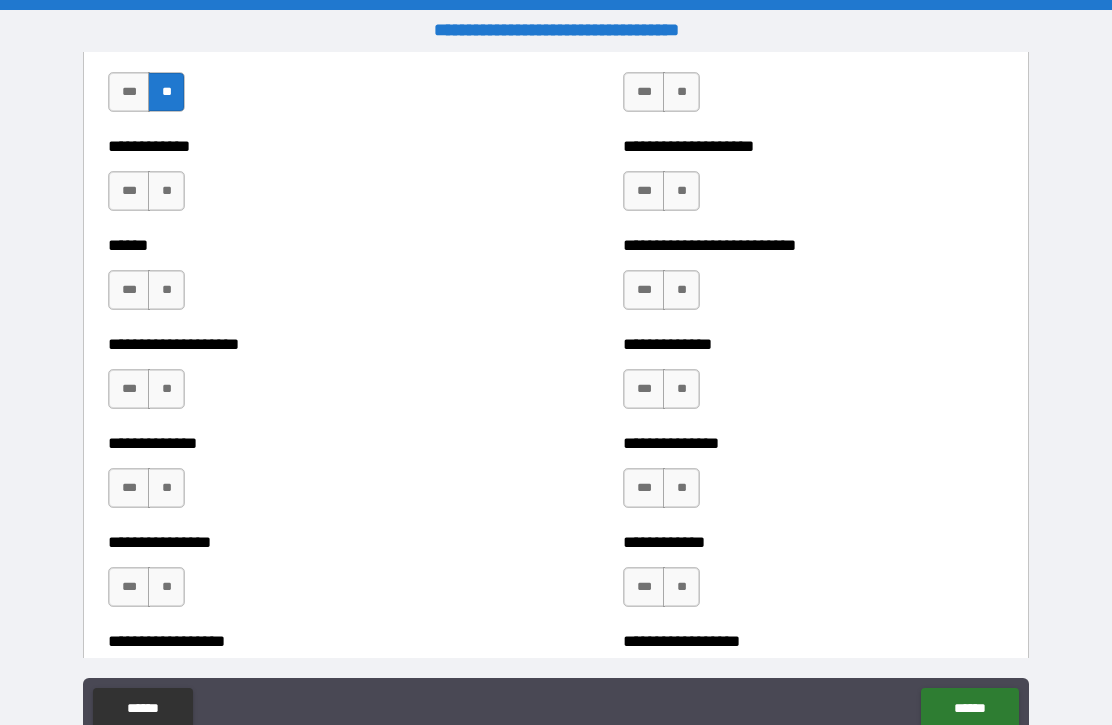 scroll, scrollTop: 3815, scrollLeft: 0, axis: vertical 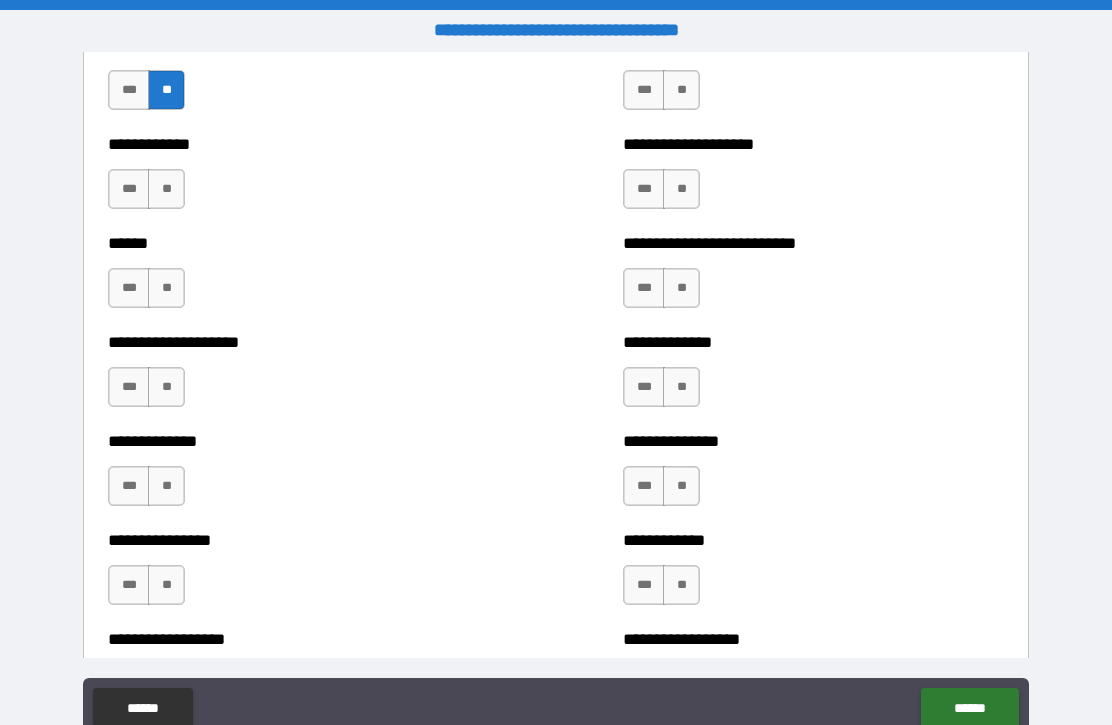 click on "**" at bounding box center [166, 189] 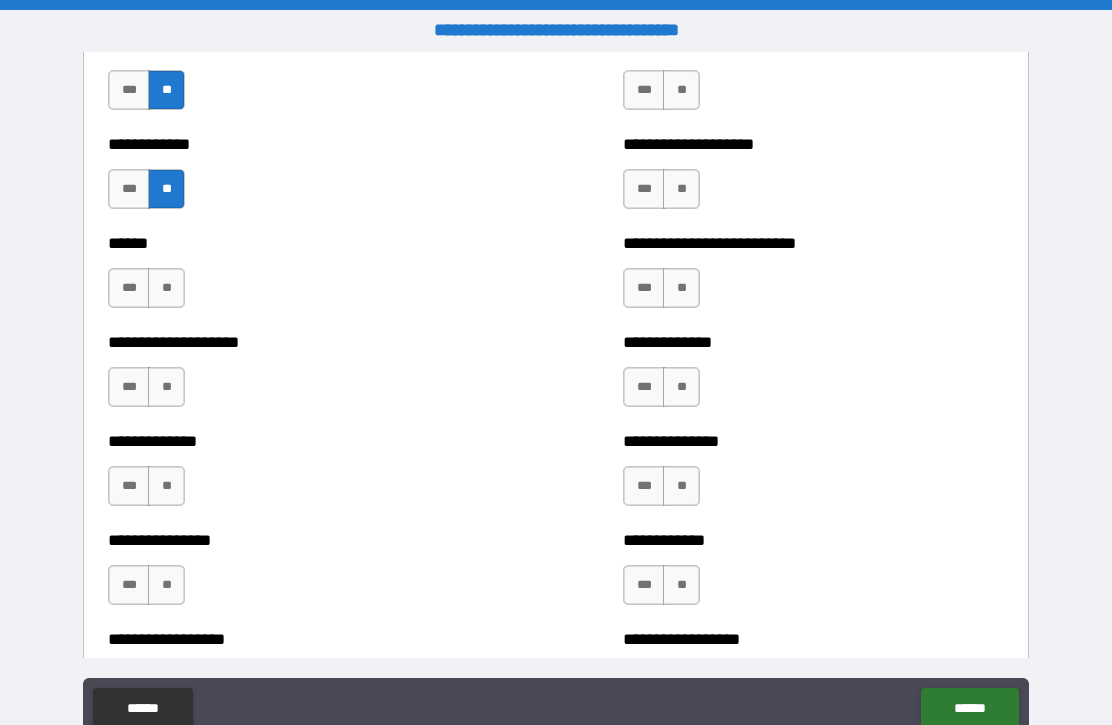 click on "**" at bounding box center (166, 288) 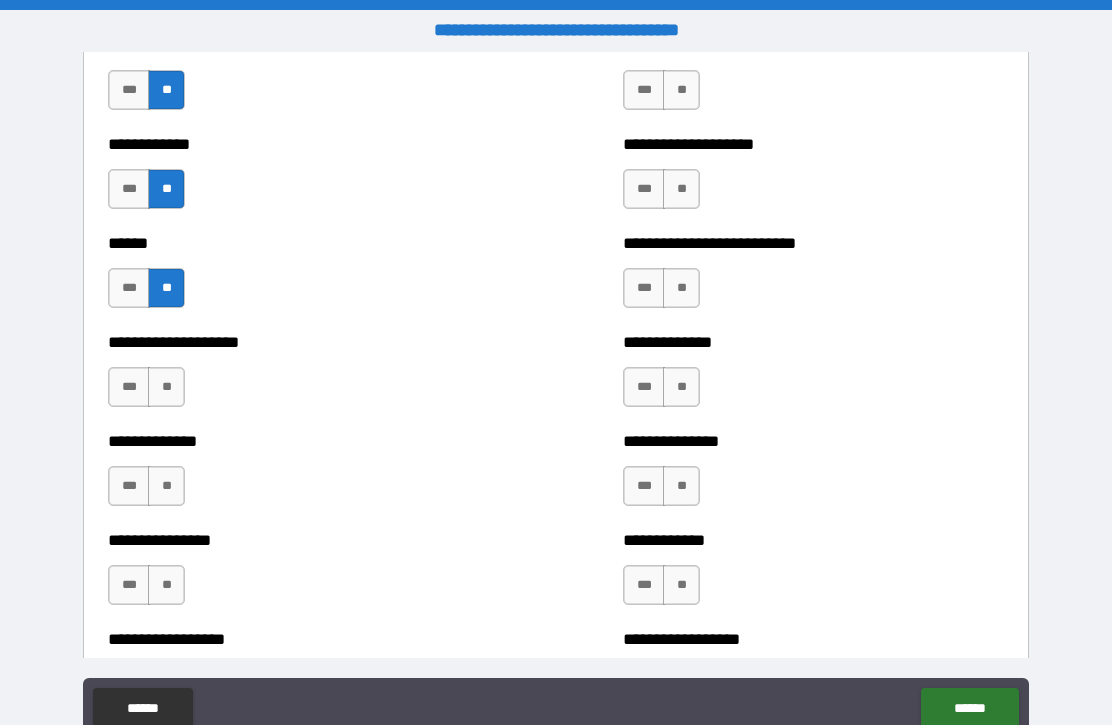 click on "**" at bounding box center [166, 387] 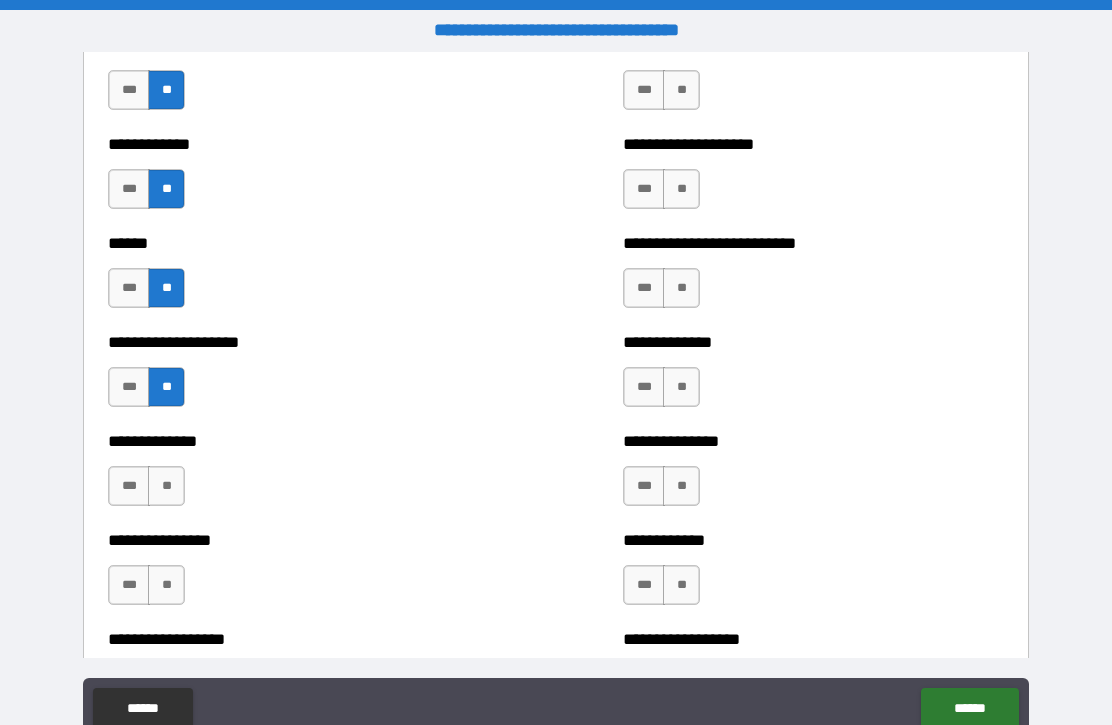 click on "**" at bounding box center (166, 486) 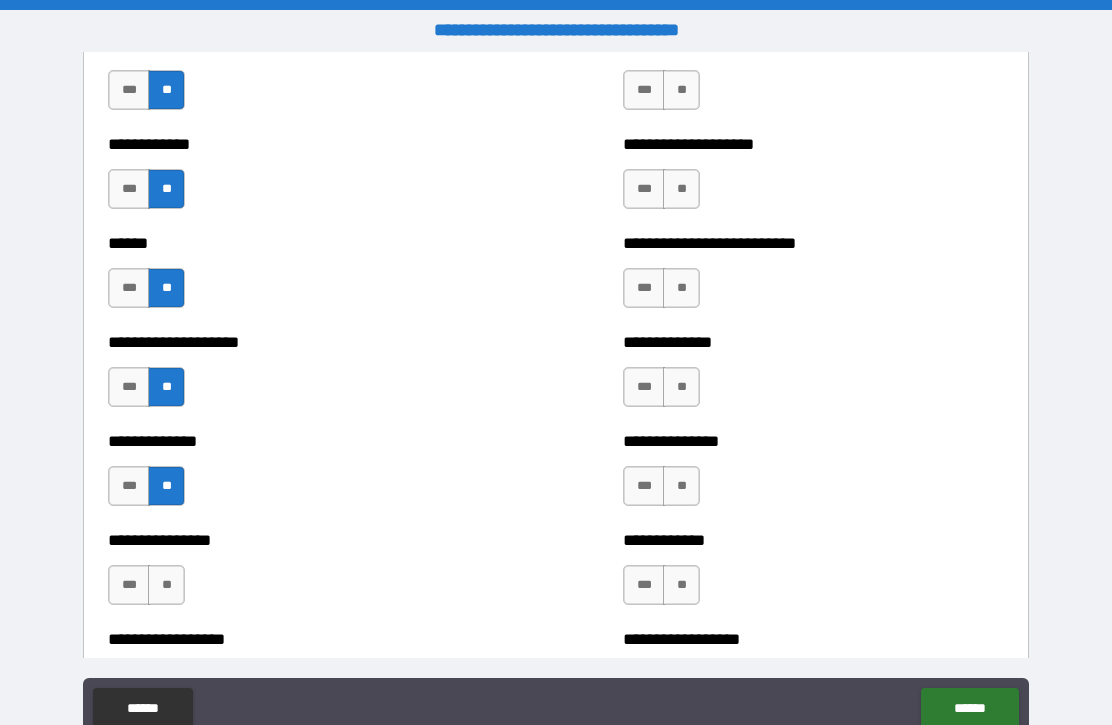 click on "**" at bounding box center (166, 585) 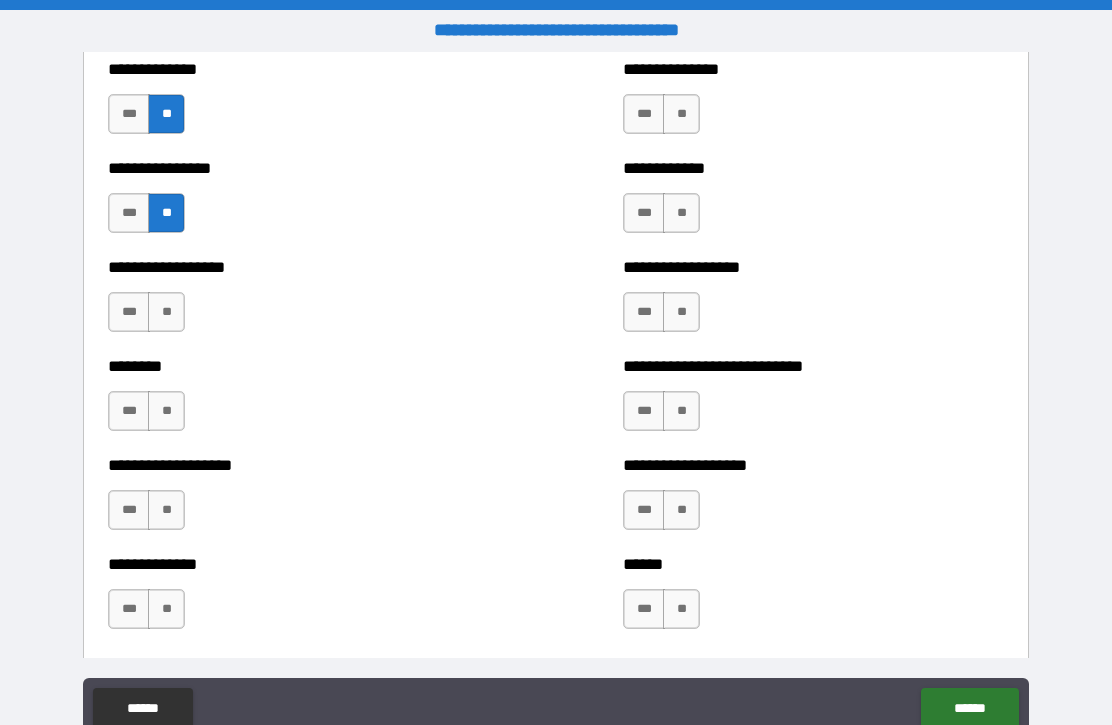 scroll, scrollTop: 4189, scrollLeft: 0, axis: vertical 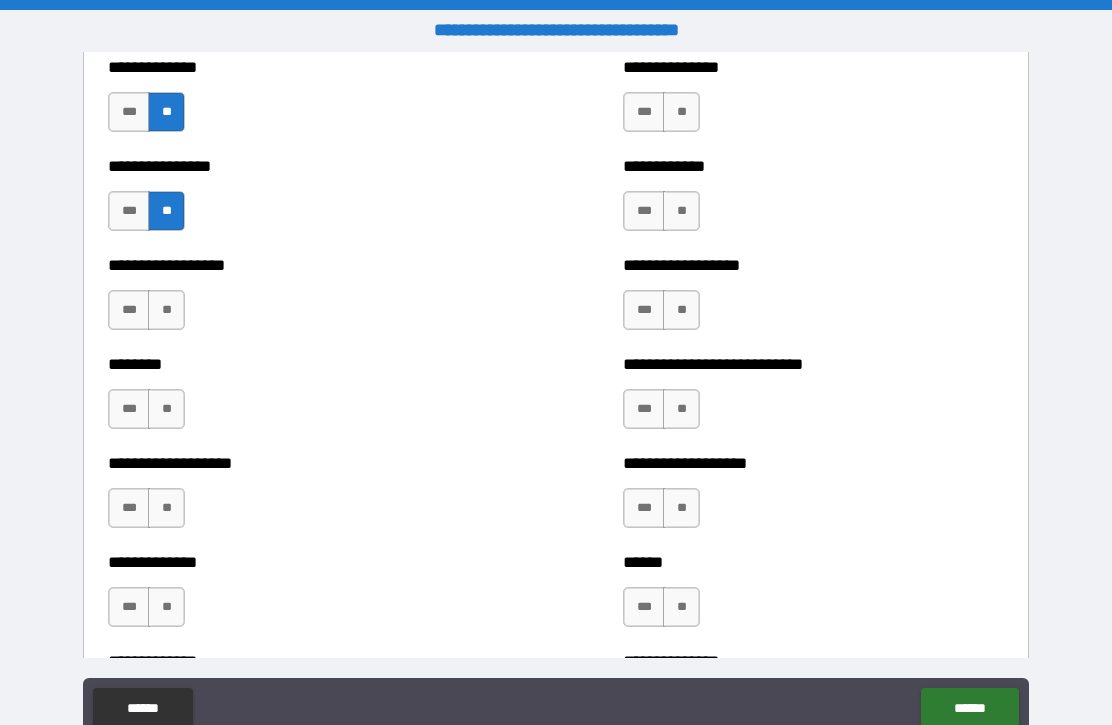 click on "**" at bounding box center [166, 310] 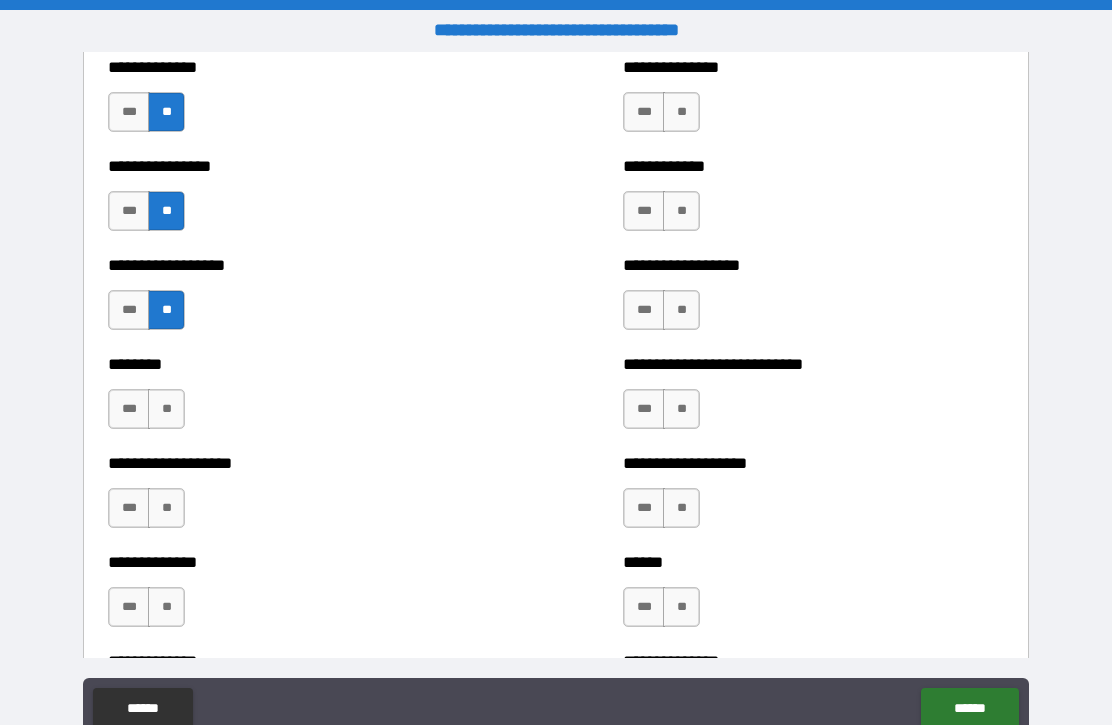 click on "*** **" at bounding box center [149, 414] 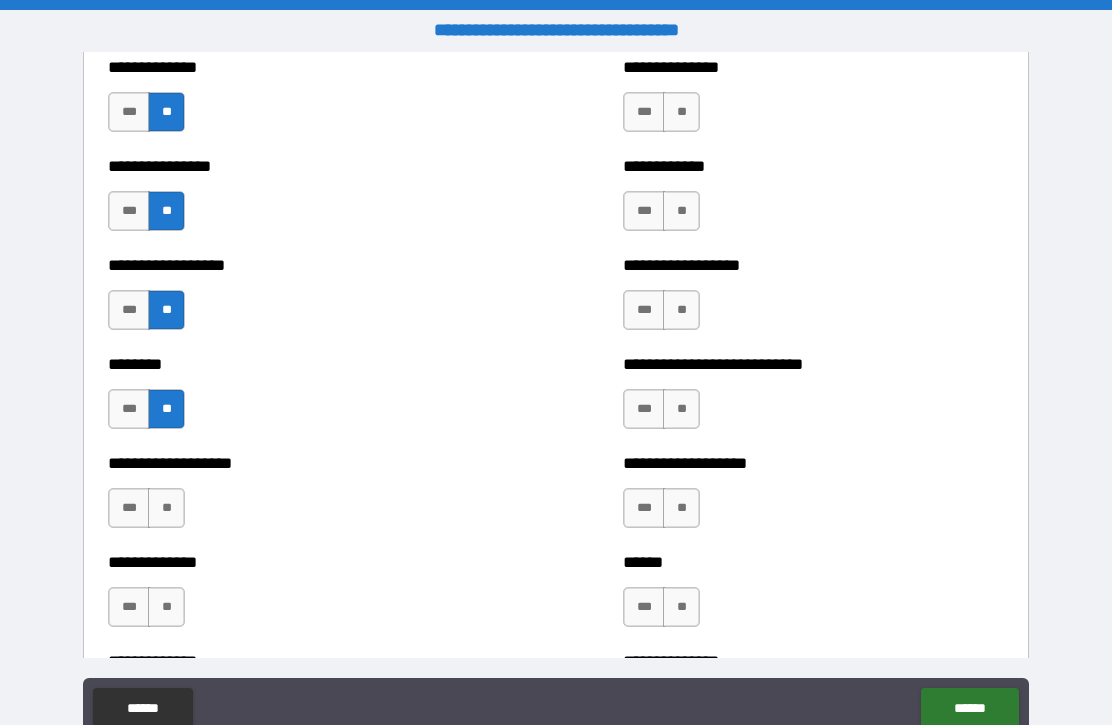click on "**" at bounding box center (166, 607) 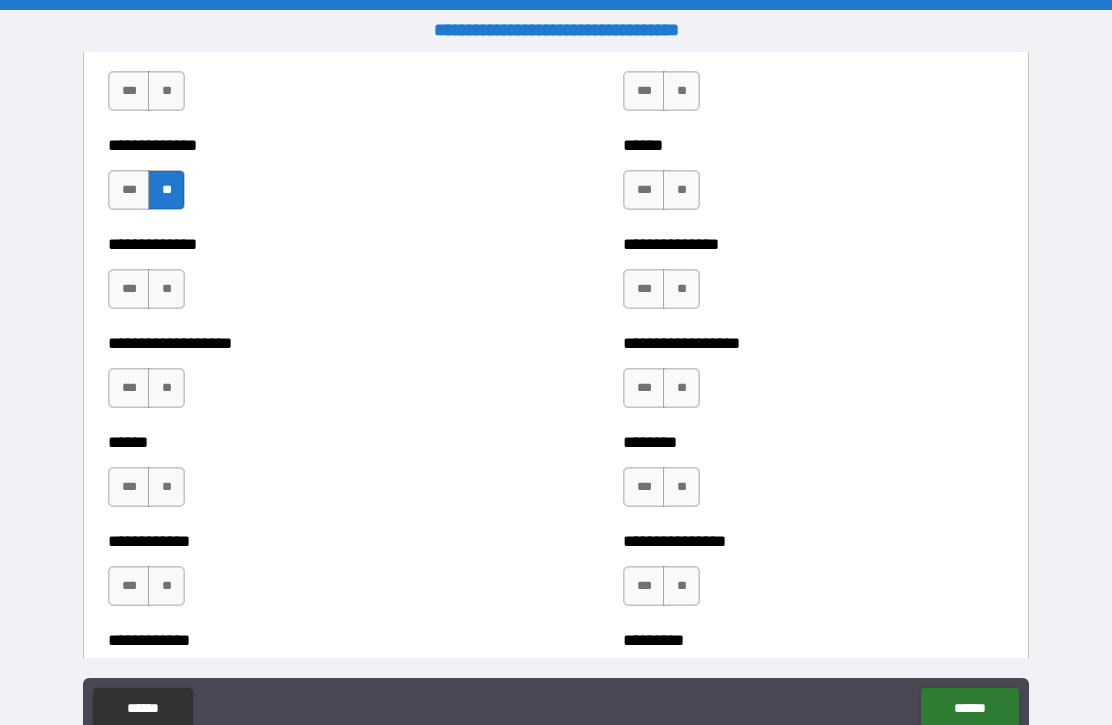 scroll, scrollTop: 4607, scrollLeft: 0, axis: vertical 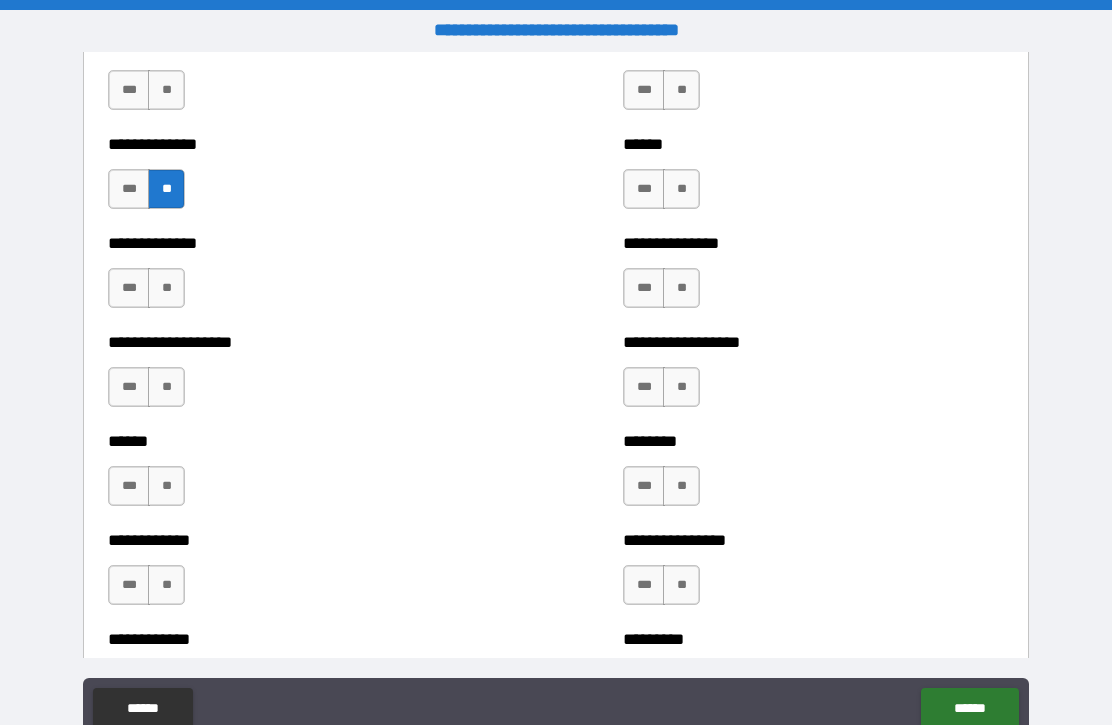 click on "***" at bounding box center (129, 288) 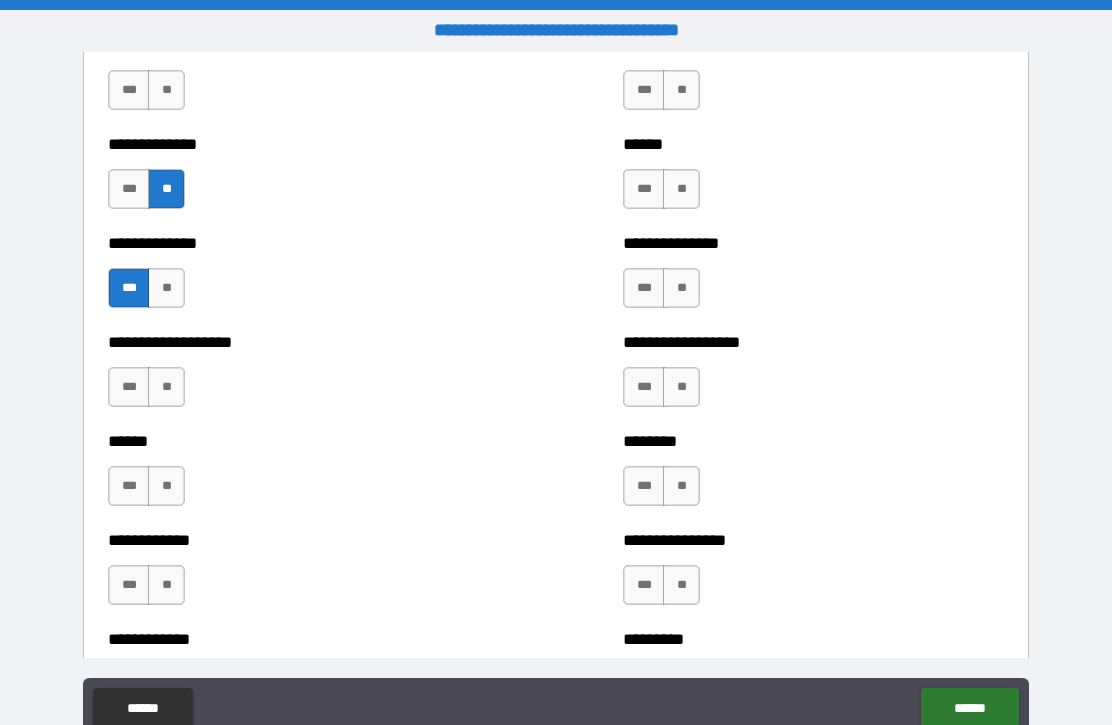 click on "**" at bounding box center [166, 387] 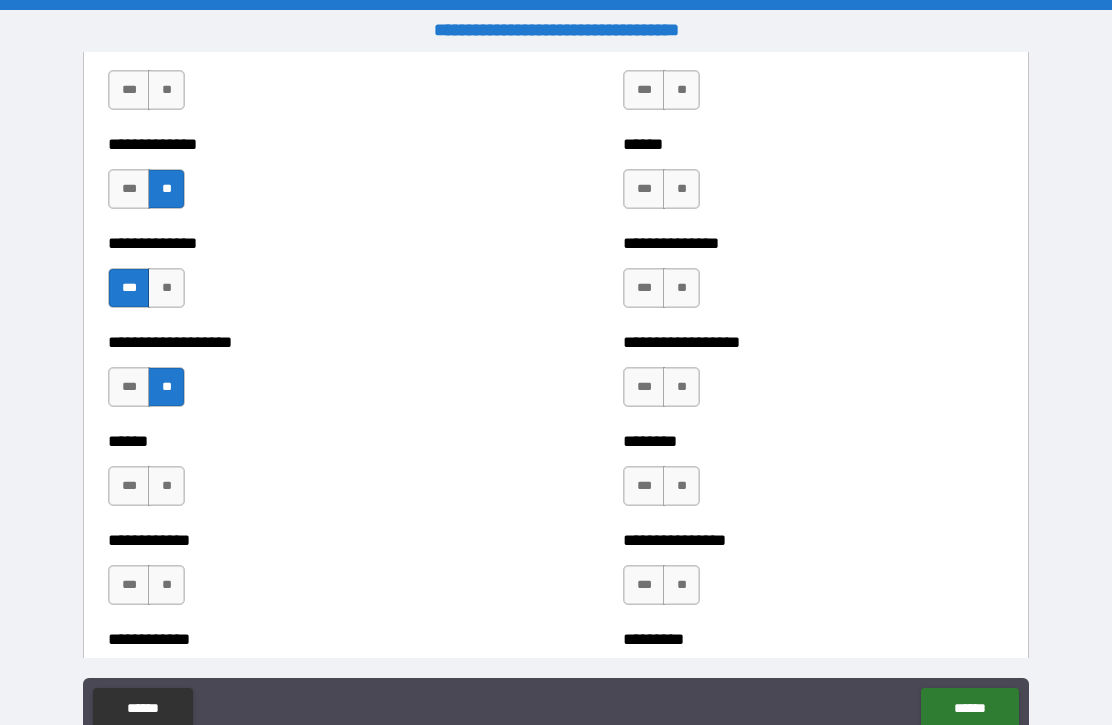 click on "**" at bounding box center (166, 486) 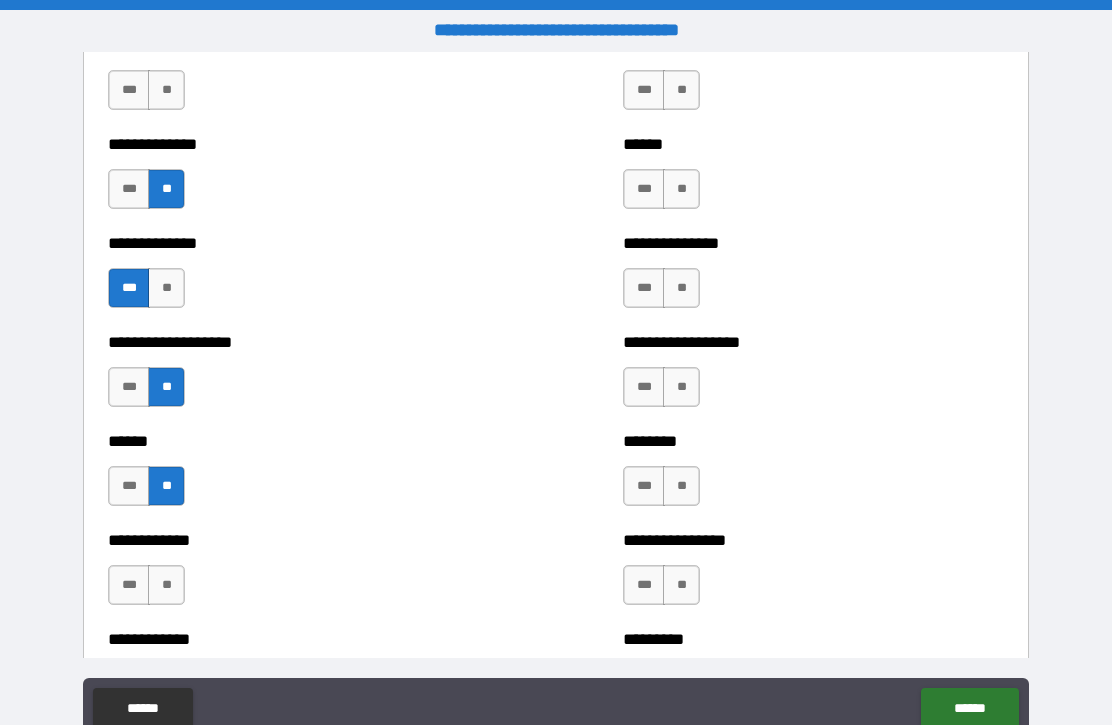 click on "**" at bounding box center [166, 585] 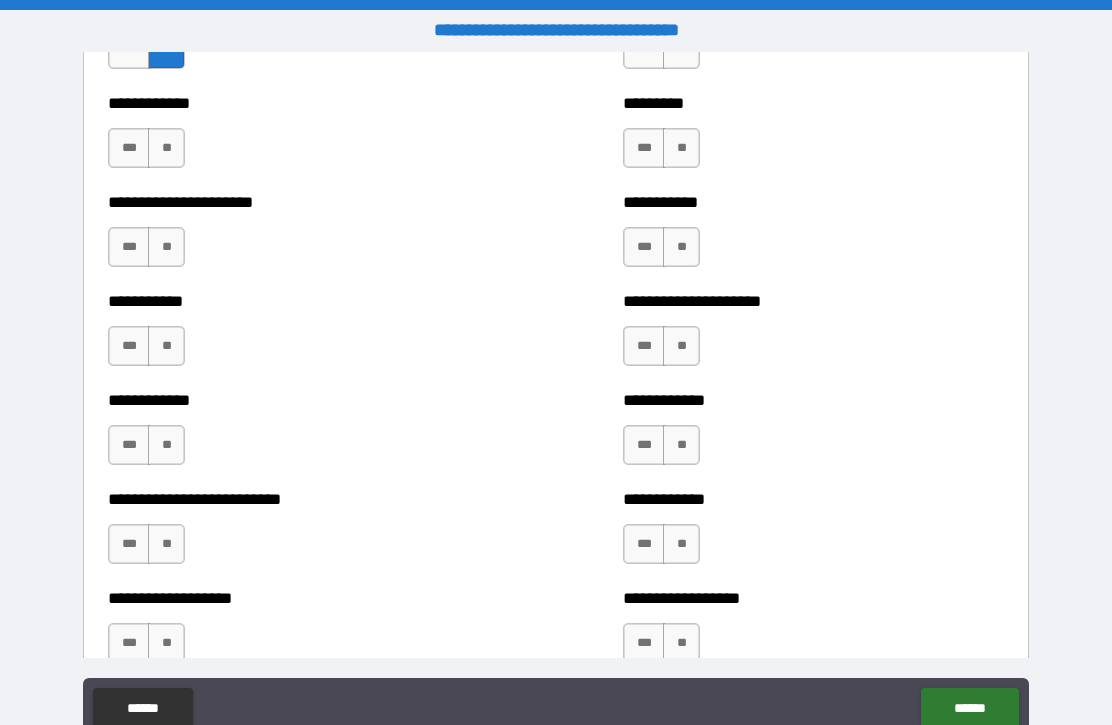 scroll, scrollTop: 5144, scrollLeft: 0, axis: vertical 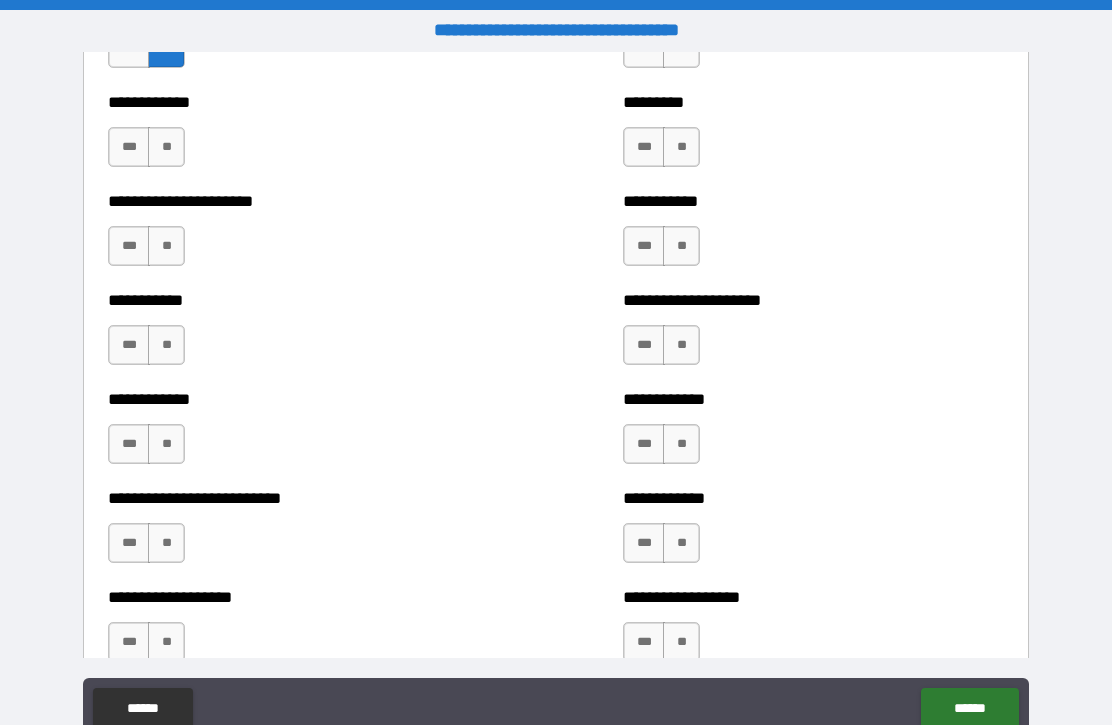 click on "***" at bounding box center [129, 543] 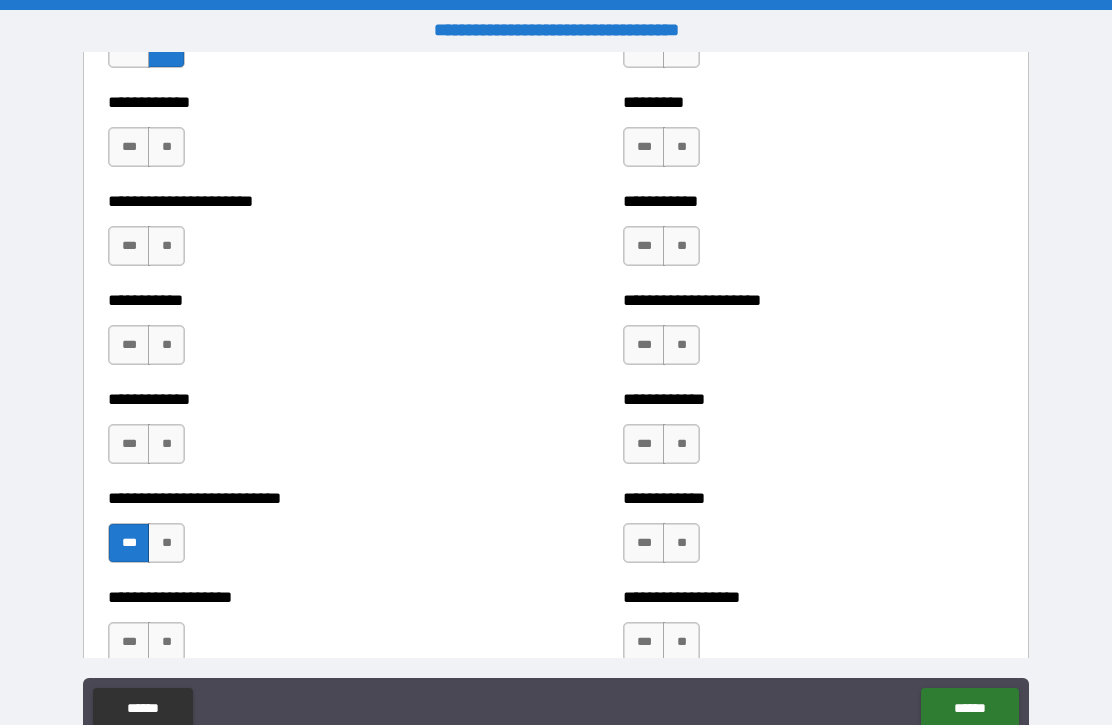 click on "***" at bounding box center (129, 642) 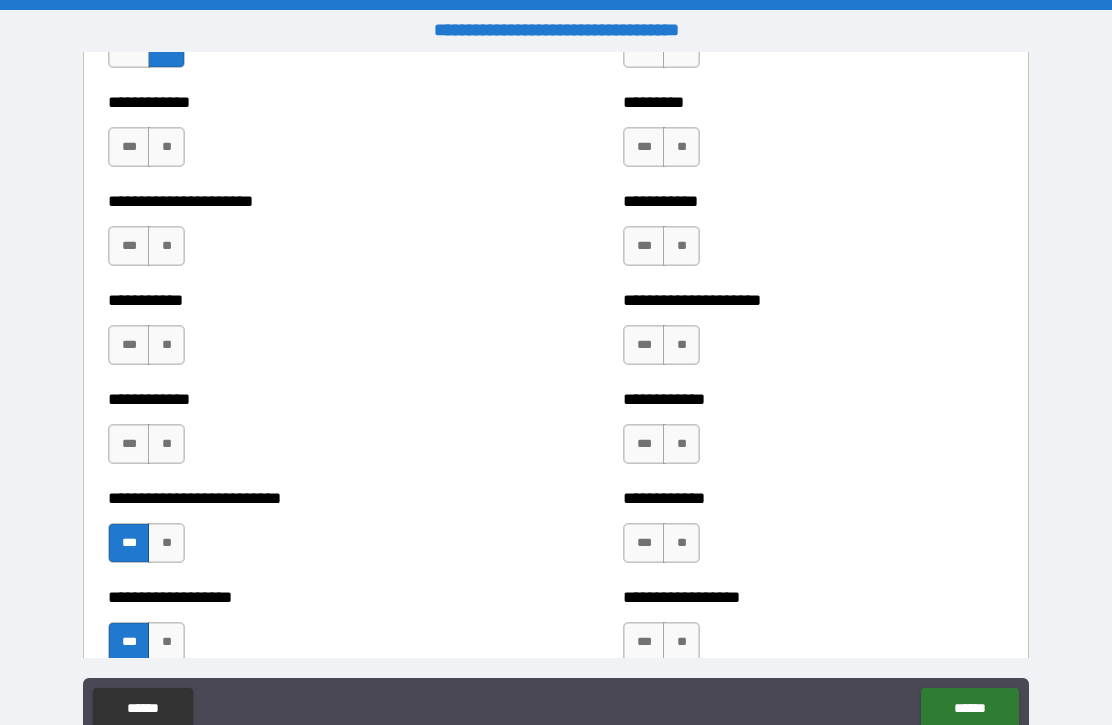 click on "**" at bounding box center [166, 345] 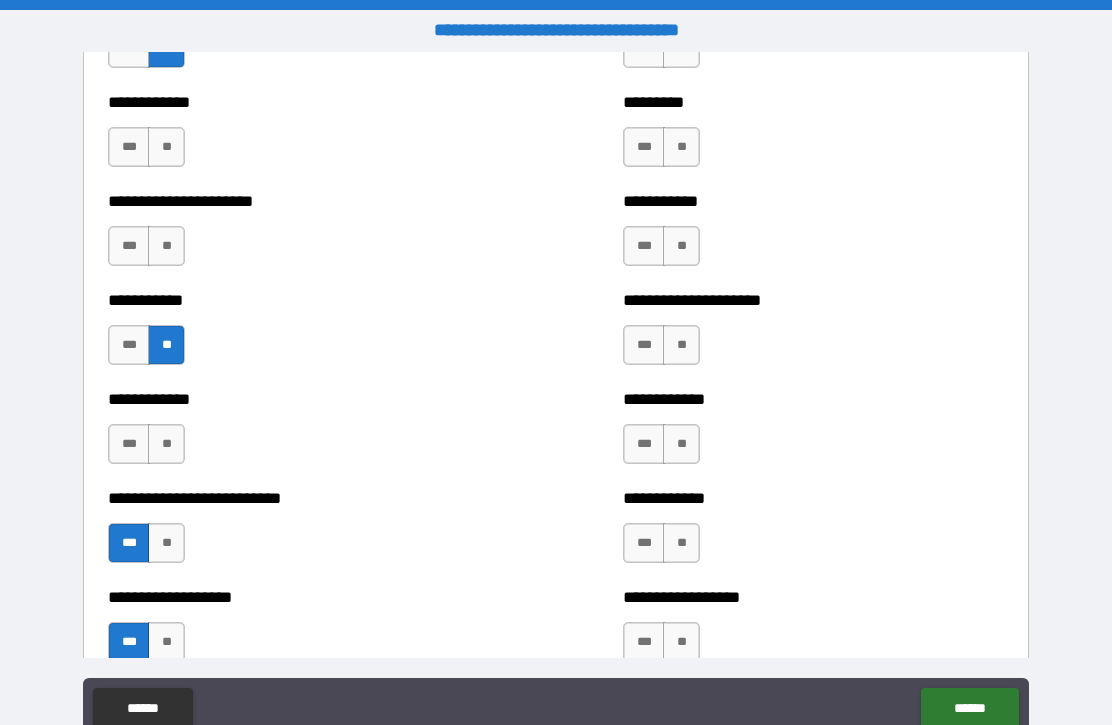 click on "**" at bounding box center [166, 444] 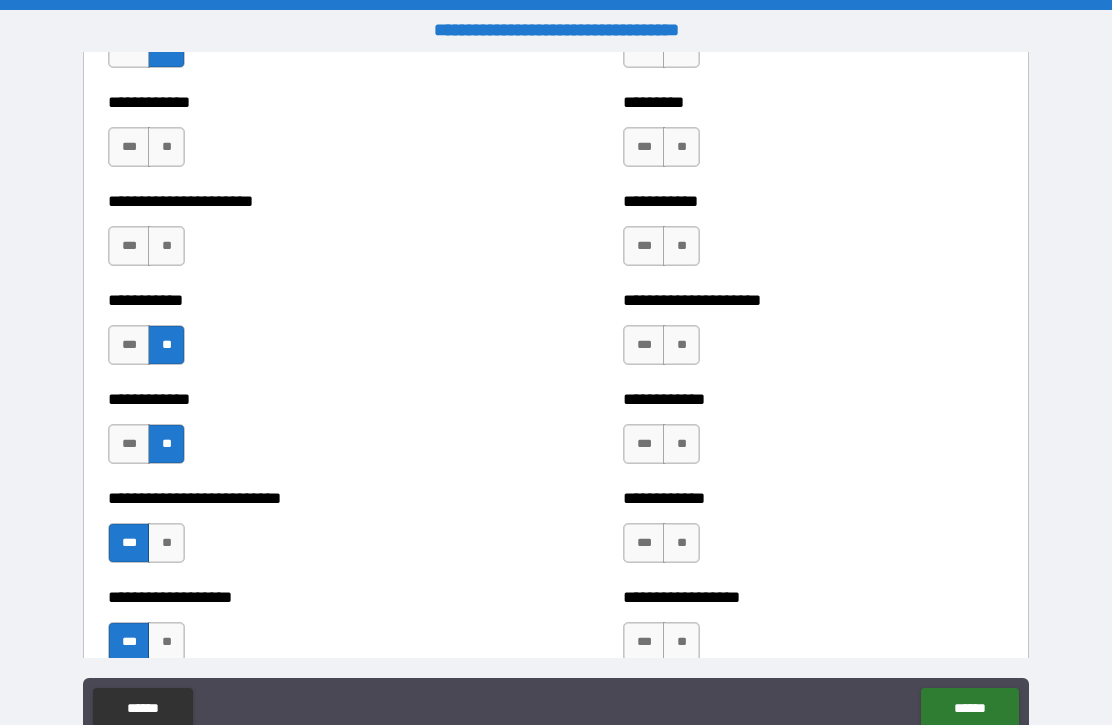 click on "**" at bounding box center [166, 246] 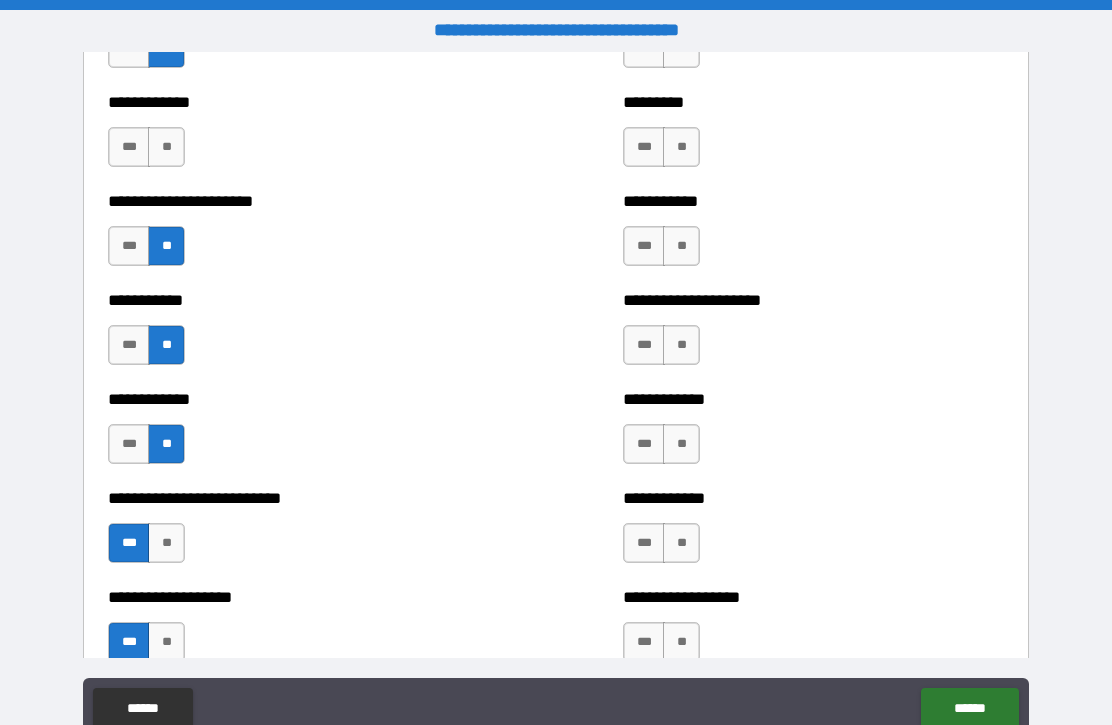 click on "**" at bounding box center (166, 147) 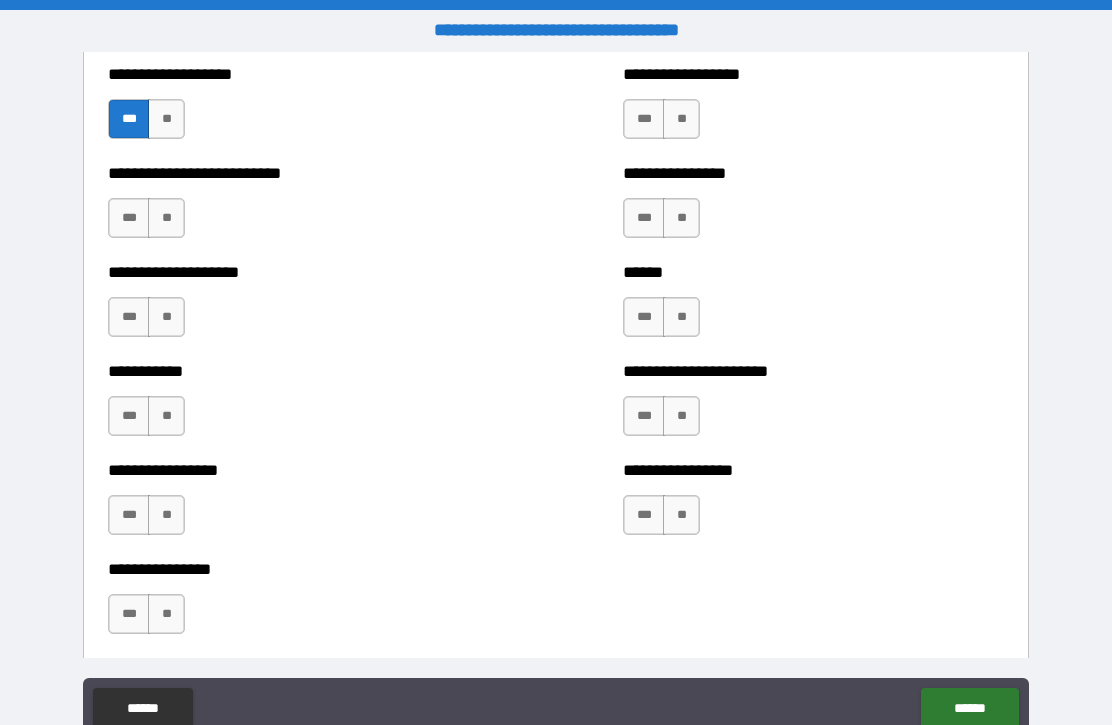scroll, scrollTop: 5674, scrollLeft: 0, axis: vertical 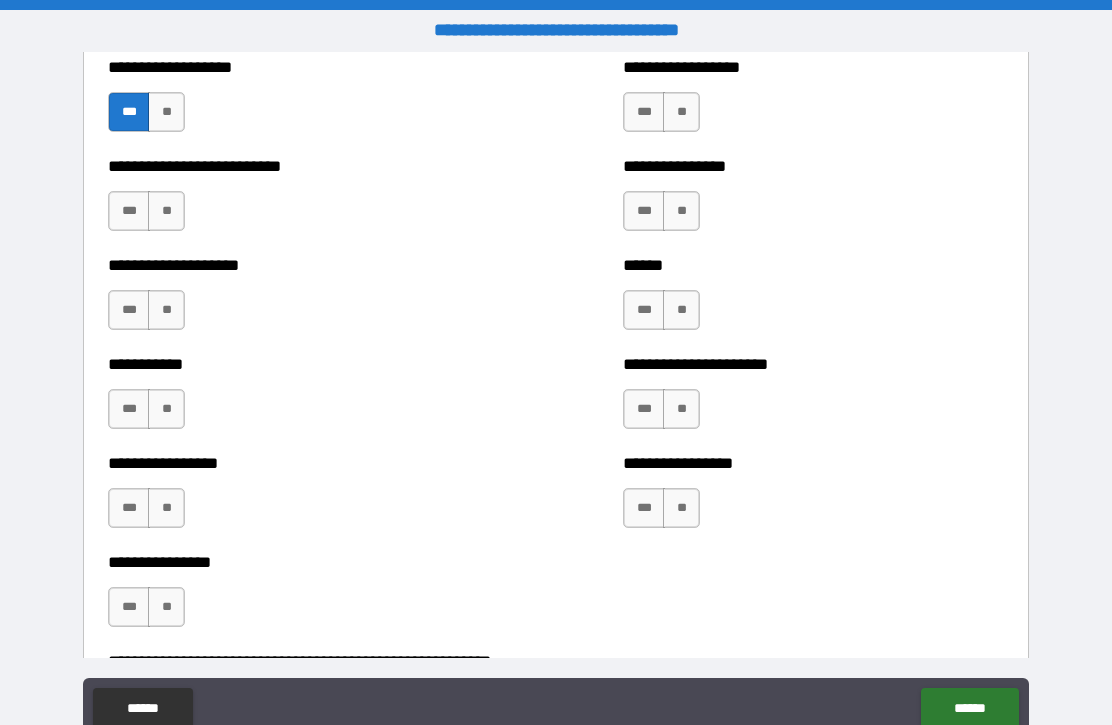 click on "**" at bounding box center [166, 211] 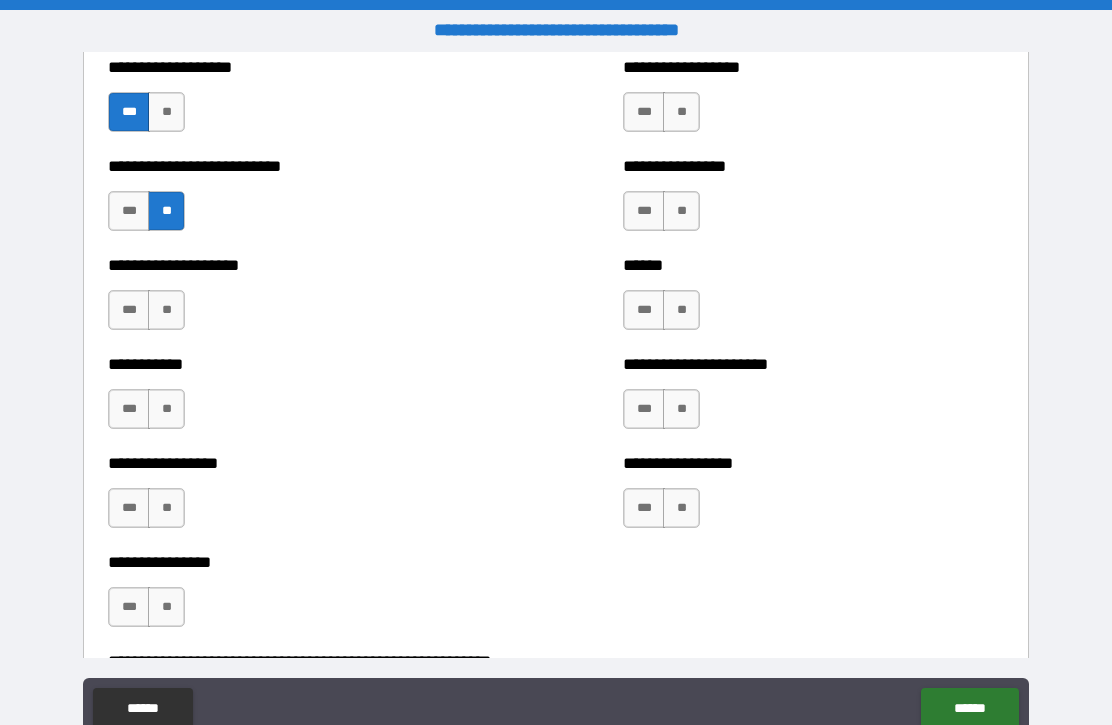 click on "**" at bounding box center [166, 310] 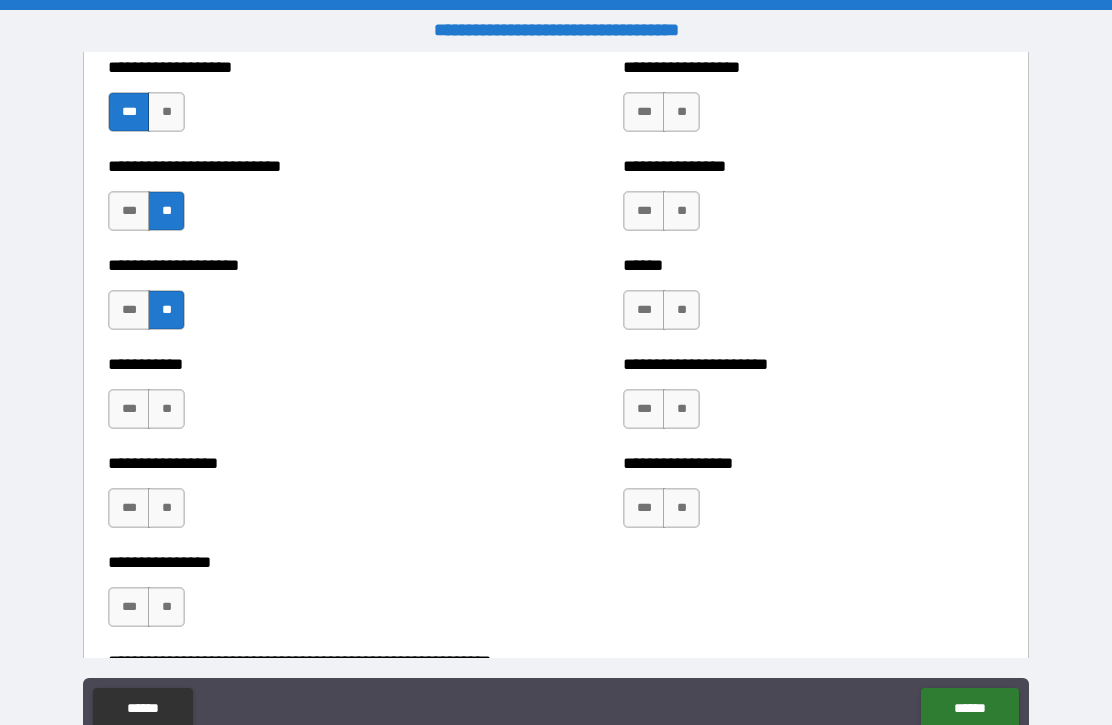 click on "**" at bounding box center [166, 409] 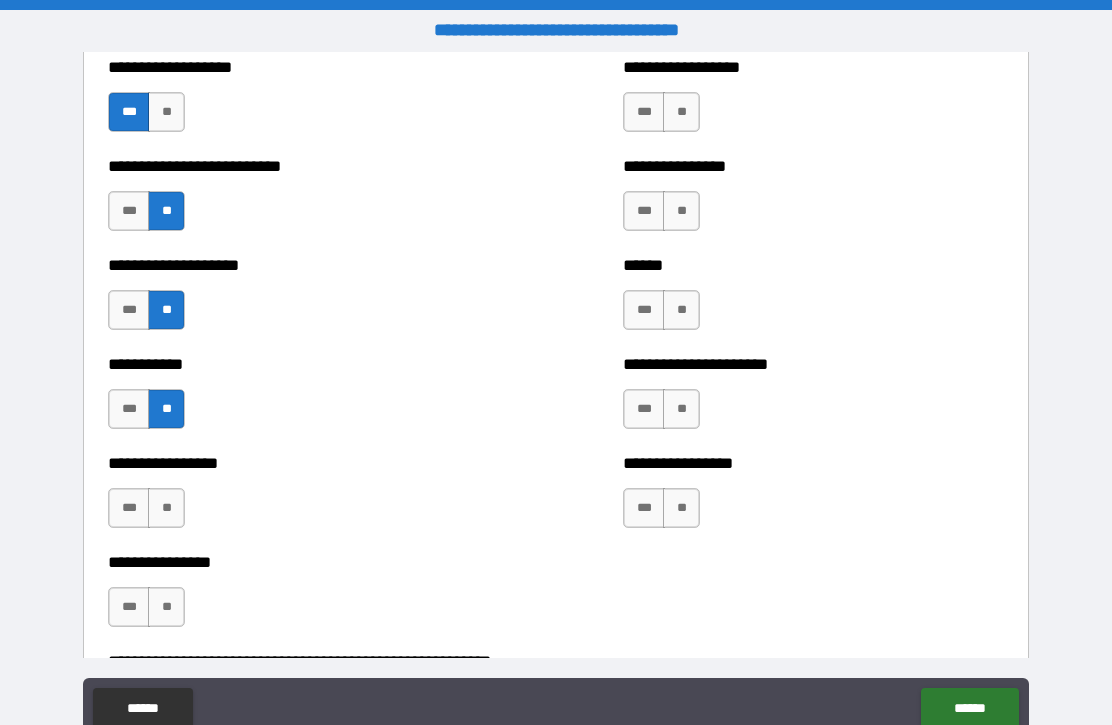 click on "**" at bounding box center (166, 508) 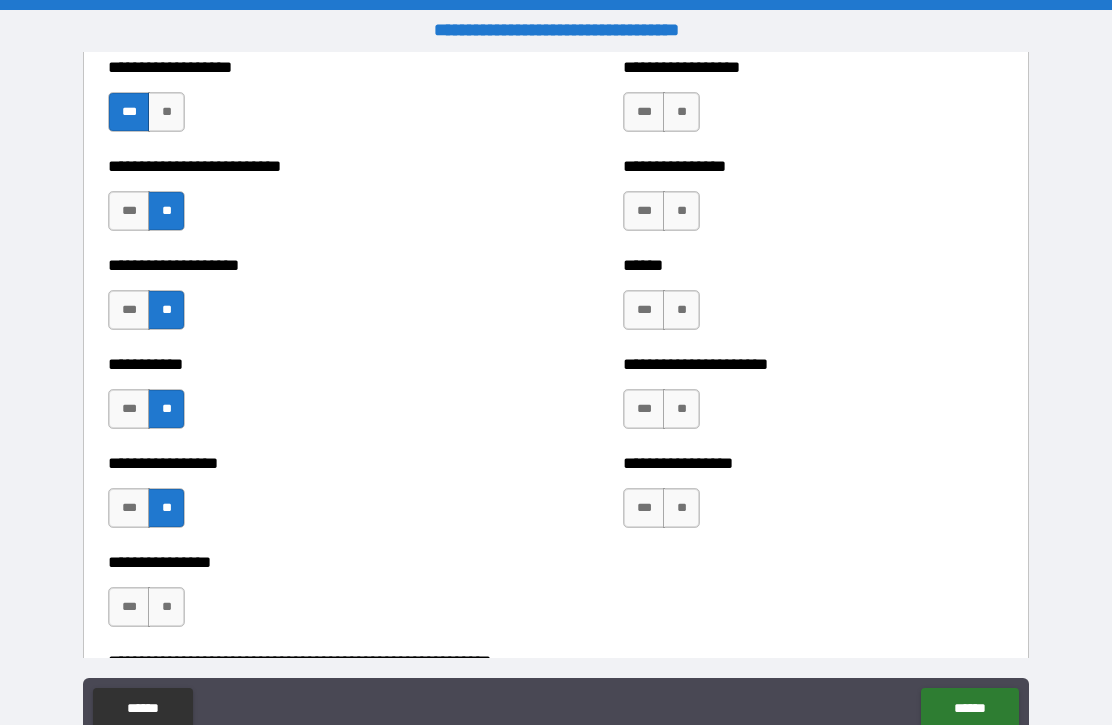 click on "**" at bounding box center [166, 508] 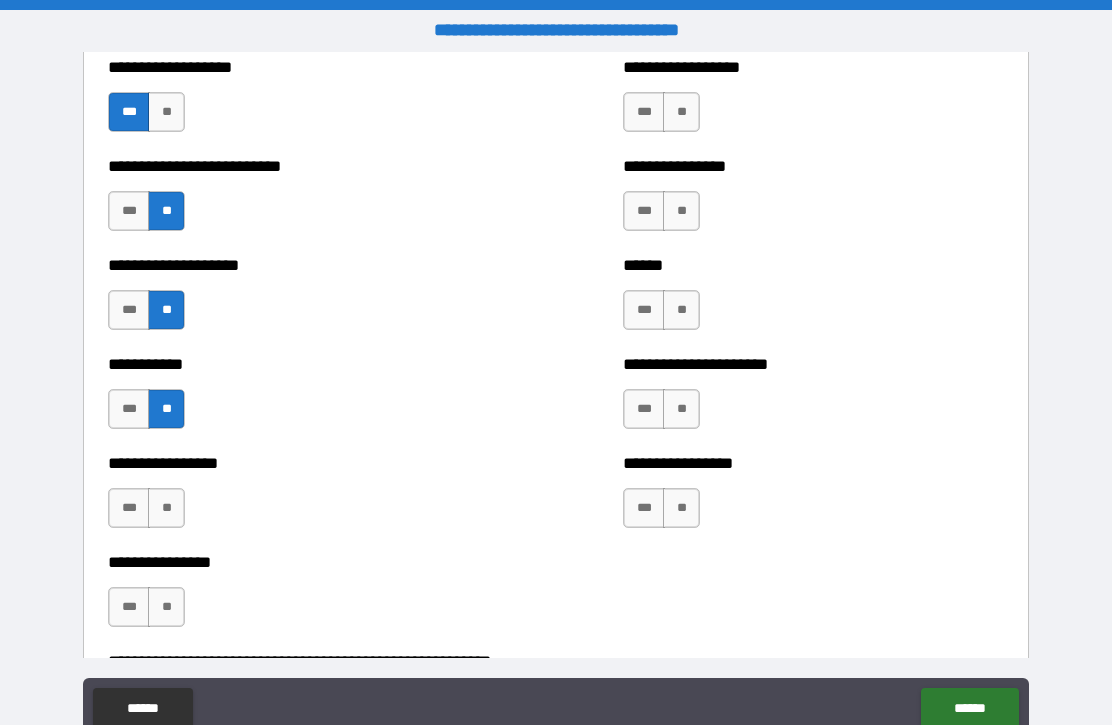 click on "**" at bounding box center (166, 508) 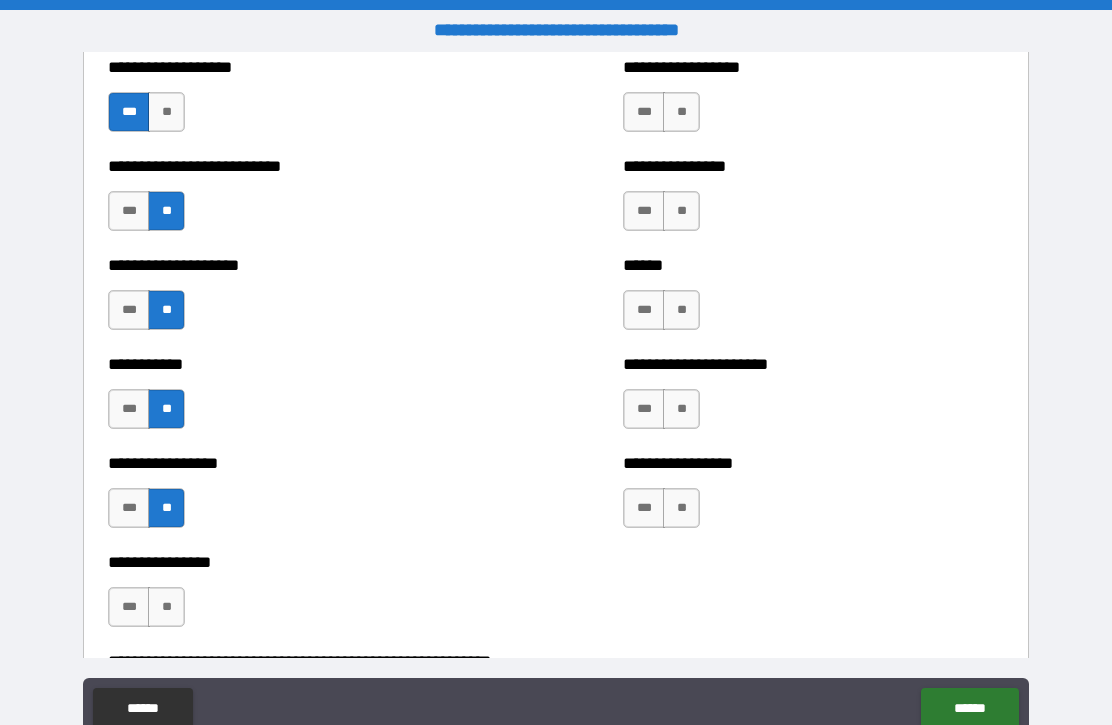 click on "**" at bounding box center [166, 607] 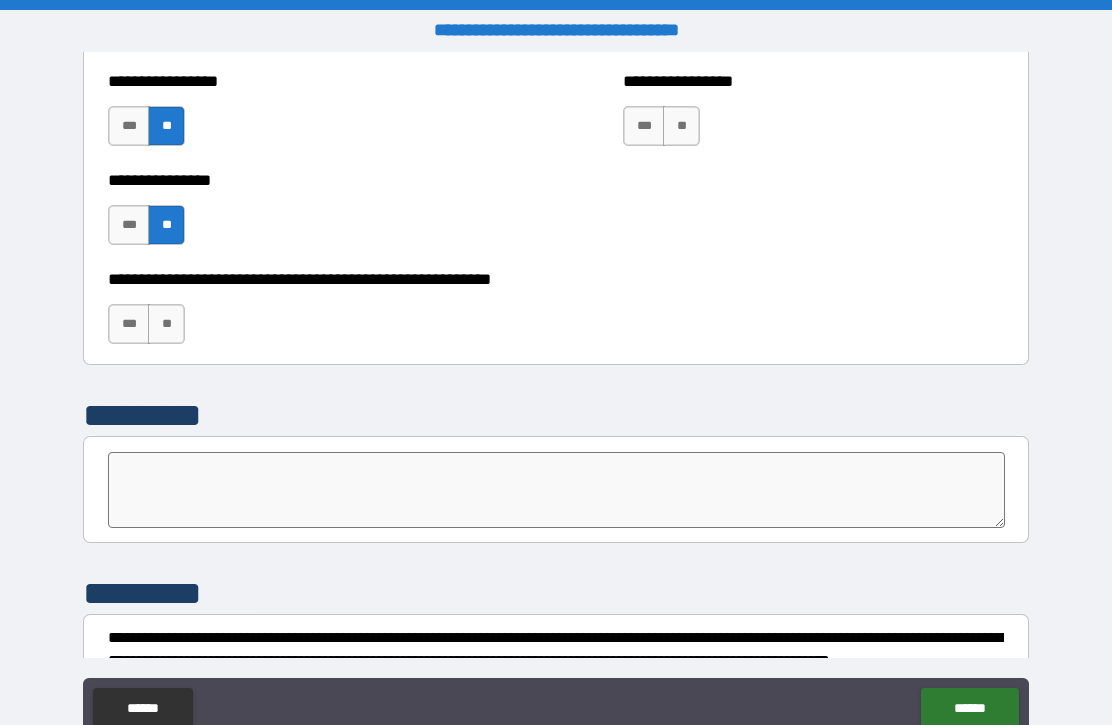 scroll, scrollTop: 6056, scrollLeft: 0, axis: vertical 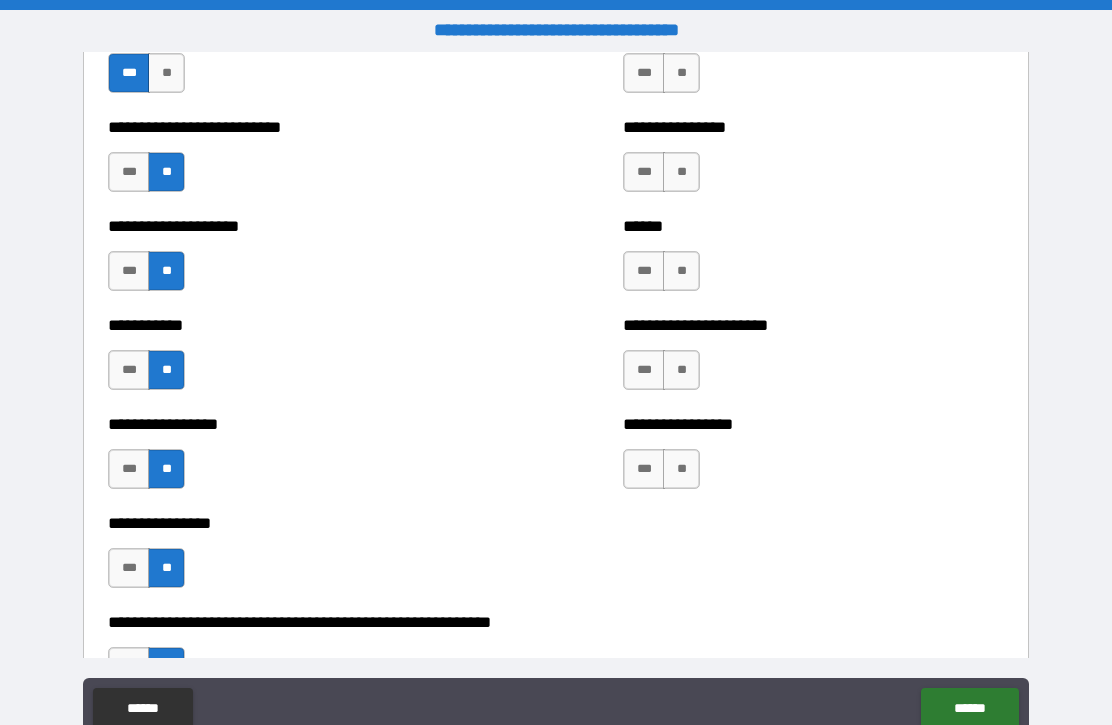 click on "**" at bounding box center (681, 469) 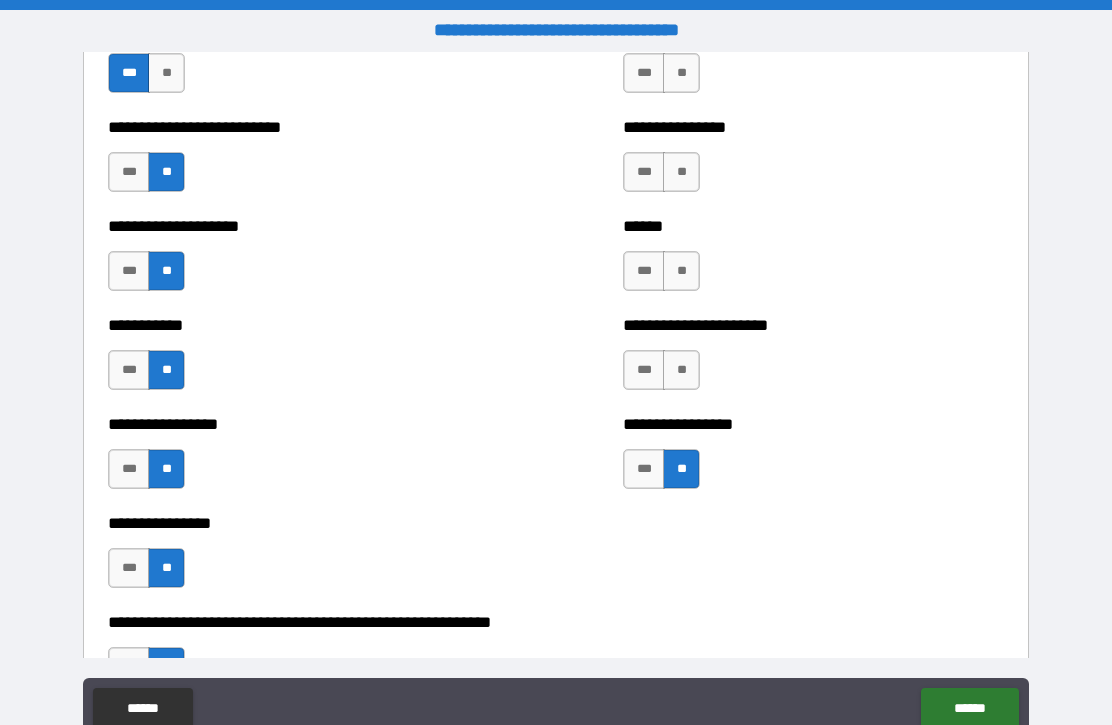 click on "**" at bounding box center (681, 370) 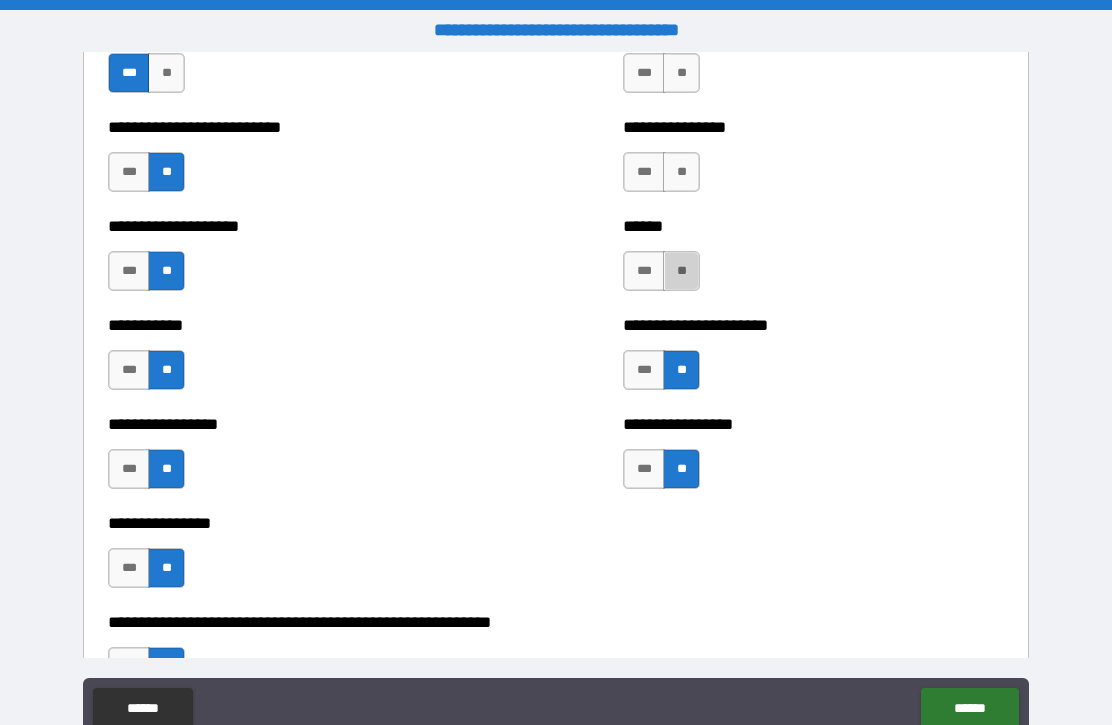 click on "**" at bounding box center [681, 271] 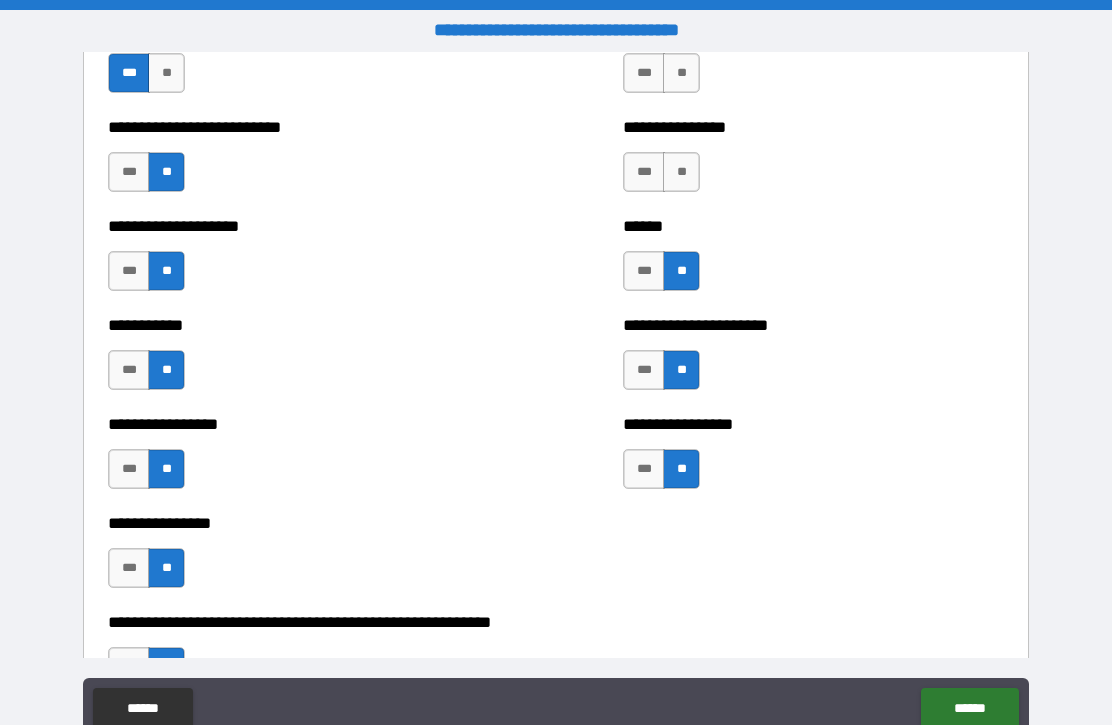 click on "**" at bounding box center (681, 172) 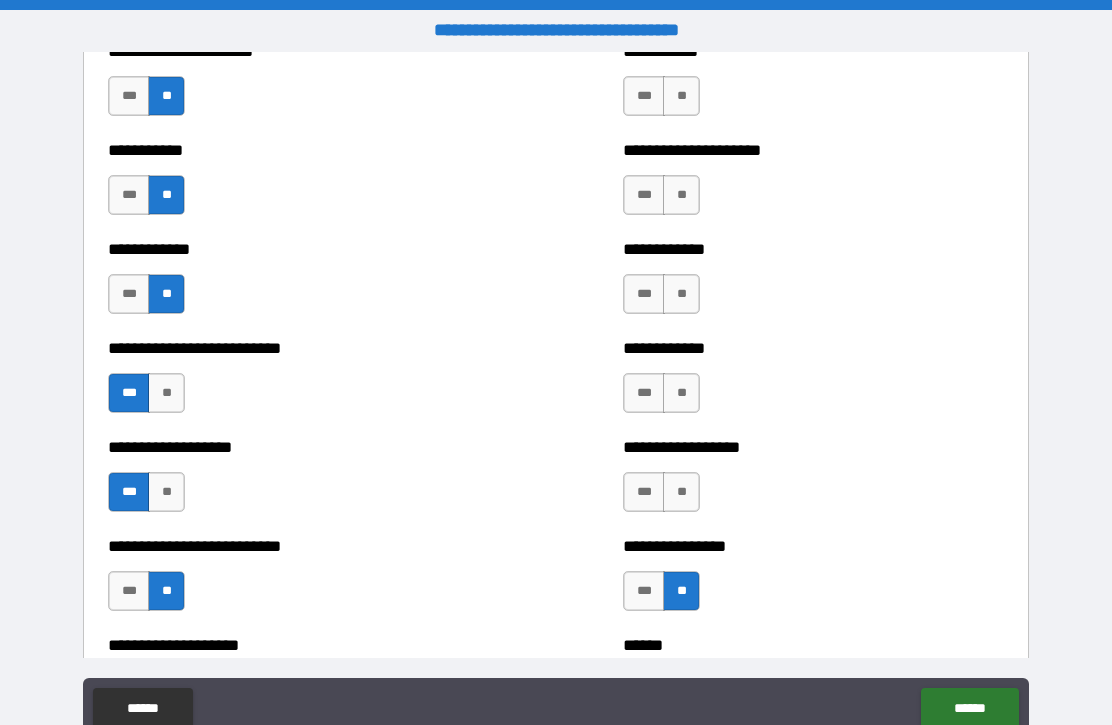 scroll, scrollTop: 5295, scrollLeft: 0, axis: vertical 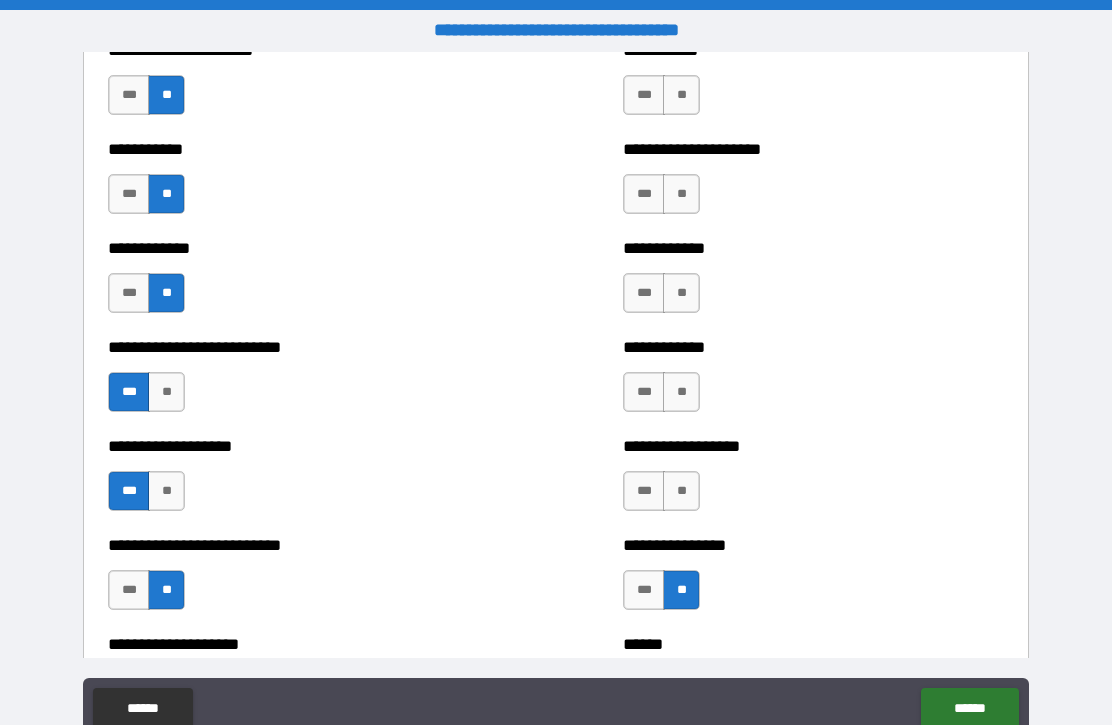 click on "**" at bounding box center (681, 491) 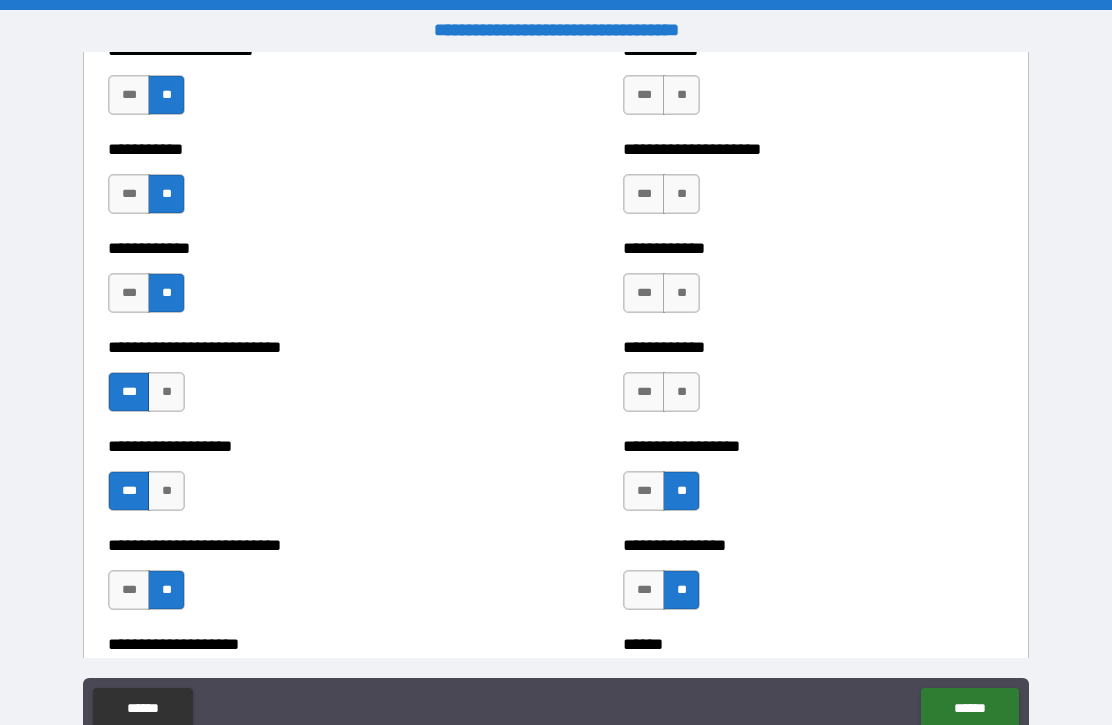 click on "**" at bounding box center (681, 392) 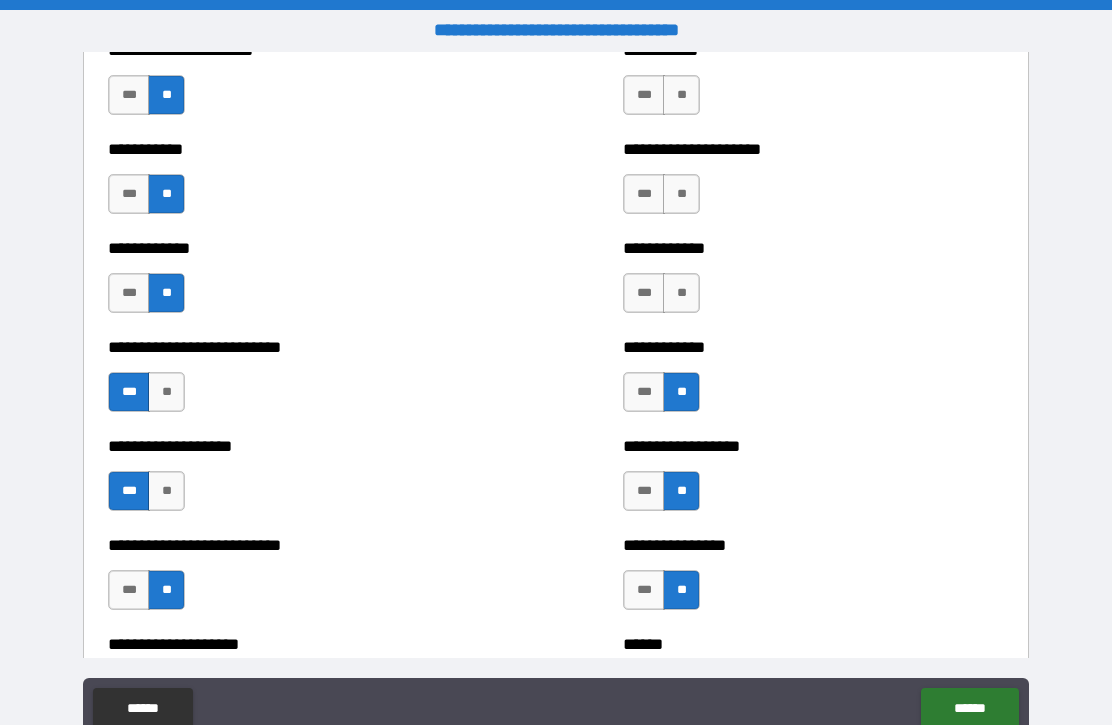 click on "**" at bounding box center (681, 293) 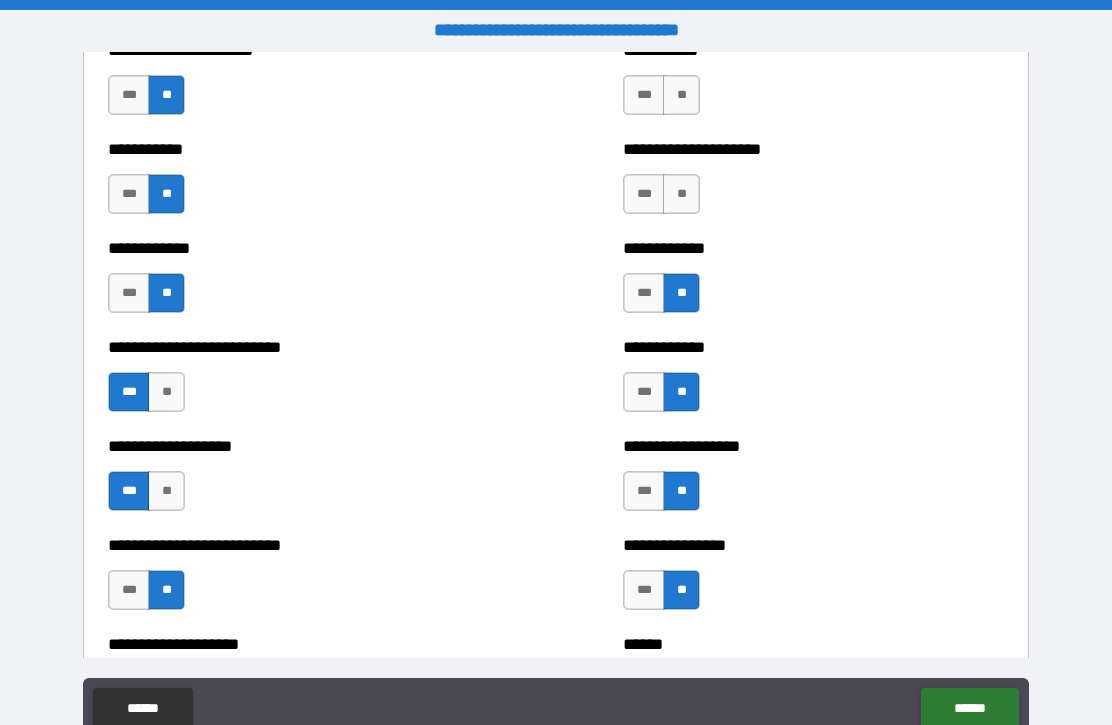 click on "**" at bounding box center (681, 194) 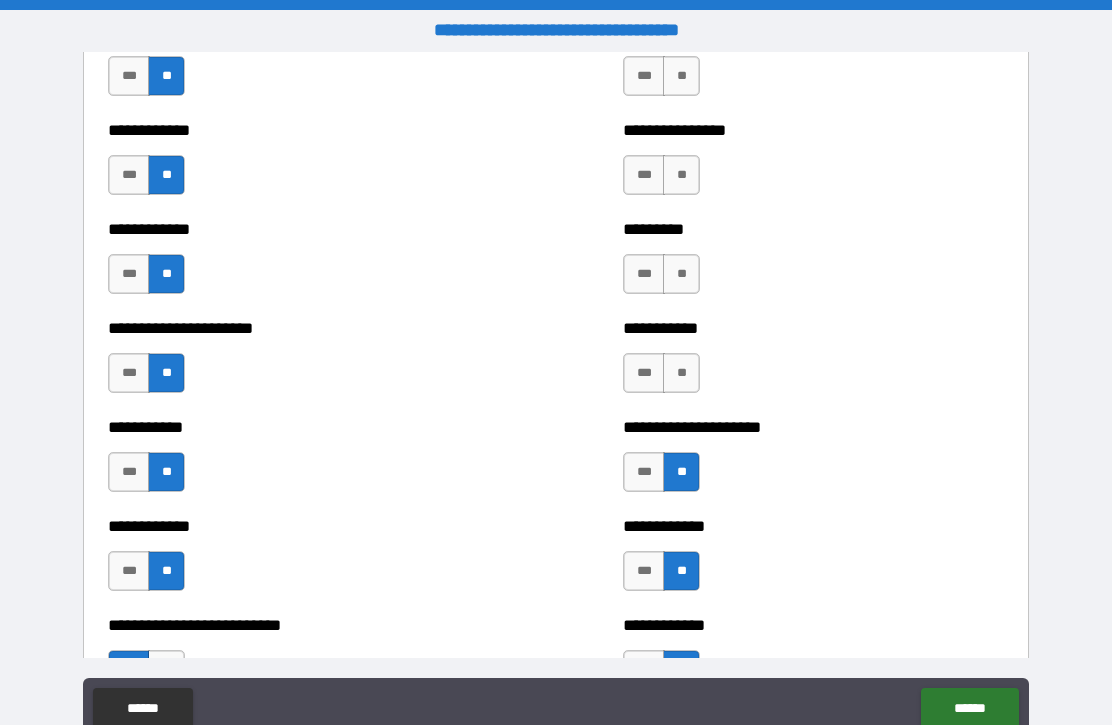 scroll, scrollTop: 5012, scrollLeft: 0, axis: vertical 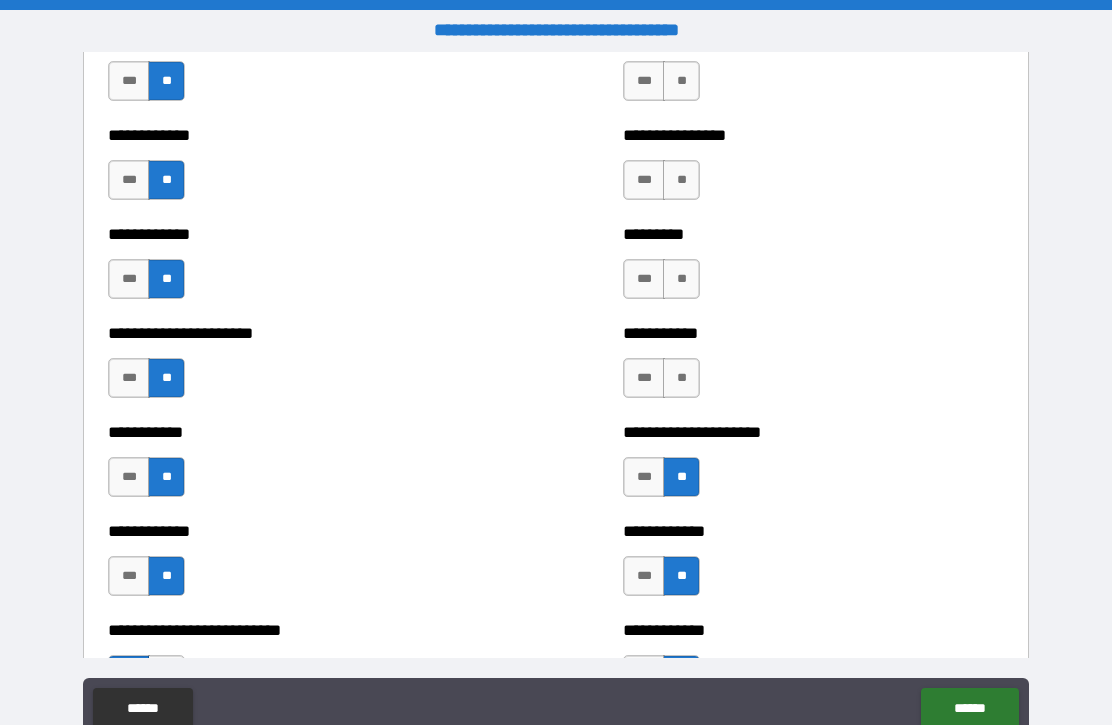 click on "***" at bounding box center [644, 378] 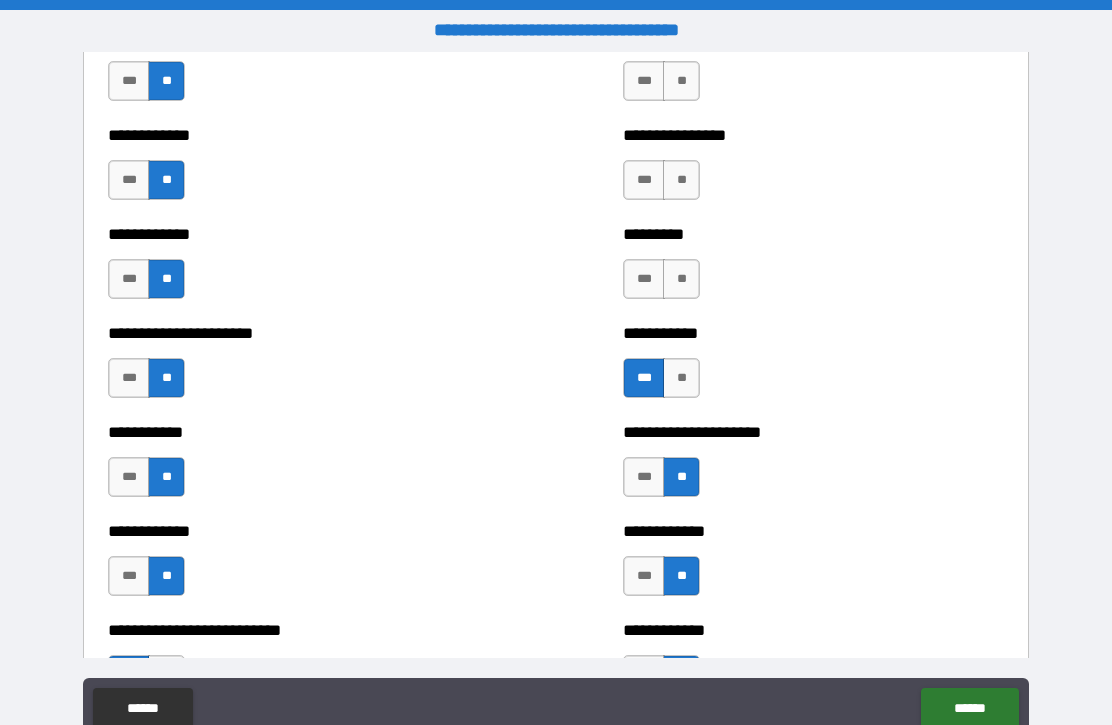 click on "**" at bounding box center (681, 279) 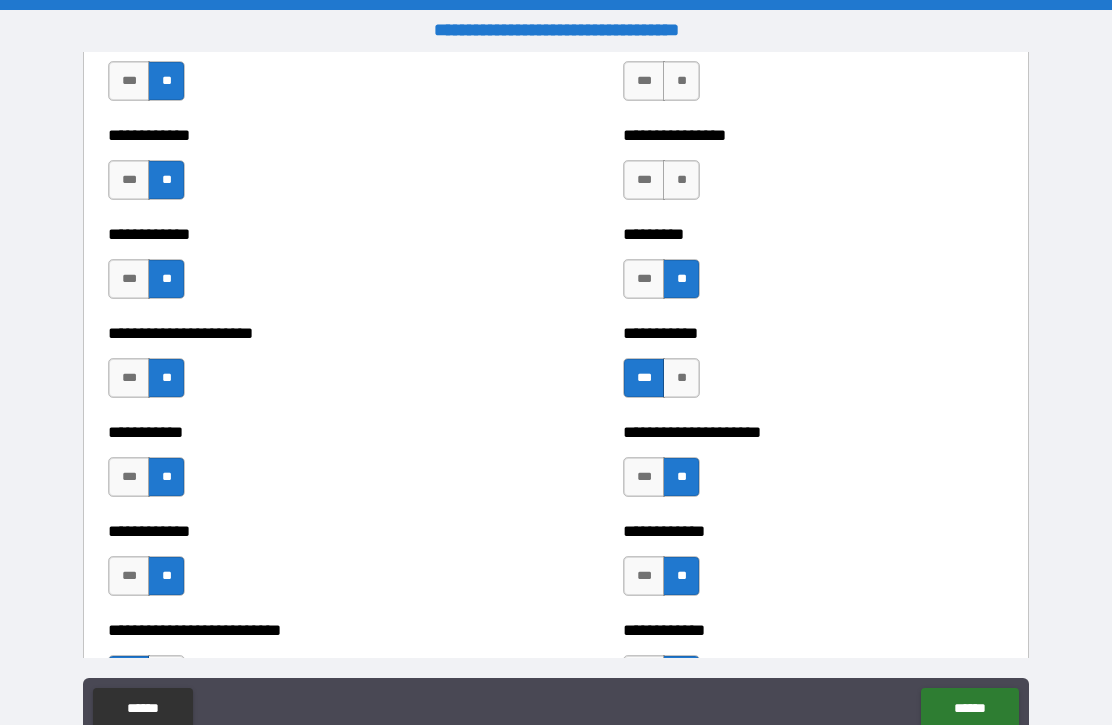 click on "**" at bounding box center (681, 180) 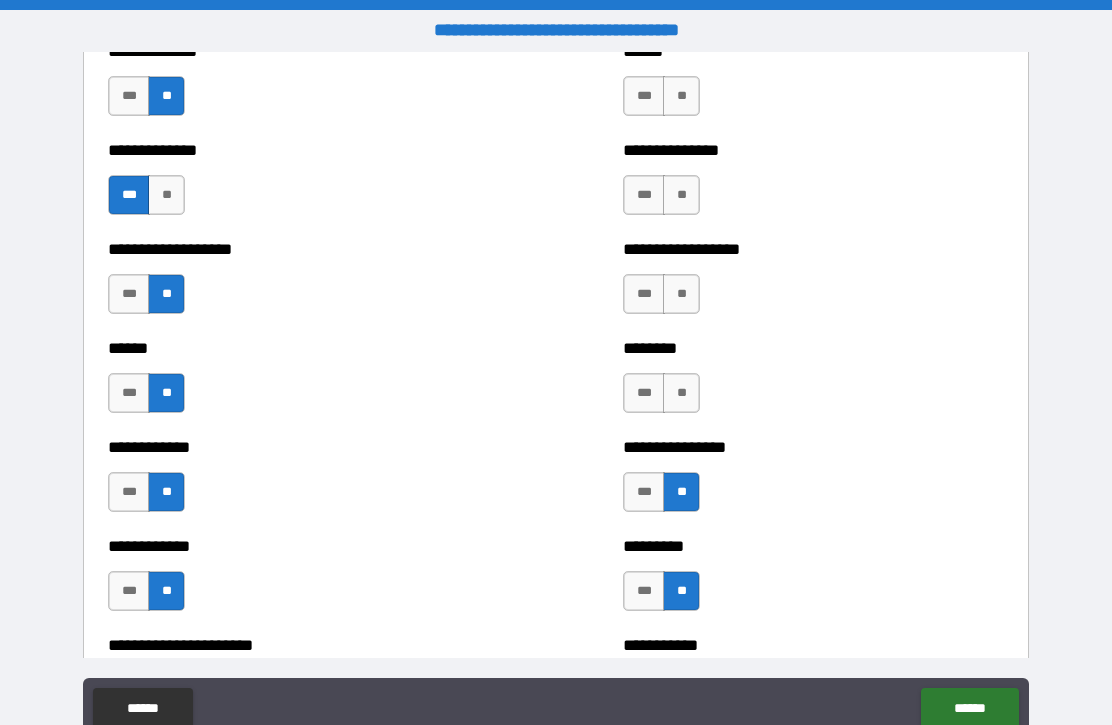 scroll, scrollTop: 4699, scrollLeft: 0, axis: vertical 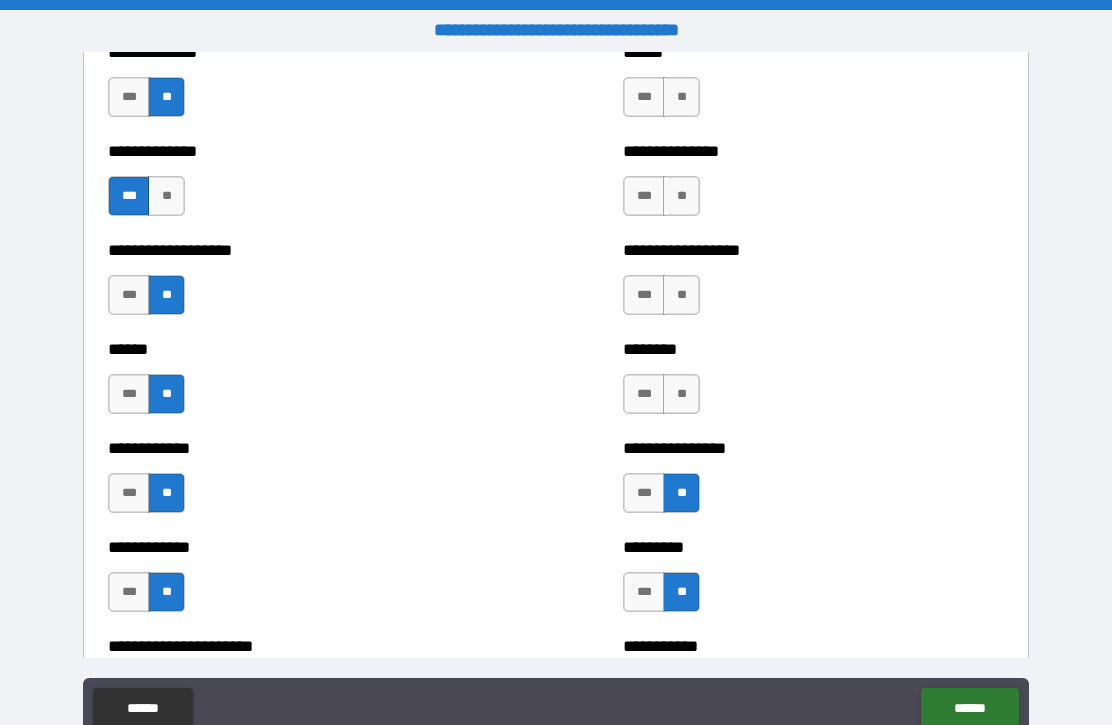click on "***" at bounding box center [644, 394] 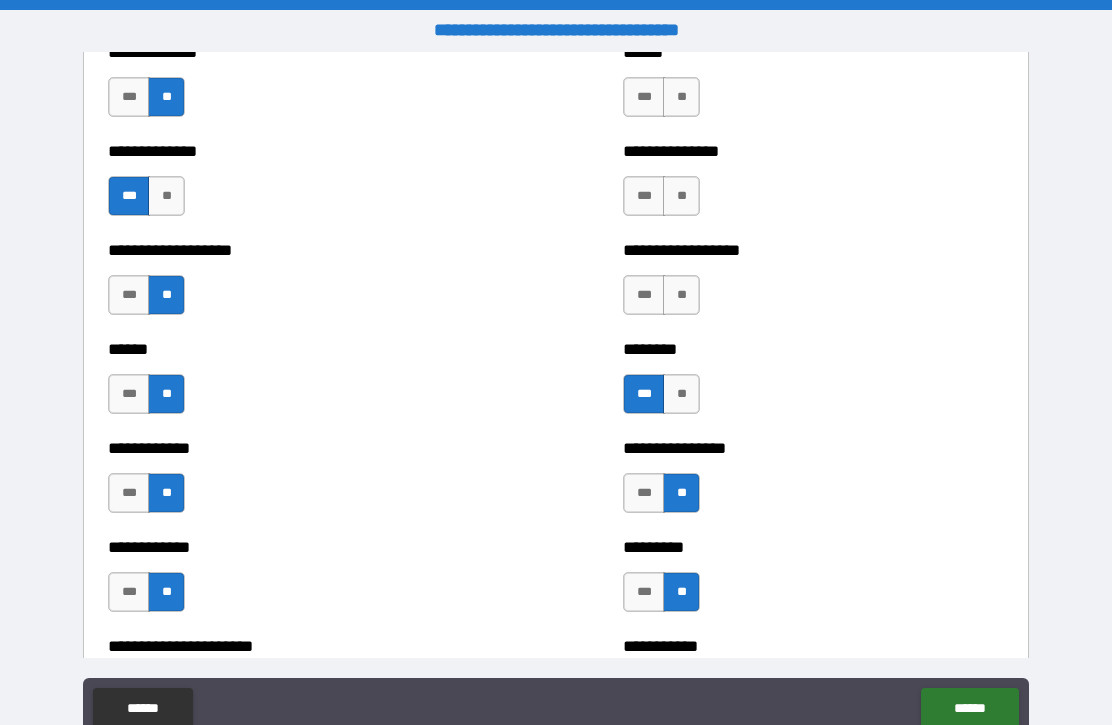 click on "**" at bounding box center (681, 295) 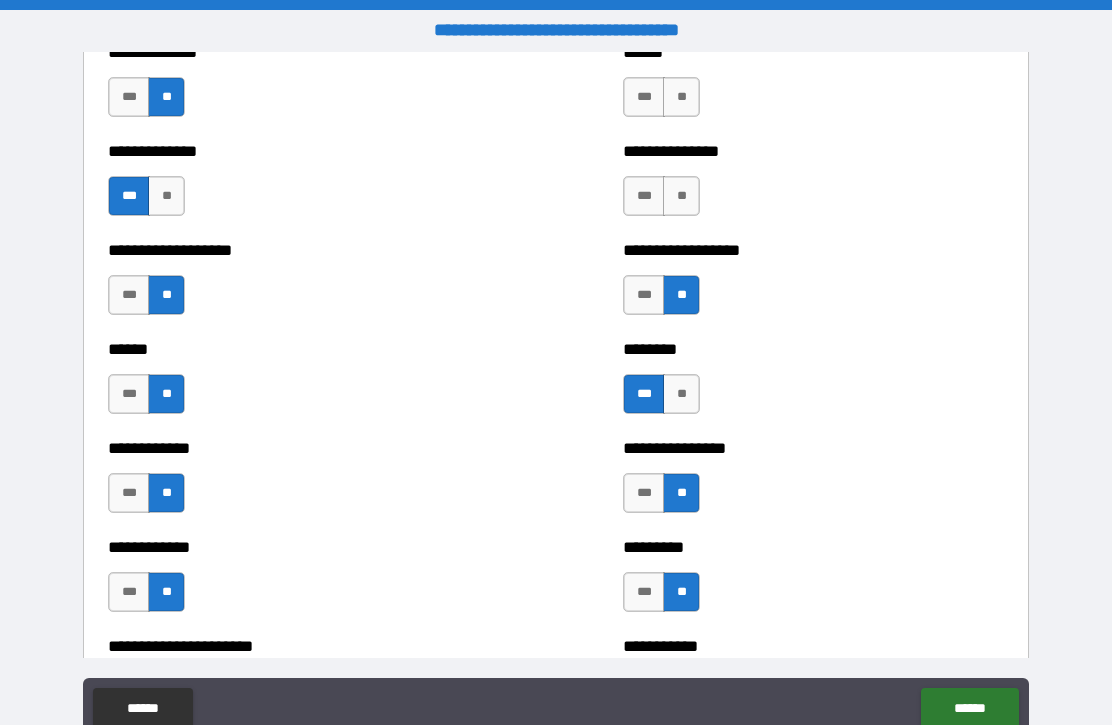 click on "**" at bounding box center (681, 196) 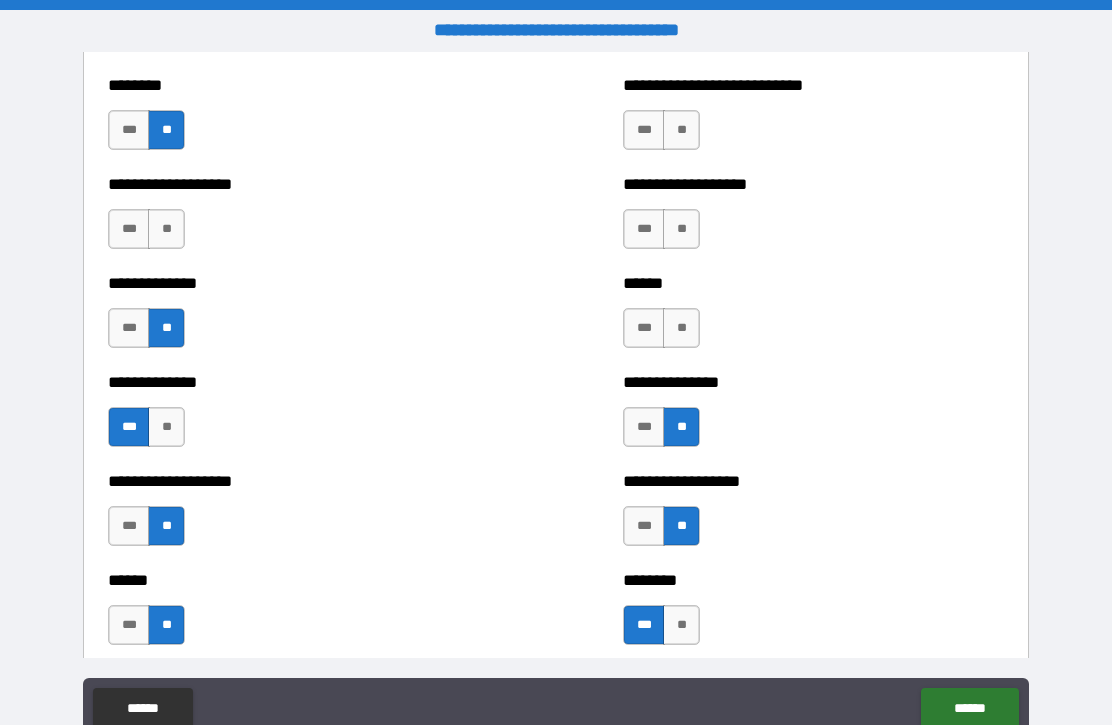 scroll, scrollTop: 4466, scrollLeft: 0, axis: vertical 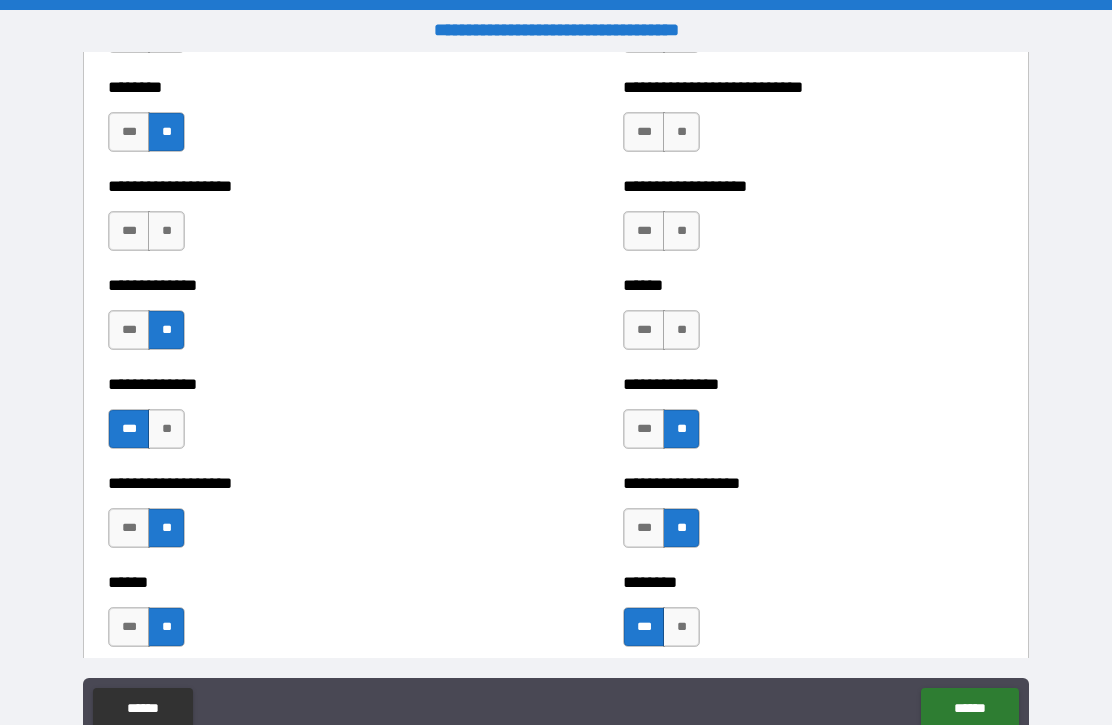 click on "**" at bounding box center [681, 330] 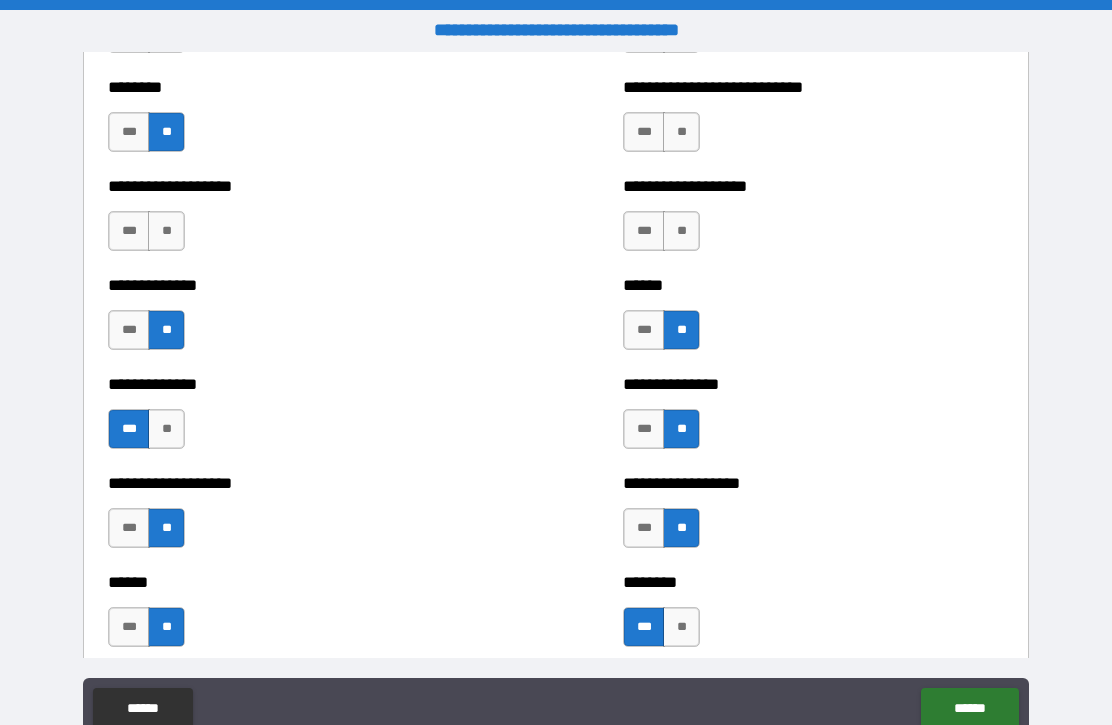 click on "**" at bounding box center [681, 231] 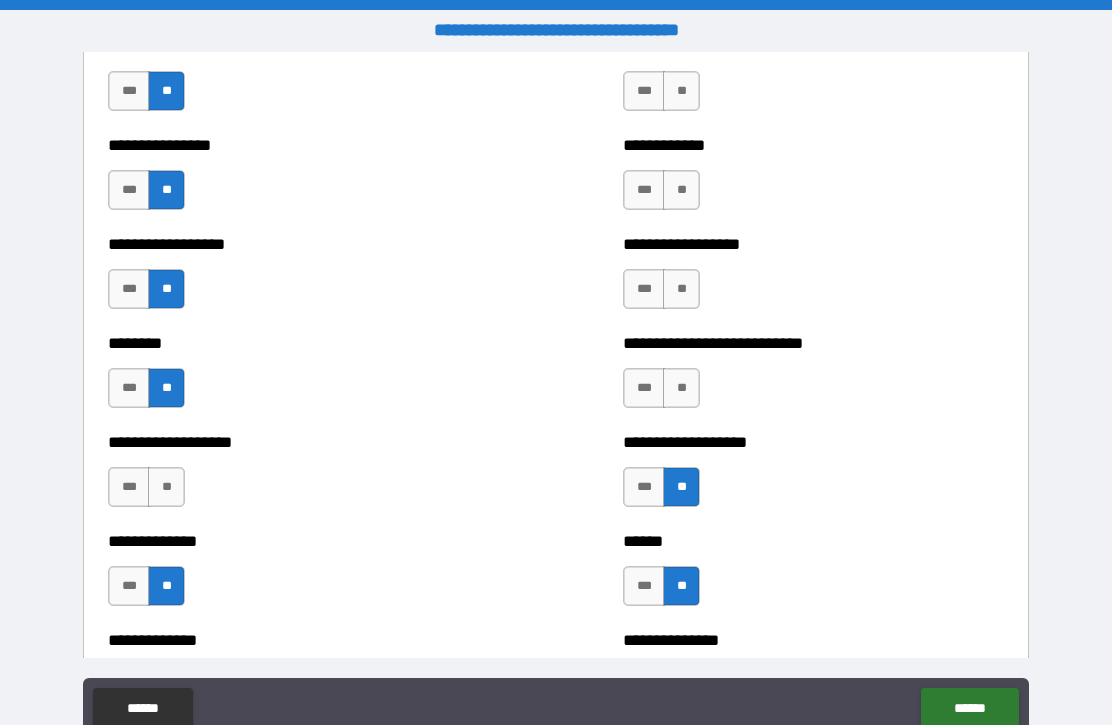 scroll, scrollTop: 4148, scrollLeft: 0, axis: vertical 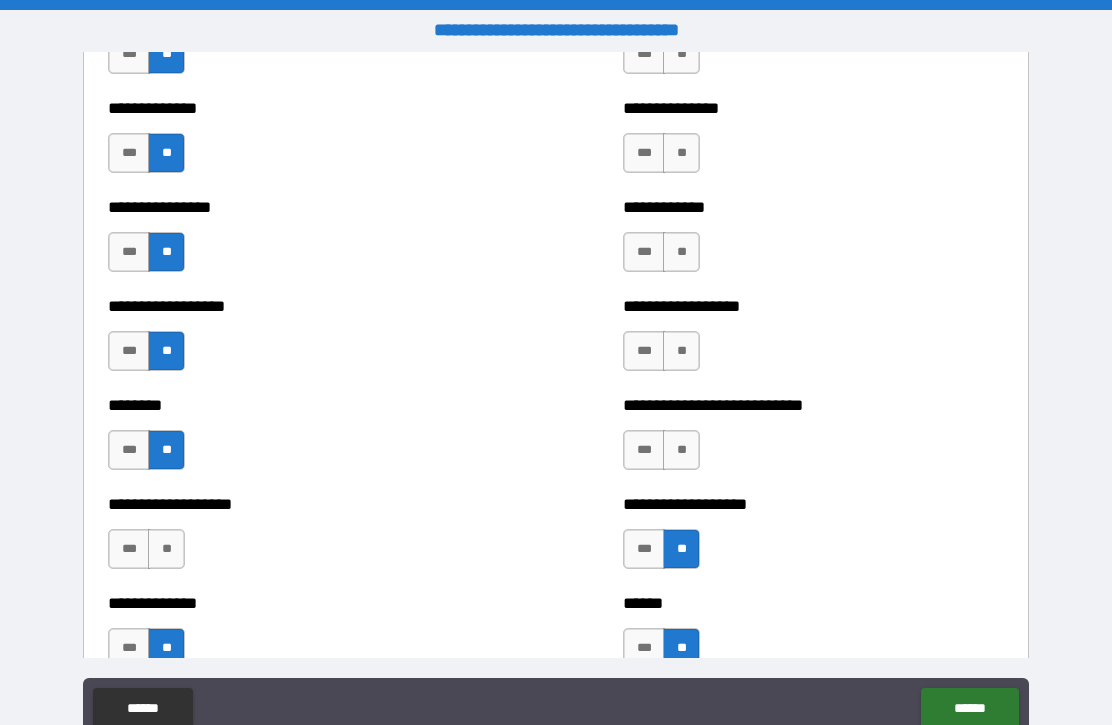 click on "**" at bounding box center (681, 450) 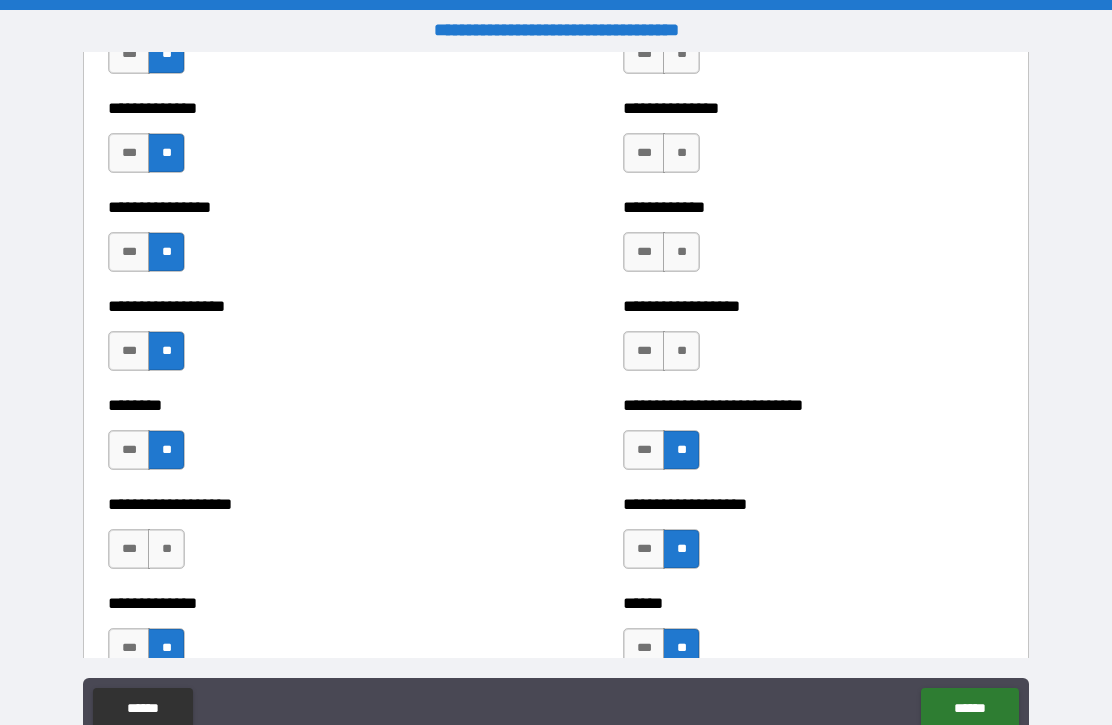 click on "**" at bounding box center [681, 351] 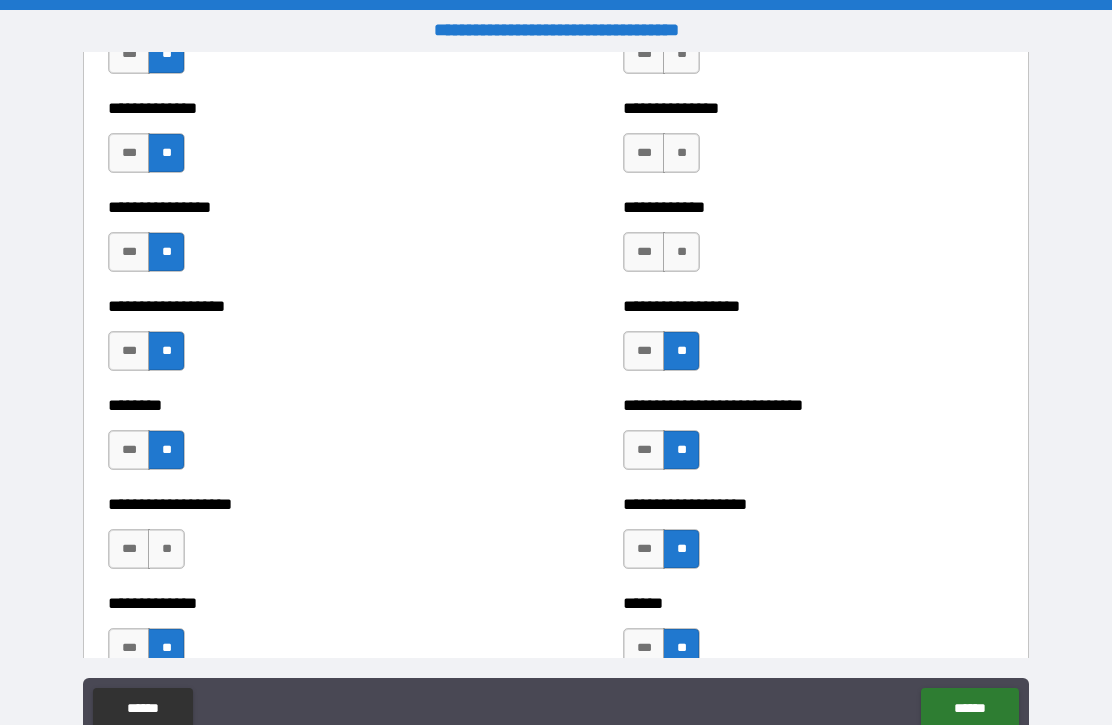click on "**" at bounding box center [681, 252] 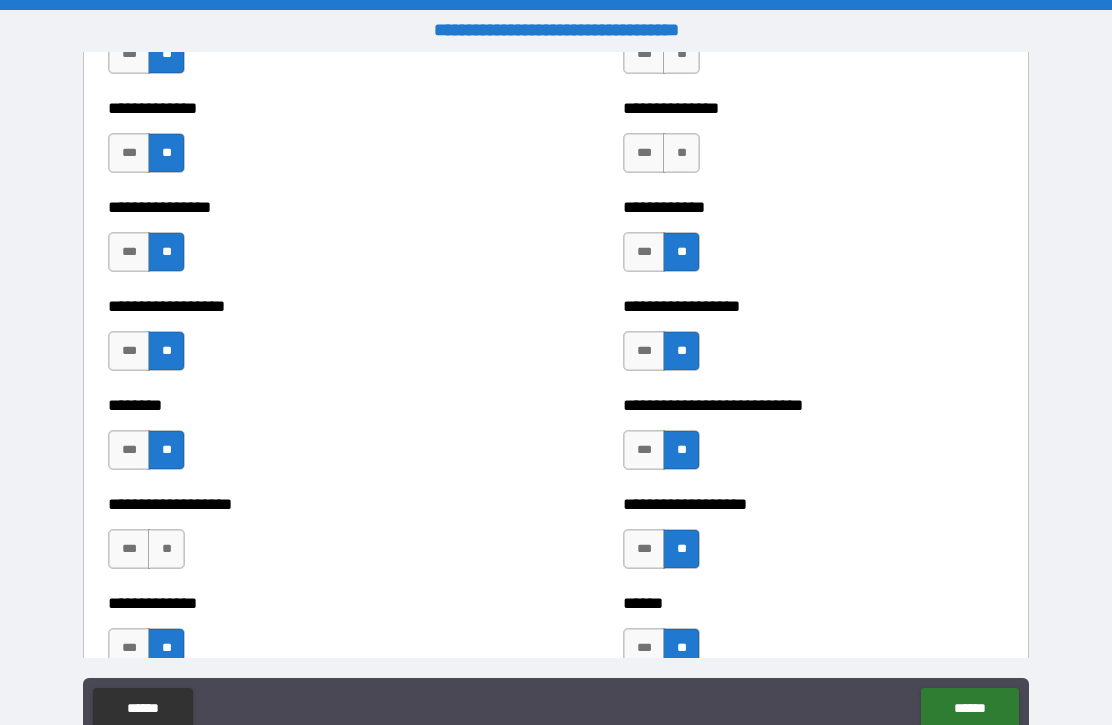 click on "**" at bounding box center (681, 153) 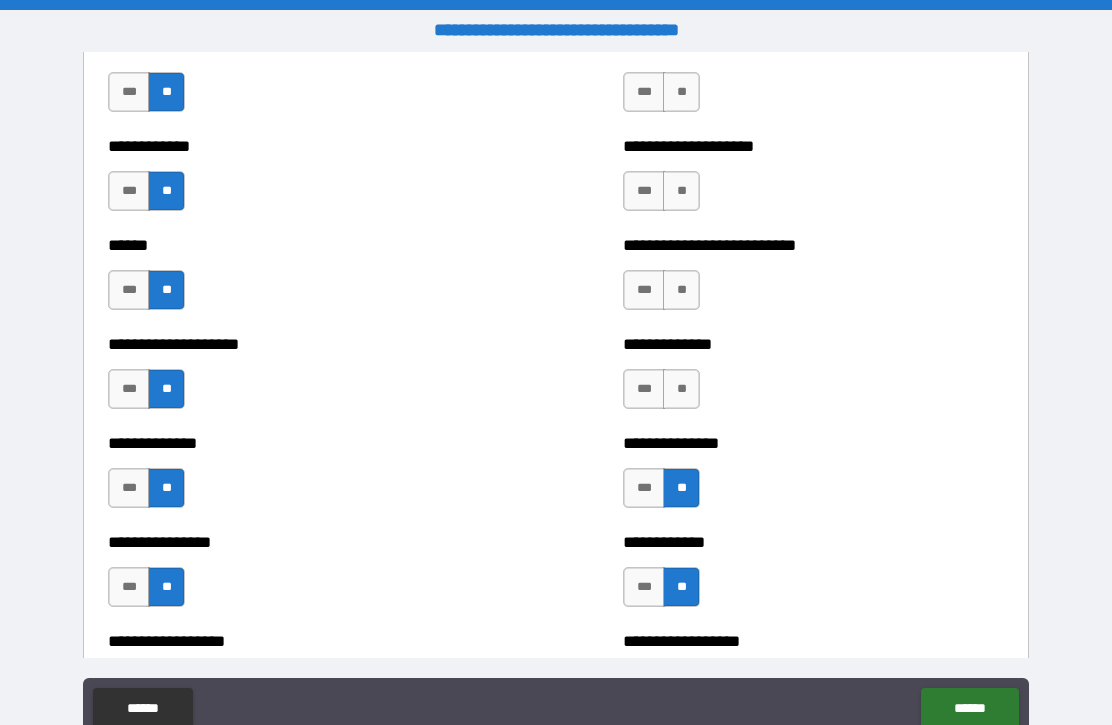 scroll, scrollTop: 3791, scrollLeft: 0, axis: vertical 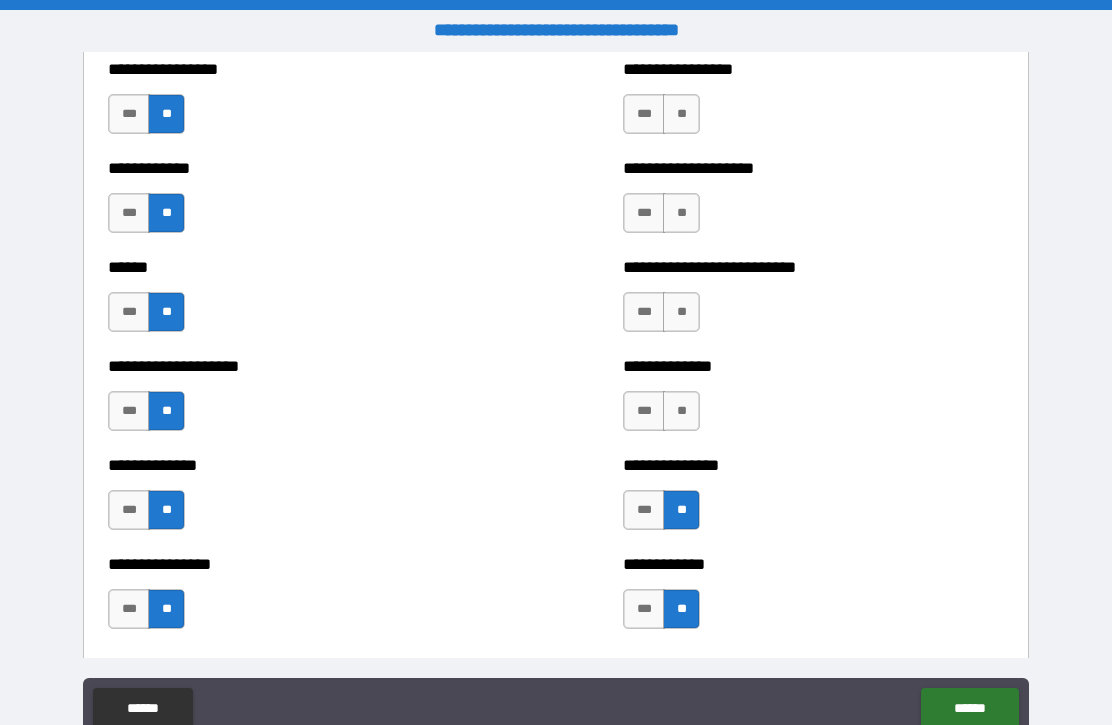 click on "**" at bounding box center (681, 411) 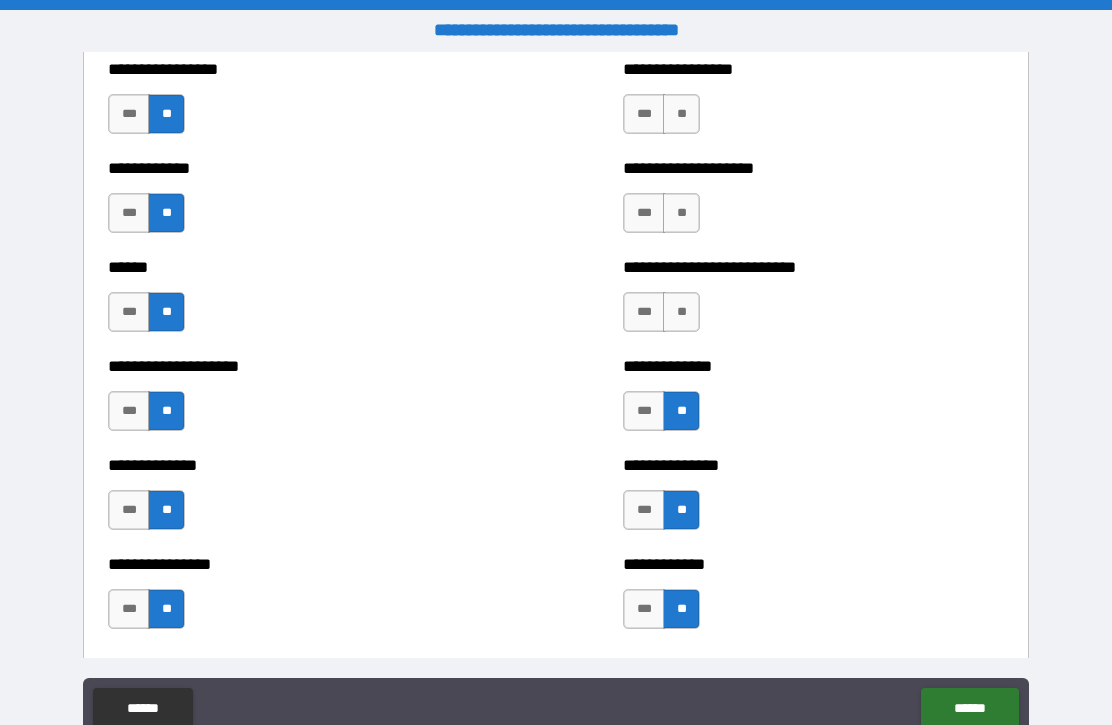 click on "**" at bounding box center [681, 312] 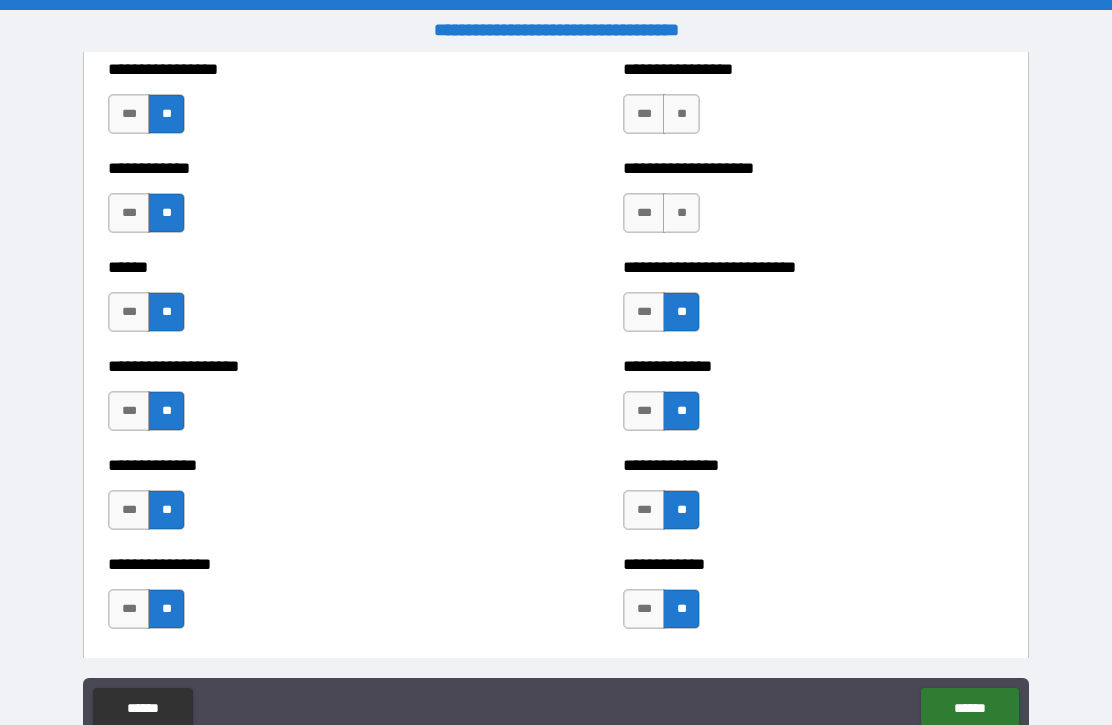 click on "**" at bounding box center [681, 213] 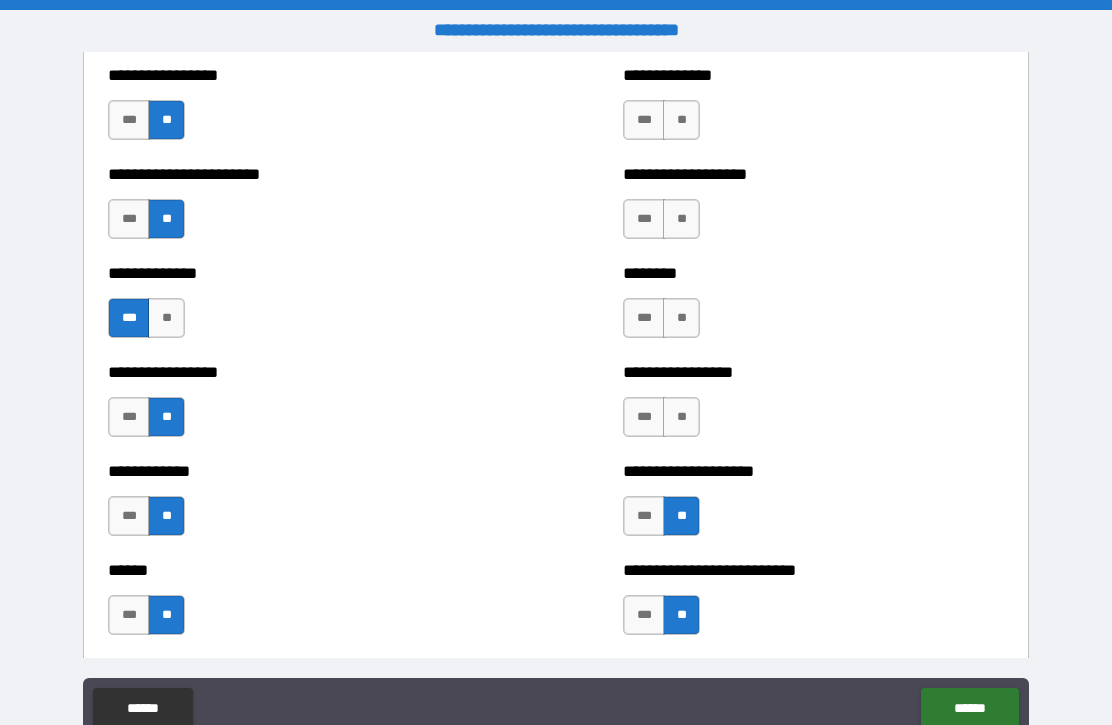 scroll, scrollTop: 3485, scrollLeft: 0, axis: vertical 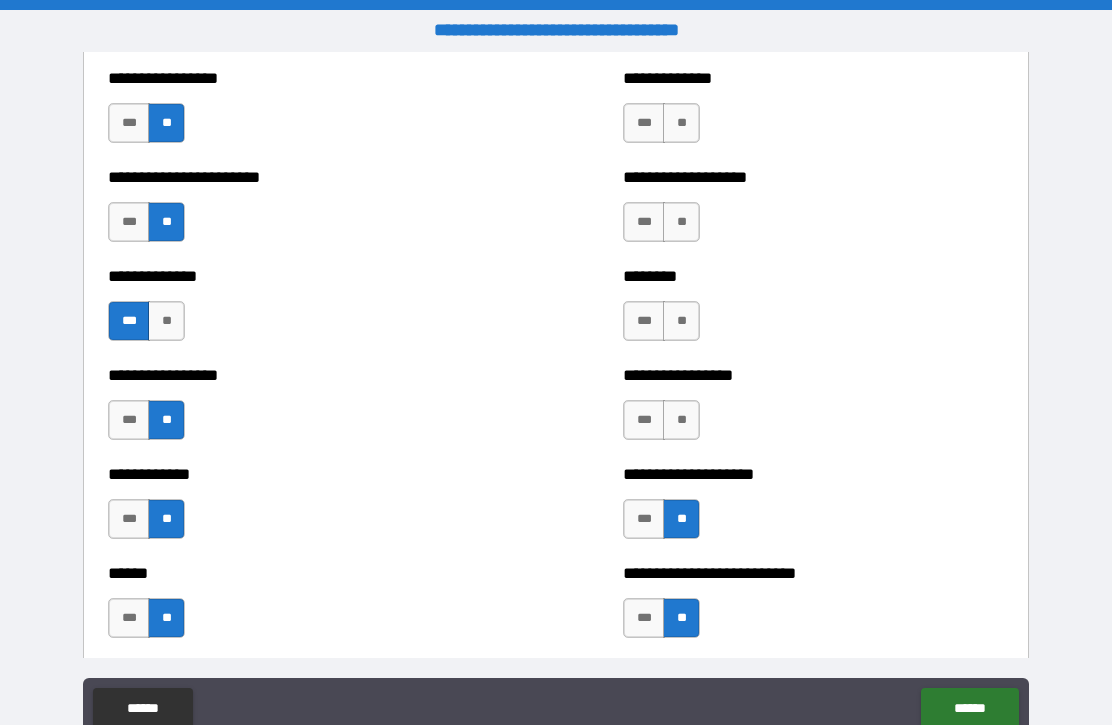 click on "**" at bounding box center (681, 420) 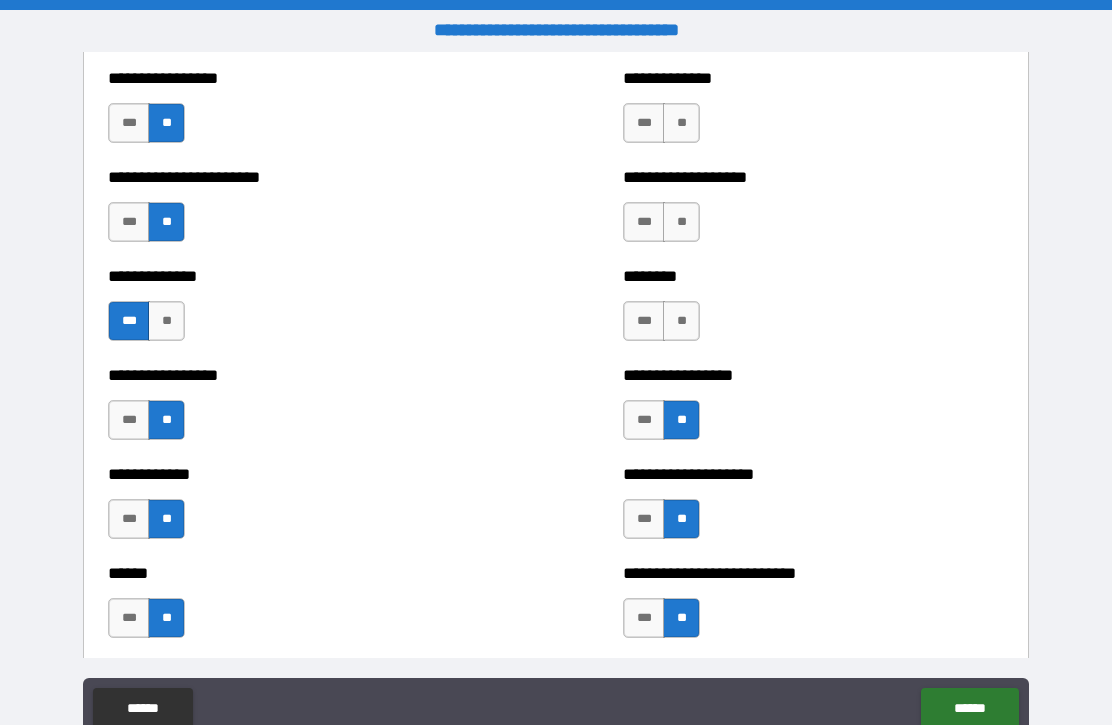 click on "**" at bounding box center [681, 321] 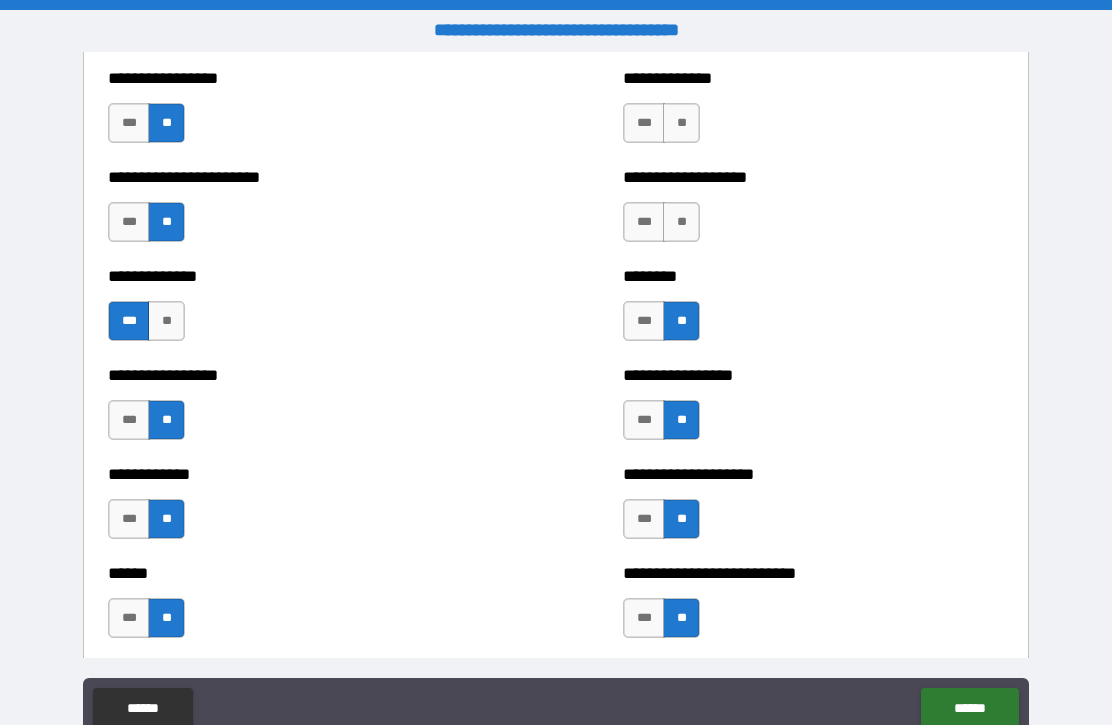 click on "**" at bounding box center [681, 222] 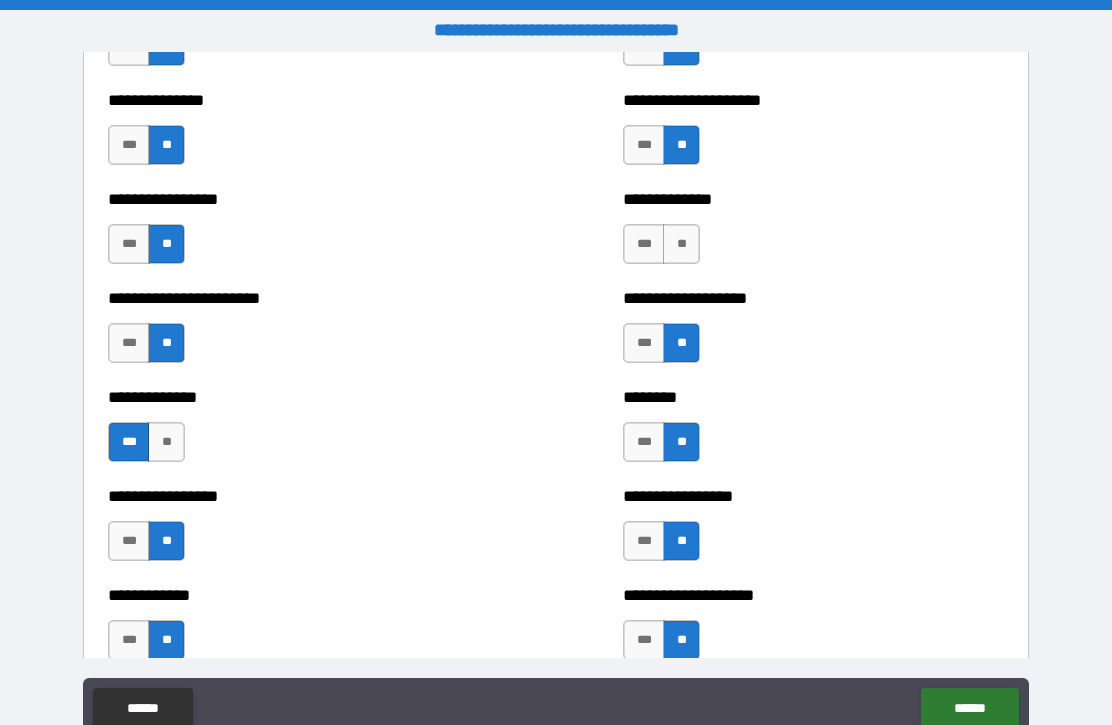 scroll, scrollTop: 3286, scrollLeft: 0, axis: vertical 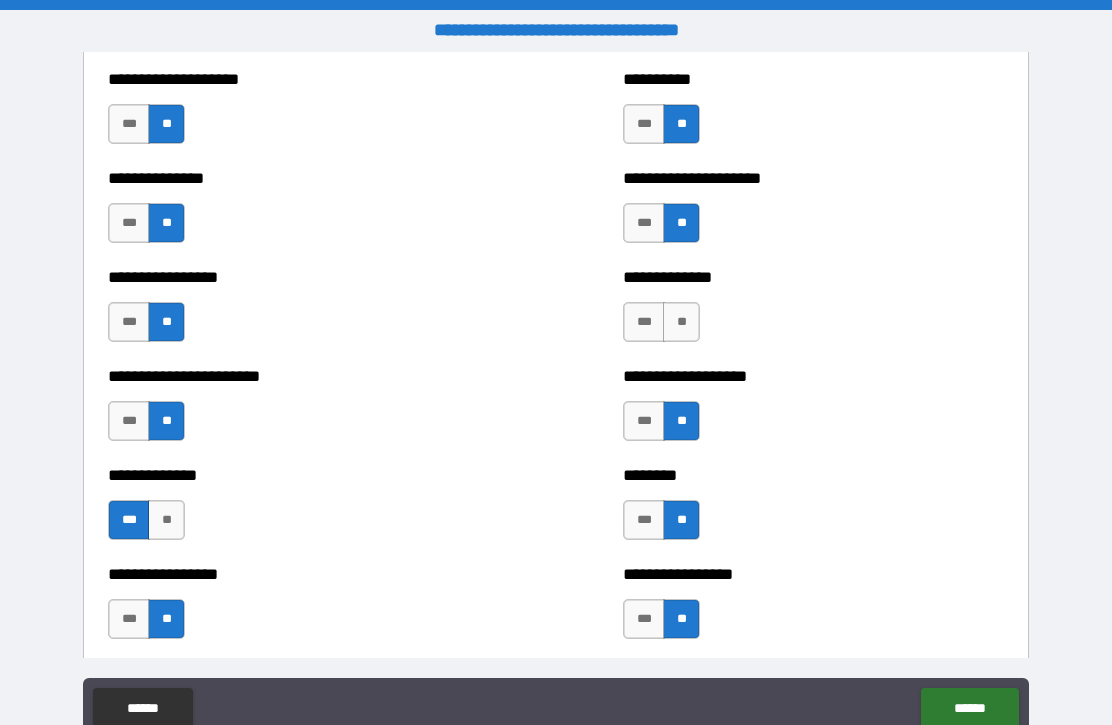 click on "**" at bounding box center (681, 322) 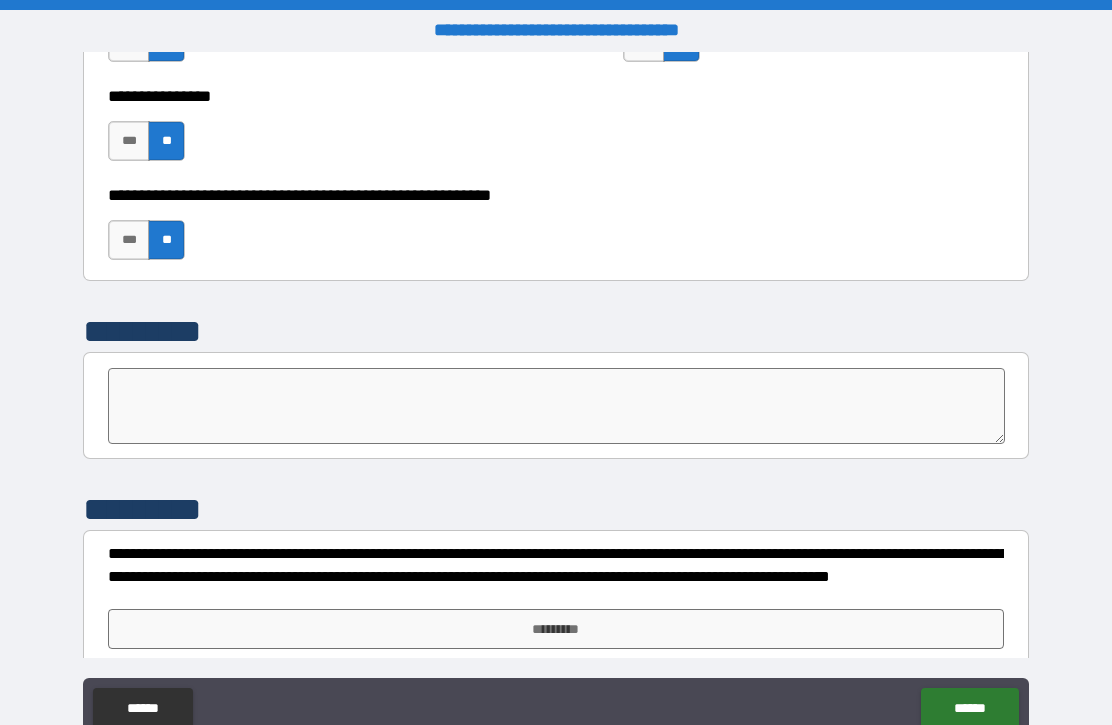 scroll, scrollTop: 6149, scrollLeft: 0, axis: vertical 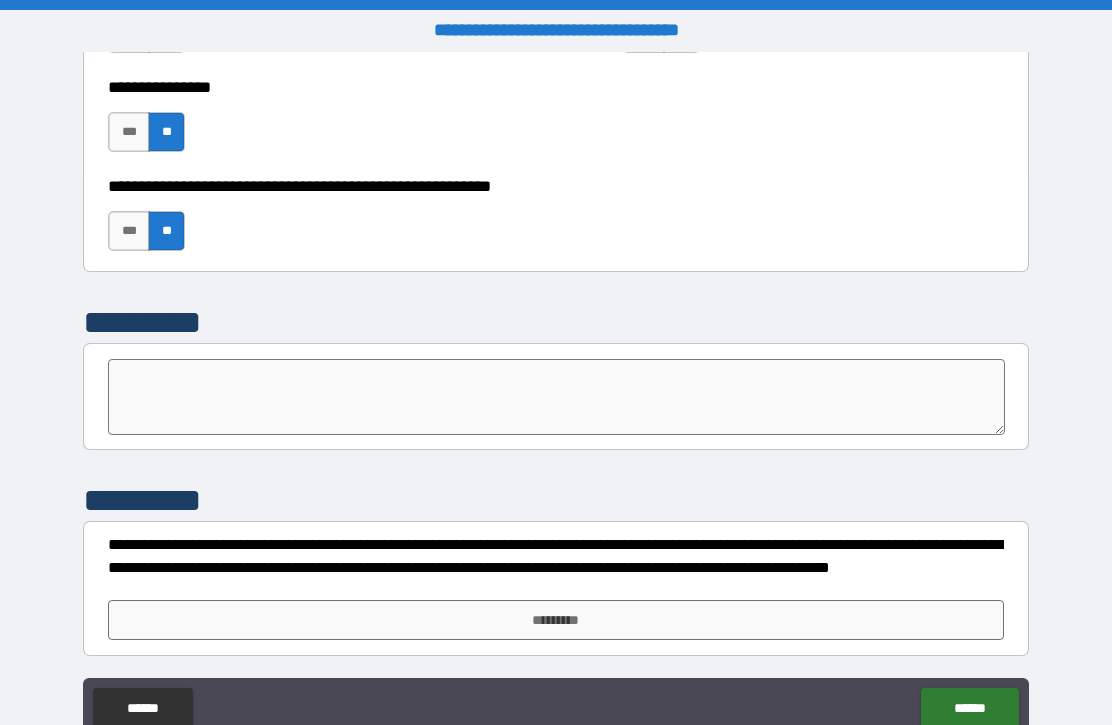 click on "*********" at bounding box center [556, 620] 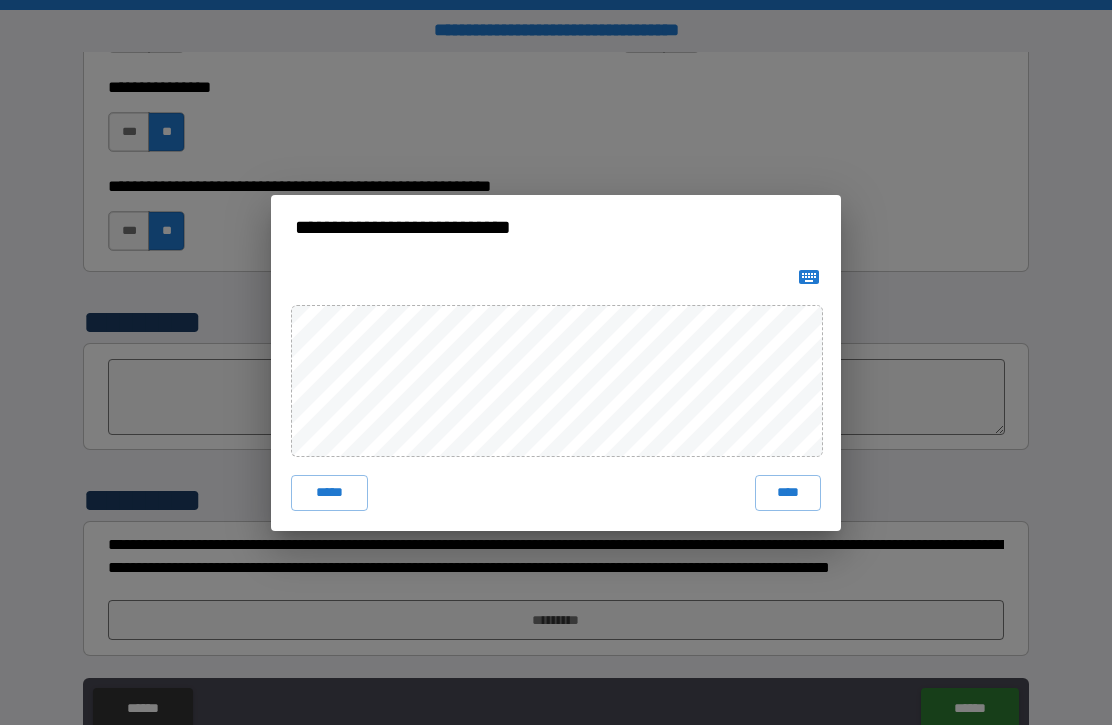 click on "*****" at bounding box center (329, 493) 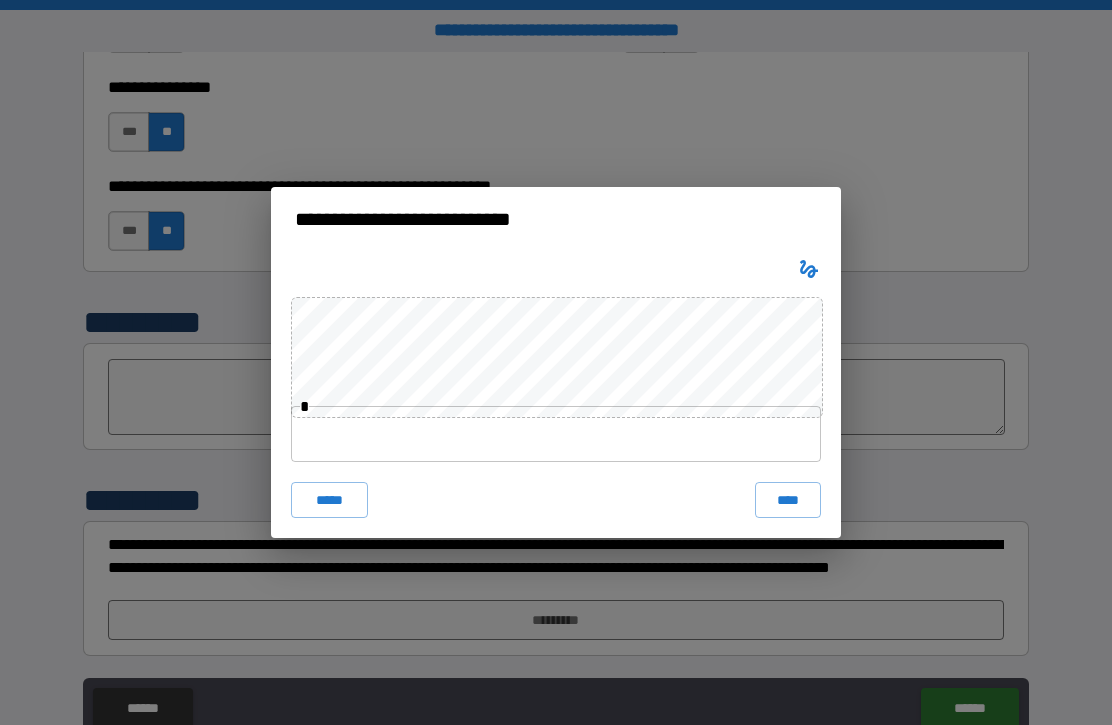 type 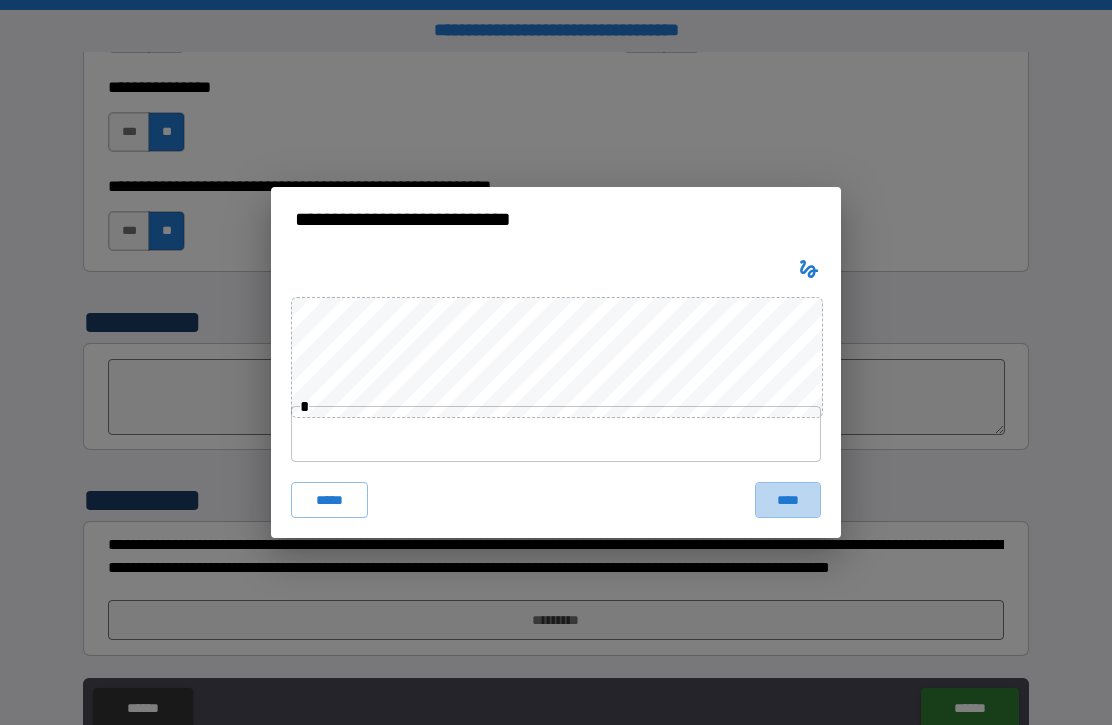 click on "****" at bounding box center (788, 500) 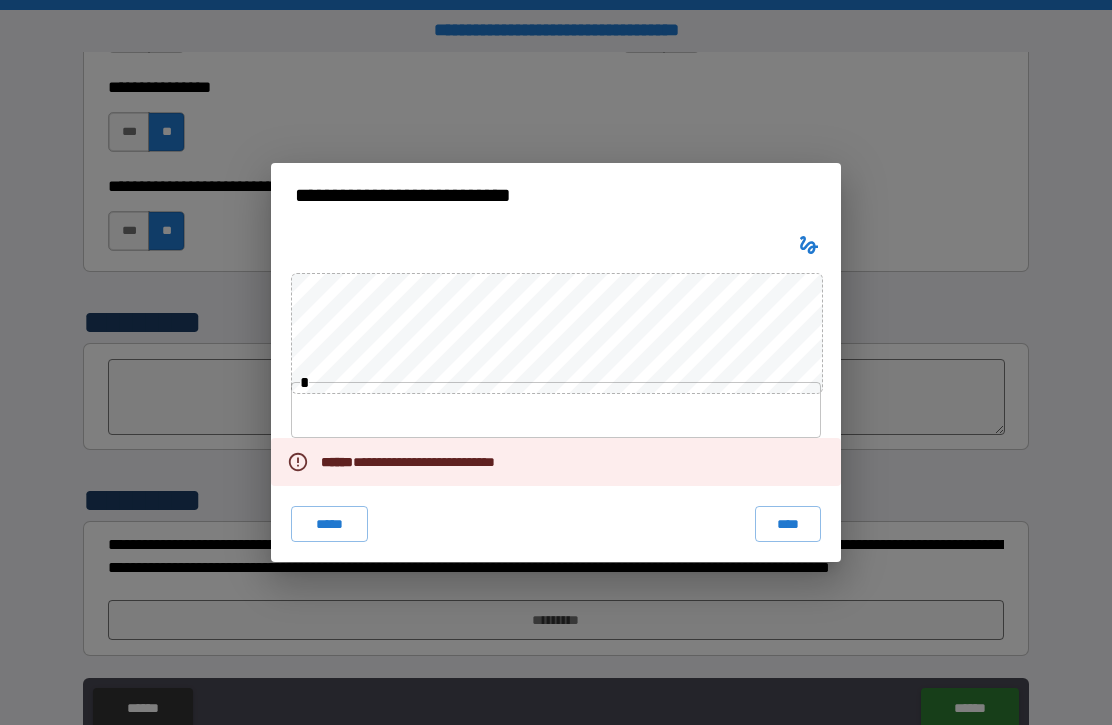 click 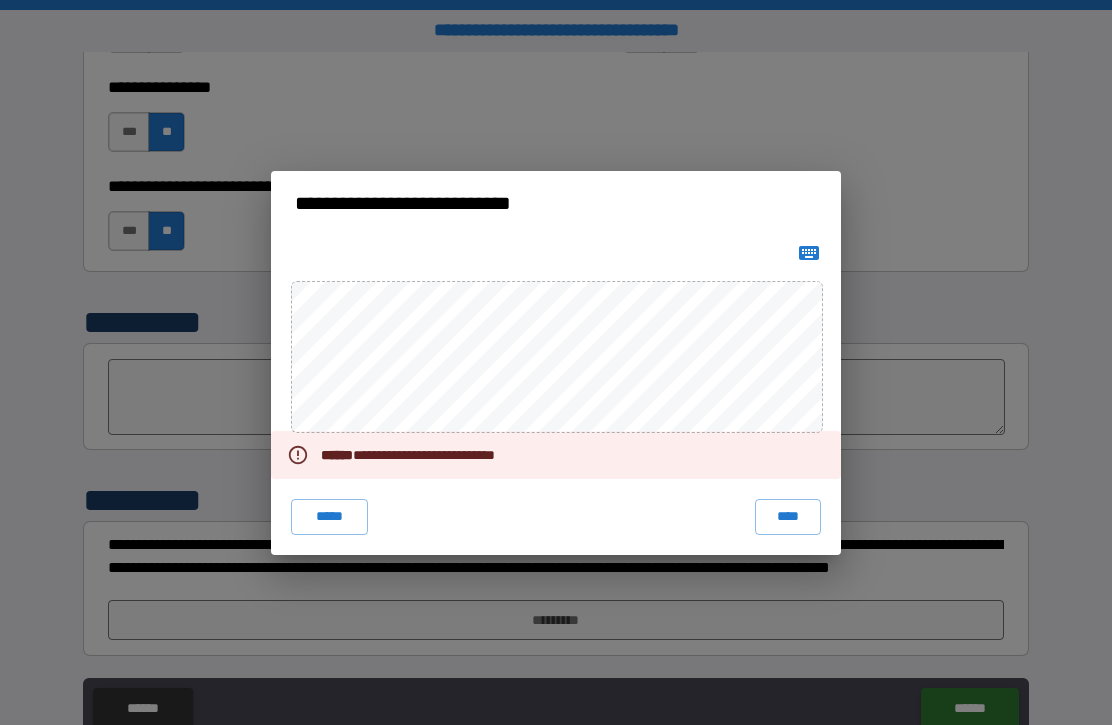 click on "*****" at bounding box center [329, 517] 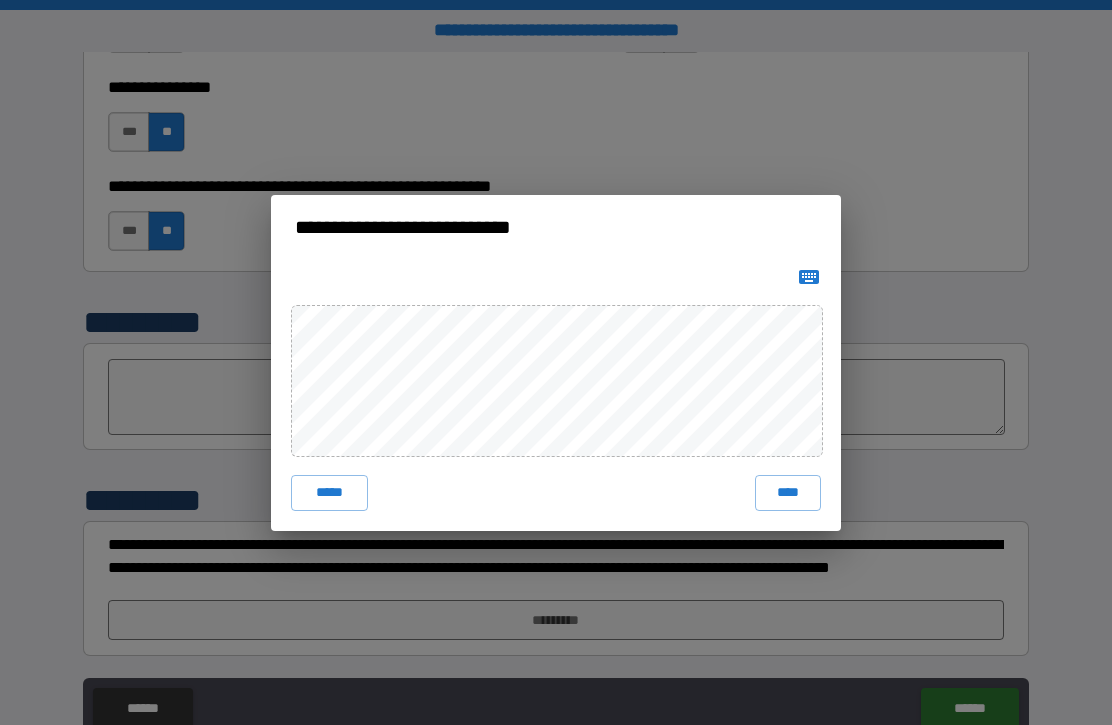 click on "****" at bounding box center (788, 493) 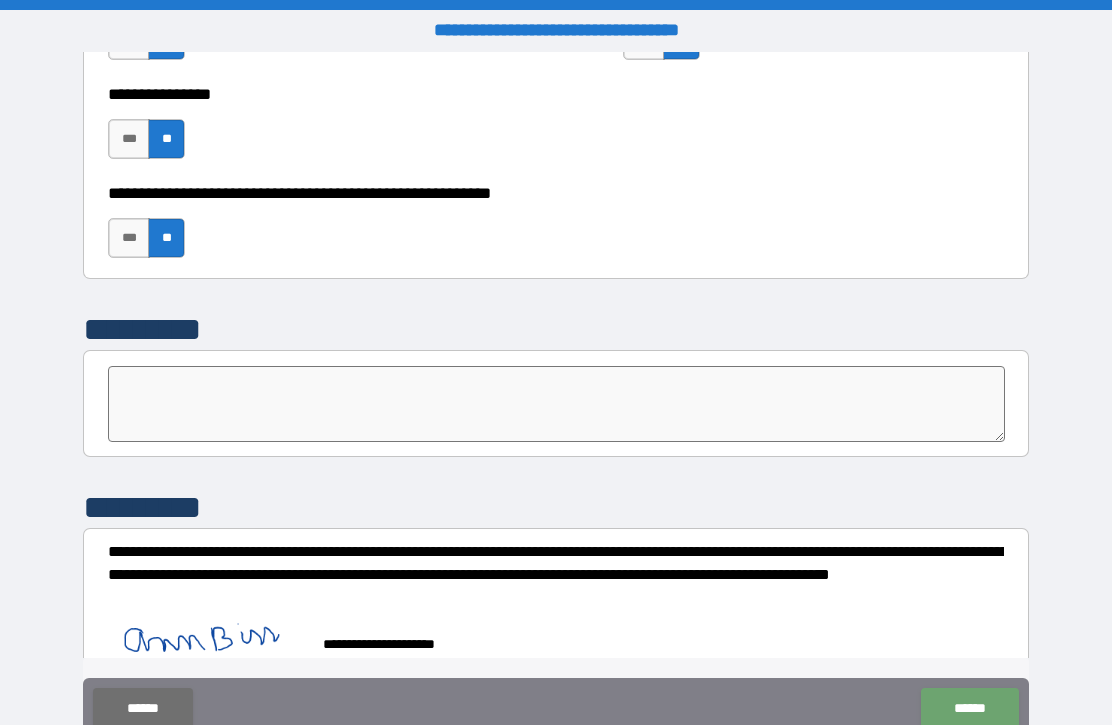 click on "******" at bounding box center (969, 708) 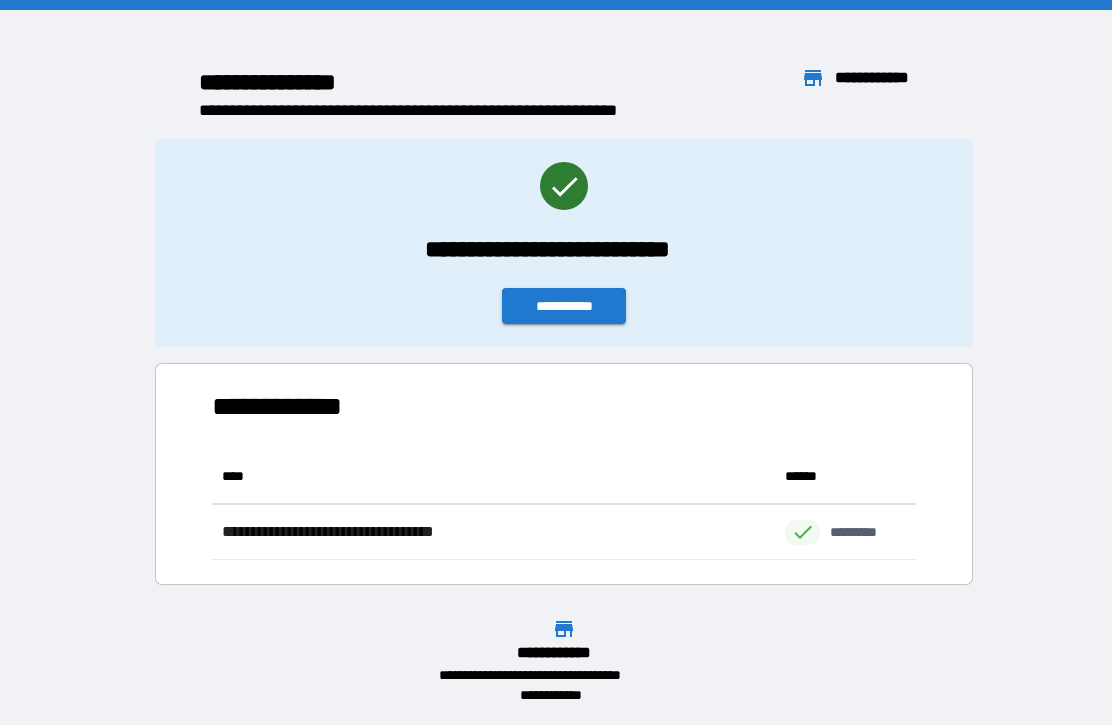 scroll, scrollTop: 1, scrollLeft: 1, axis: both 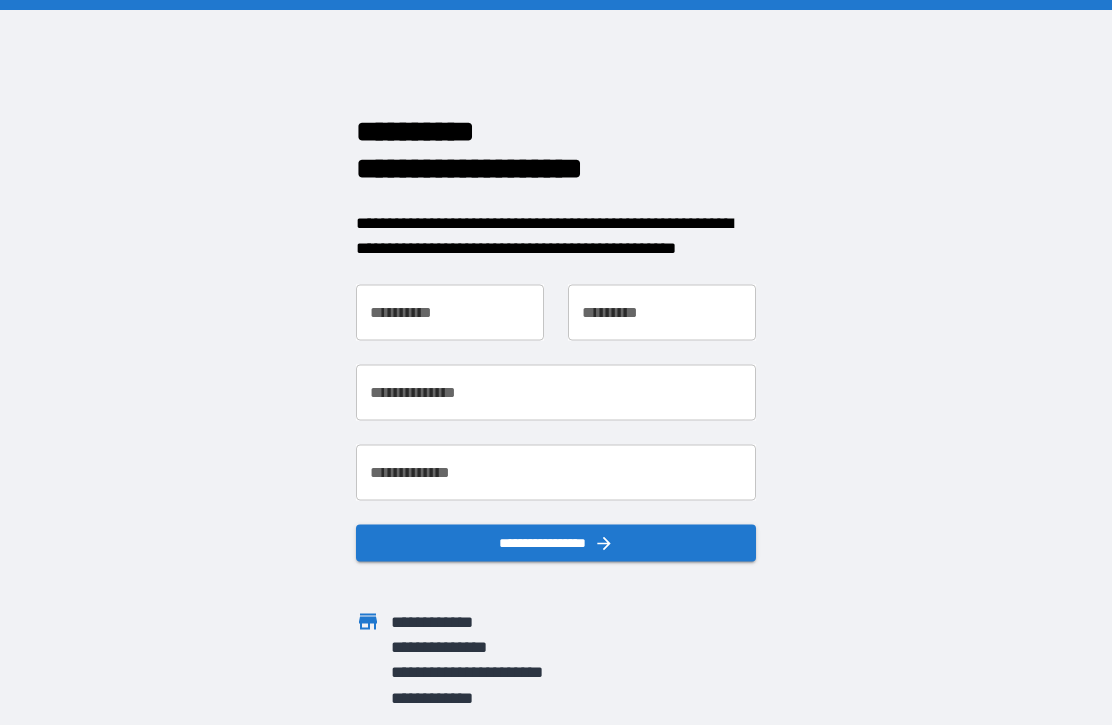 click on "**********" at bounding box center (450, 312) 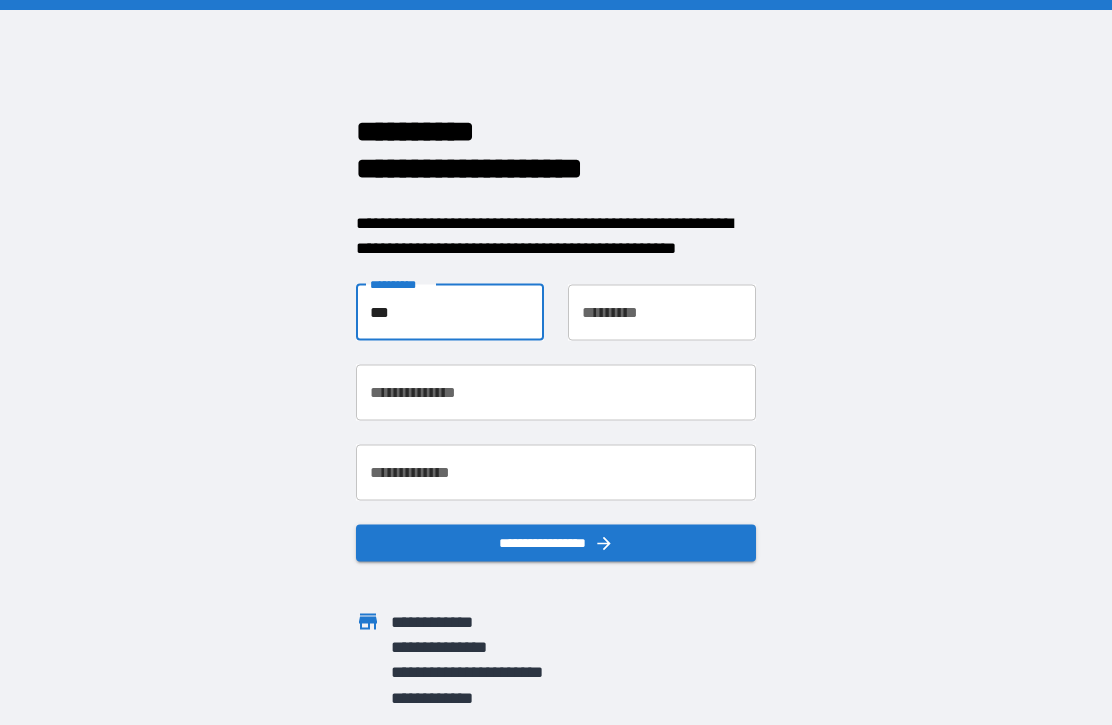 type on "***" 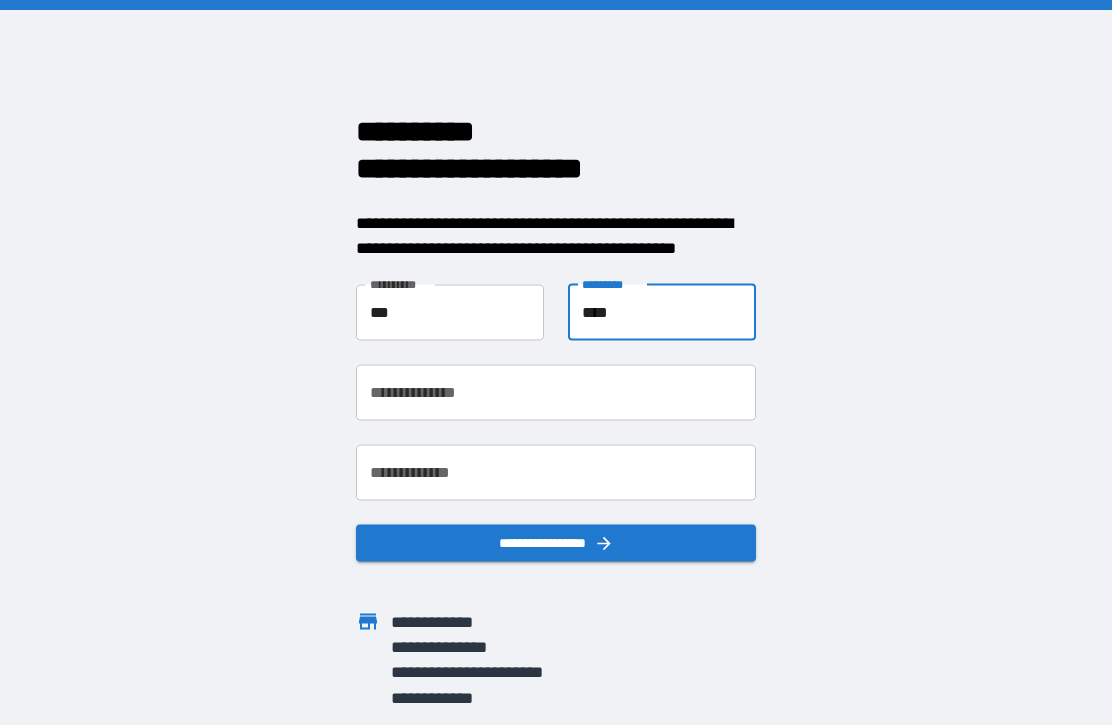 type on "****" 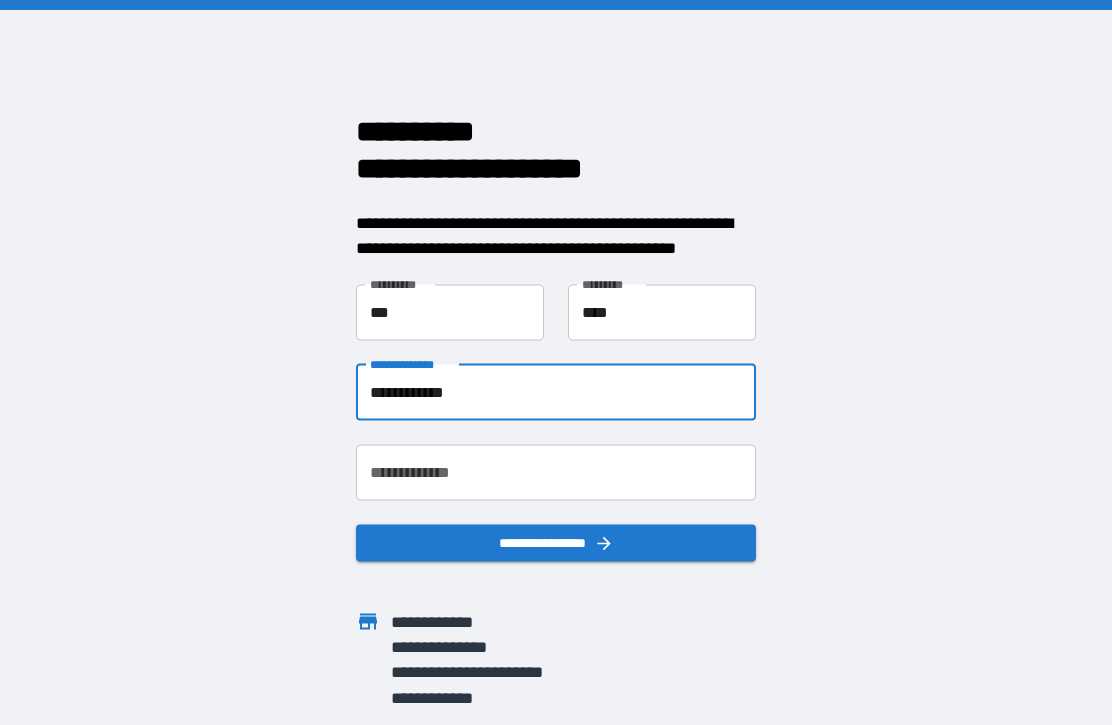 type on "**********" 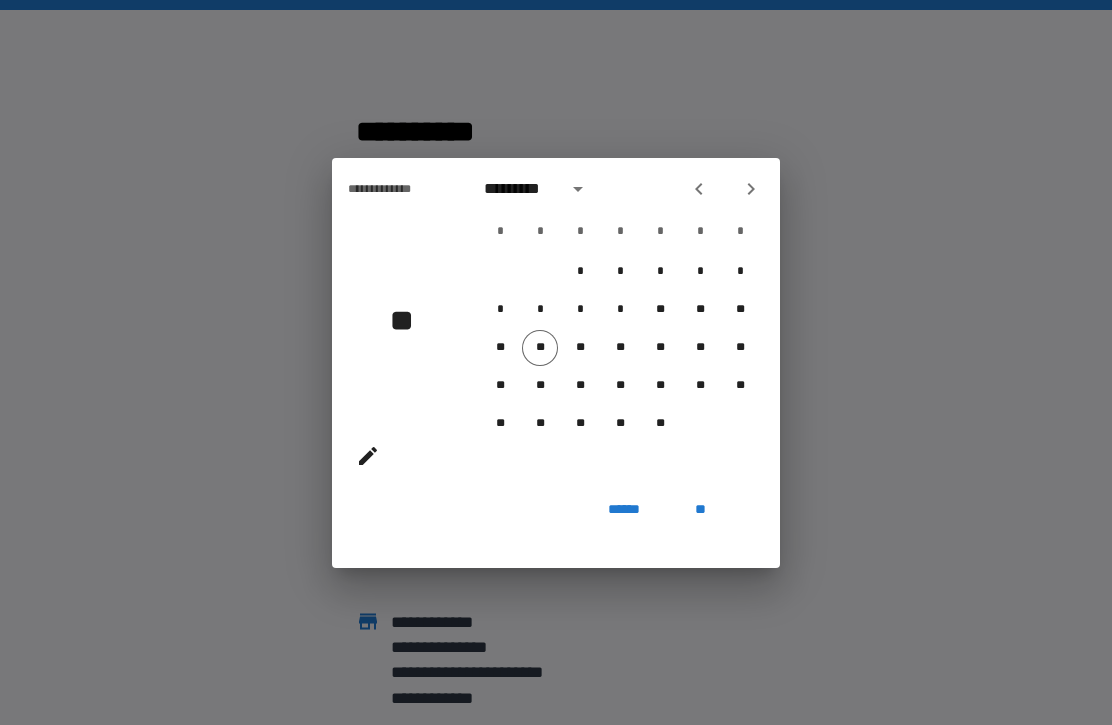 click on "**" at bounding box center (409, 320) 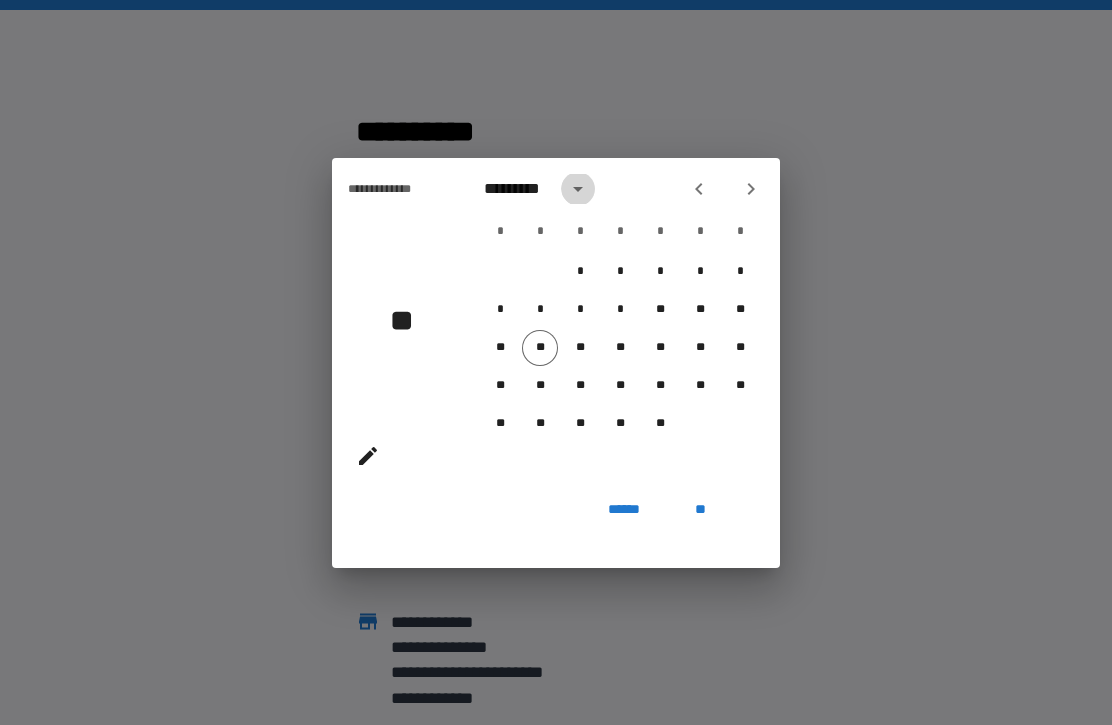 click at bounding box center [578, 189] 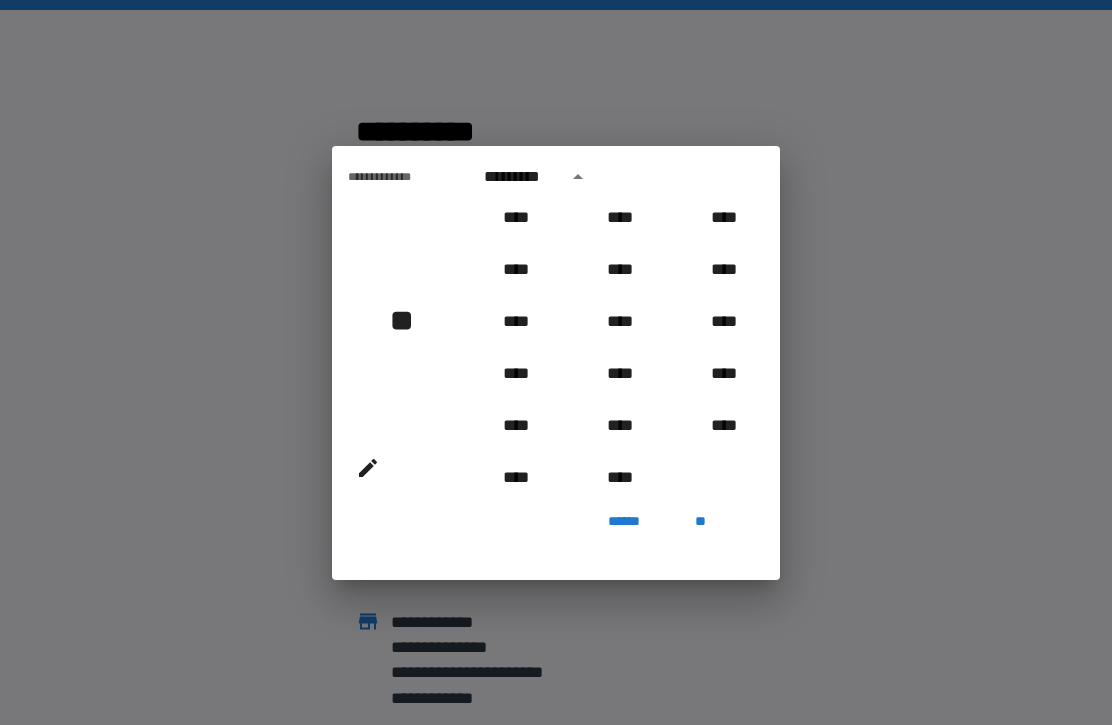 scroll, scrollTop: 3180, scrollLeft: 0, axis: vertical 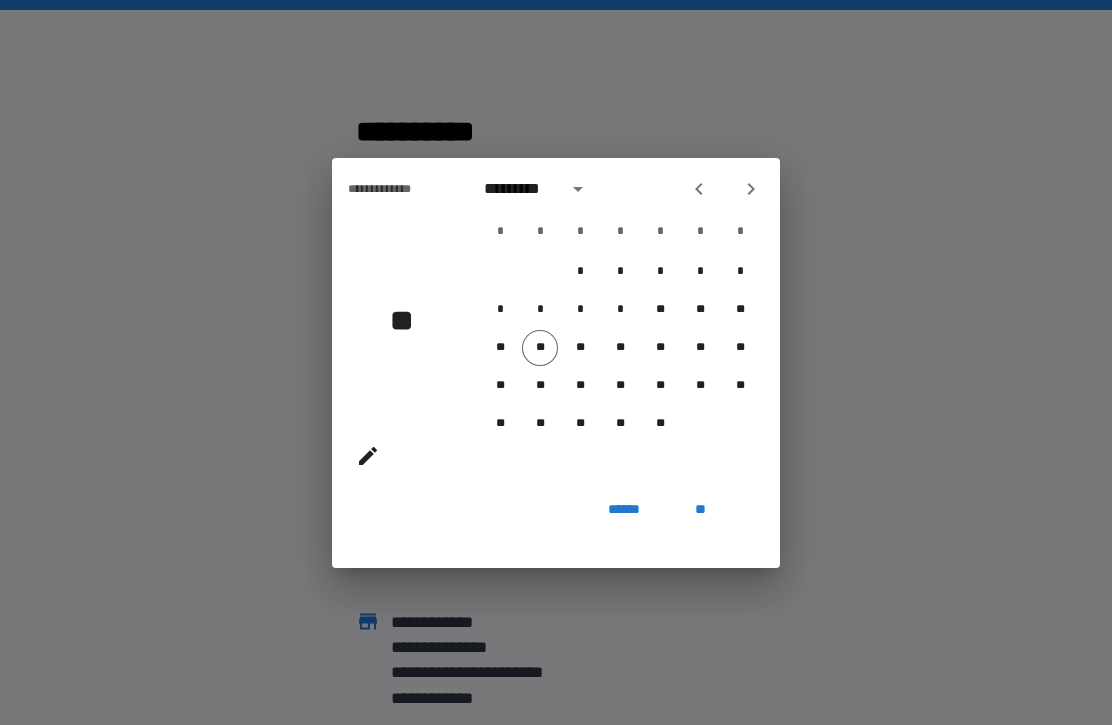 click 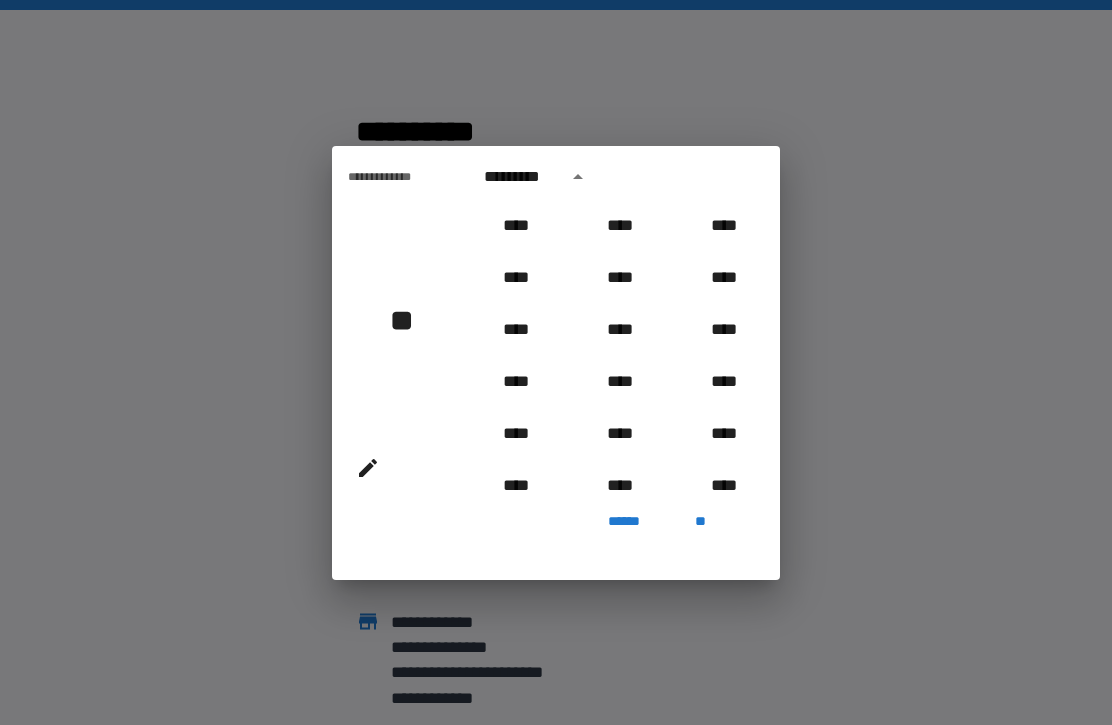 scroll, scrollTop: 2006, scrollLeft: 0, axis: vertical 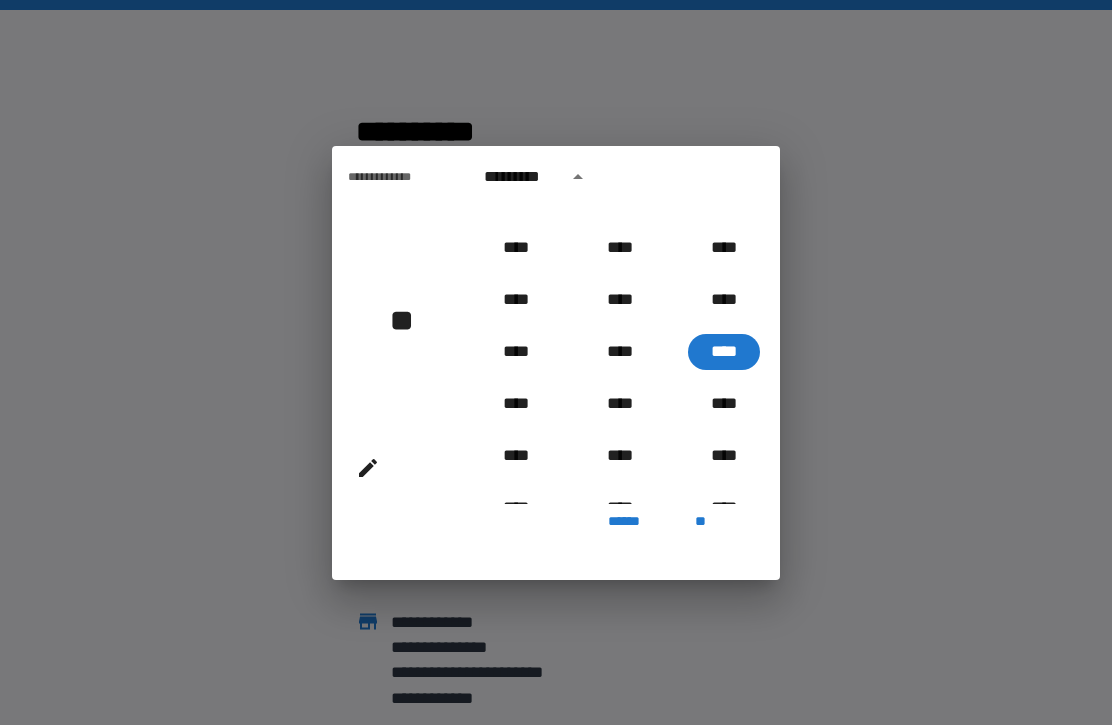 click 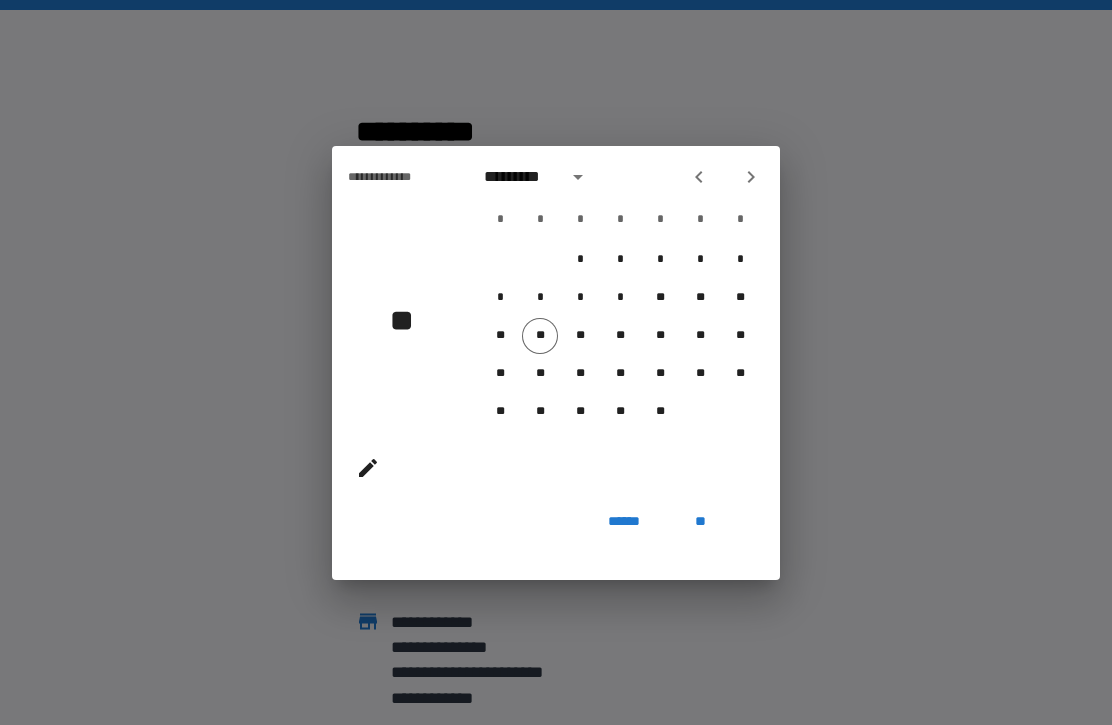 click 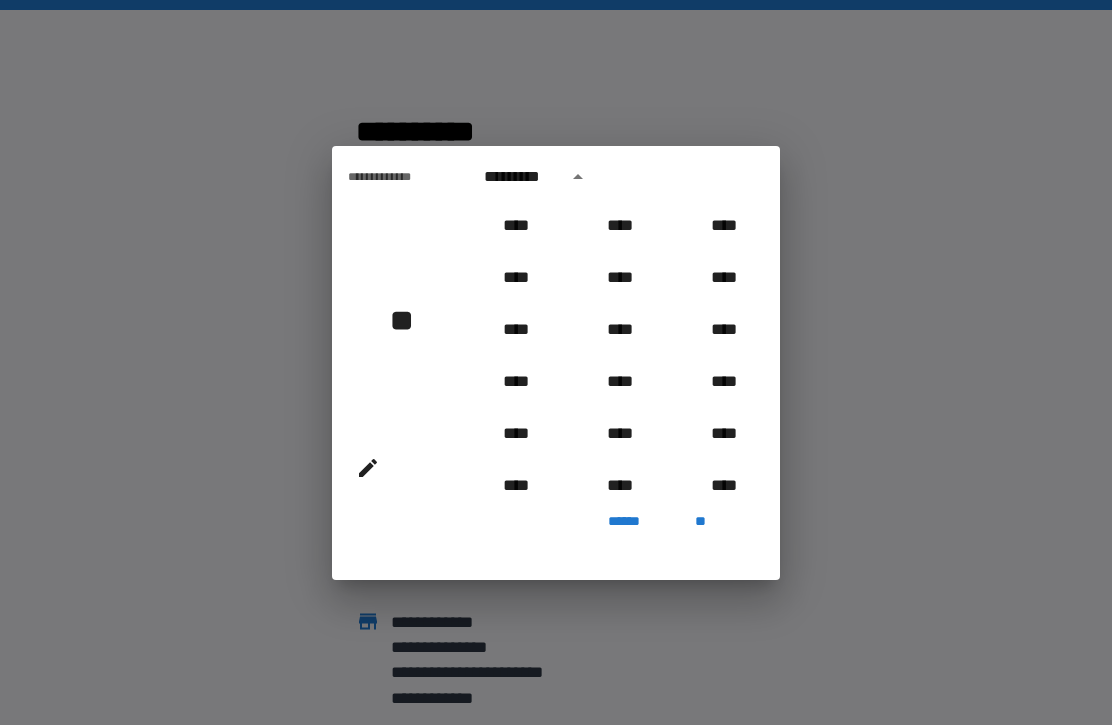 scroll, scrollTop: 2006, scrollLeft: 0, axis: vertical 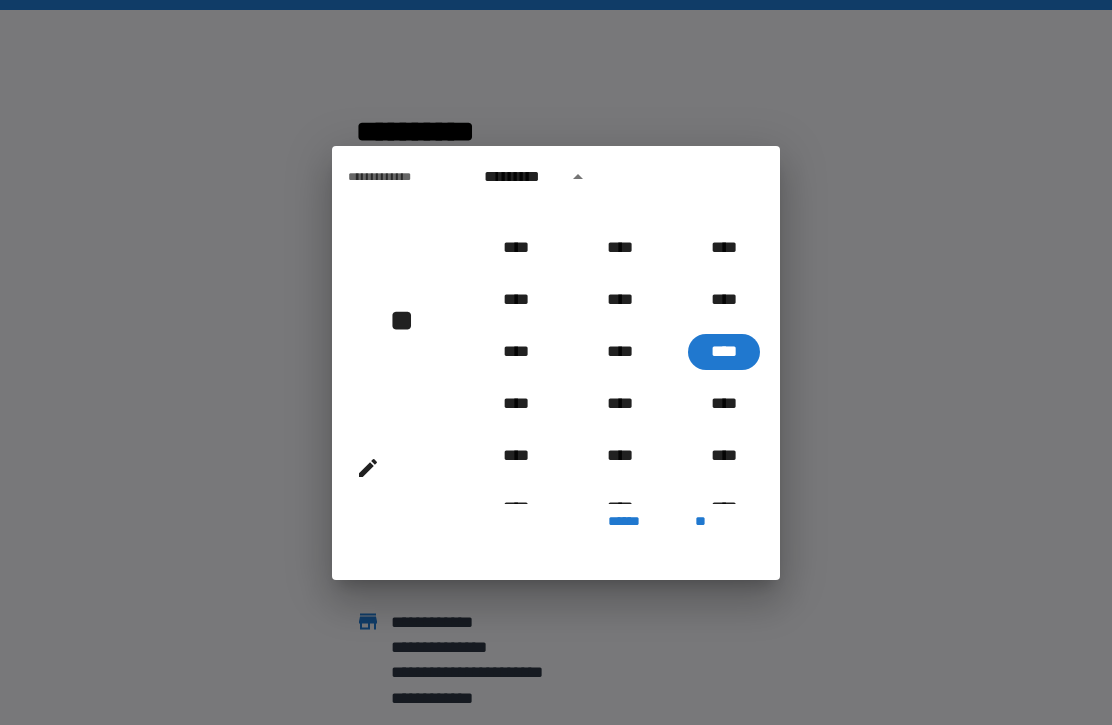 click on "*********" at bounding box center [519, 177] 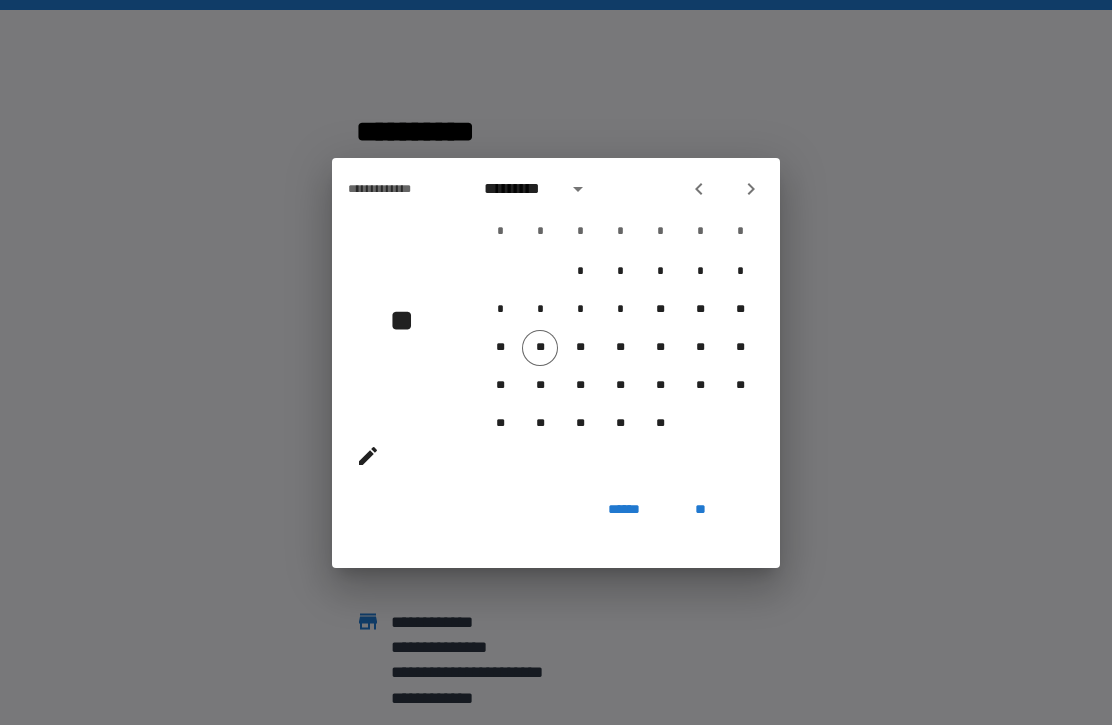 click on "*" at bounding box center (580, 232) 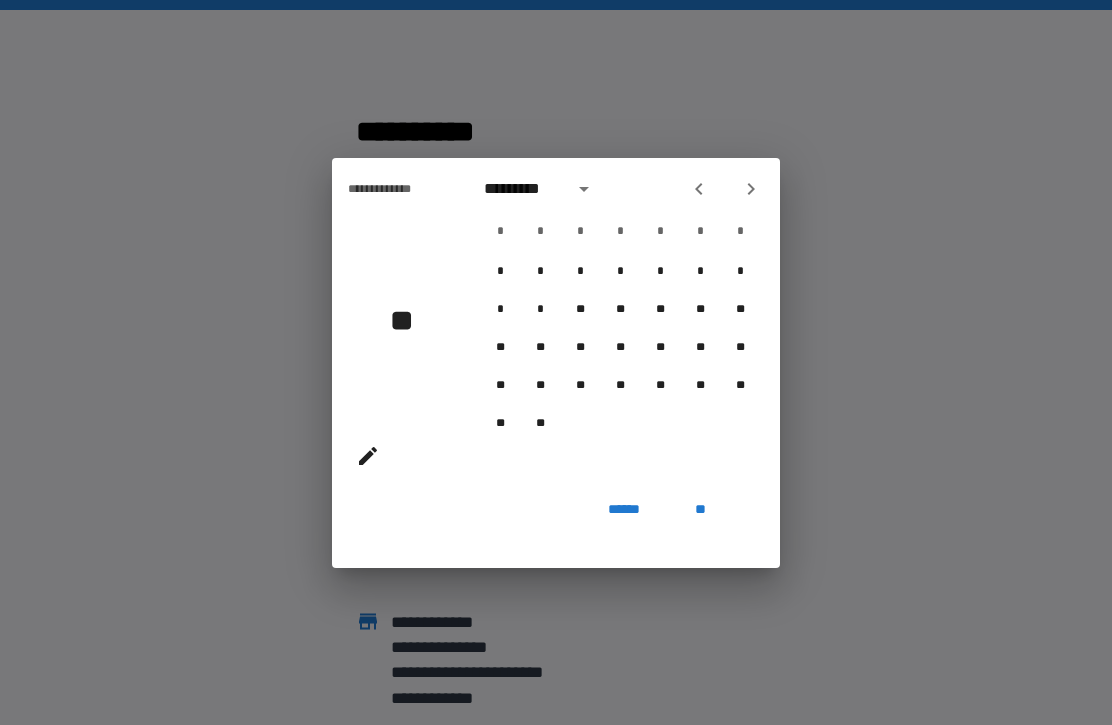 click 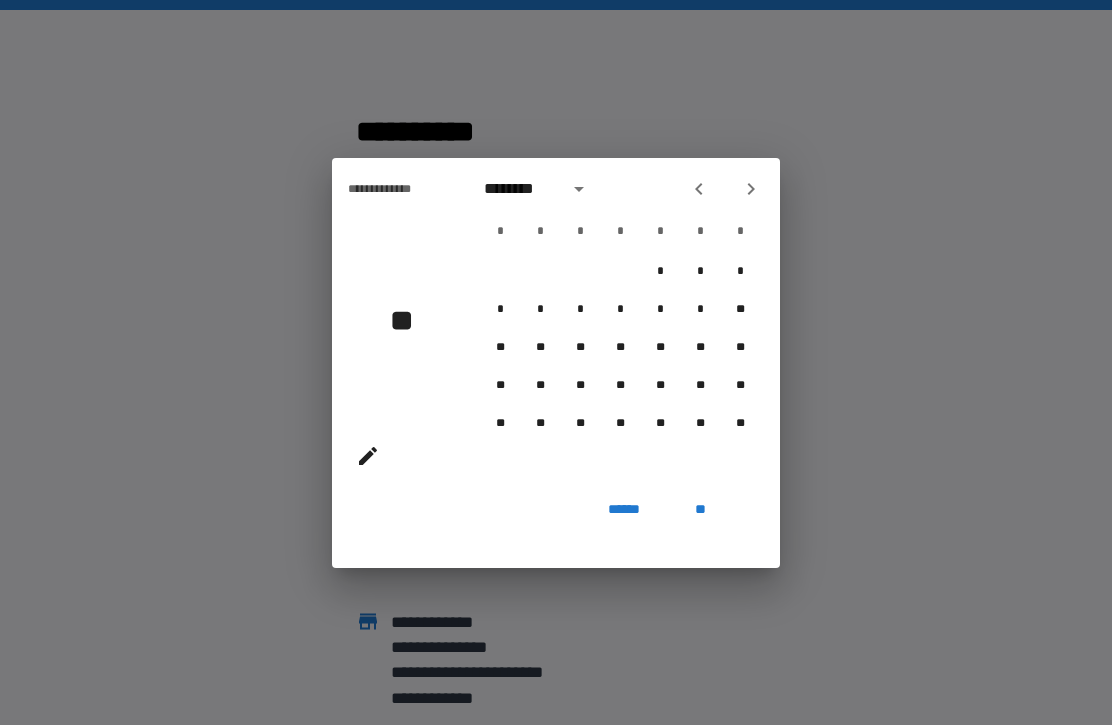 click 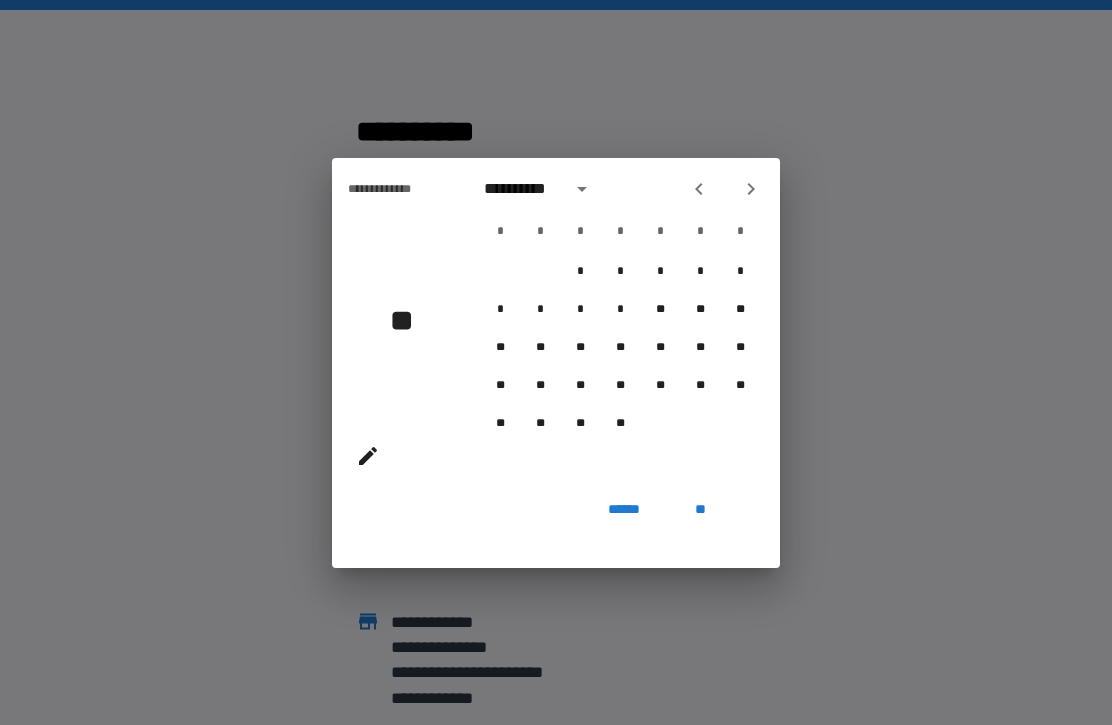 click 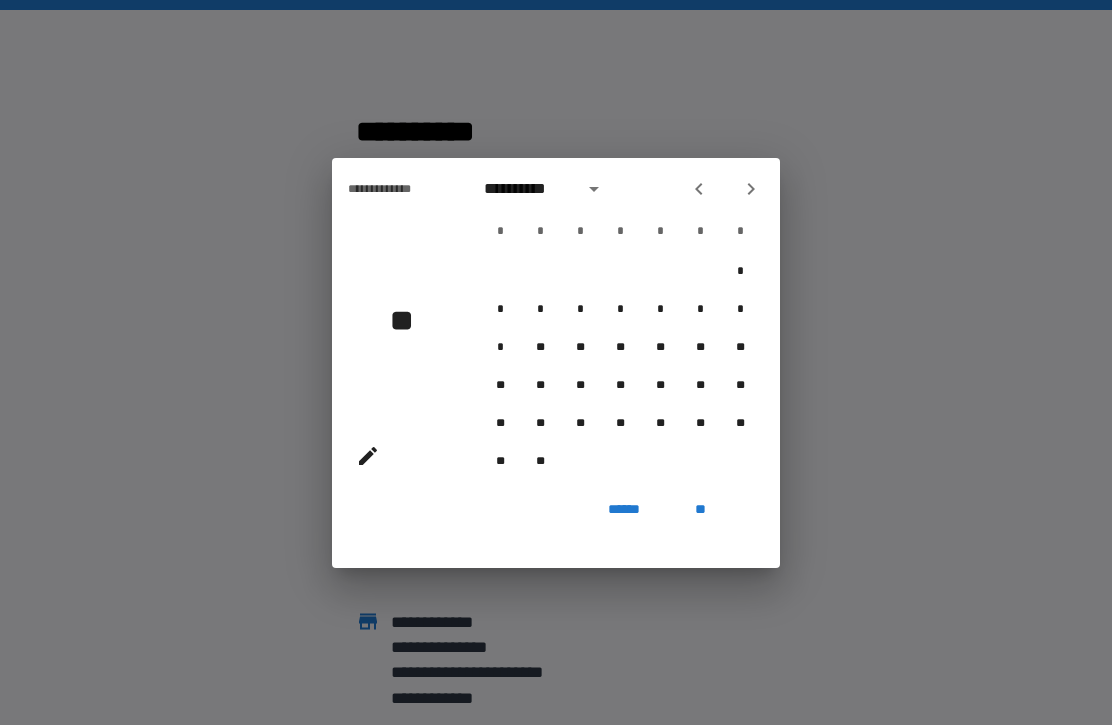 click at bounding box center (699, 189) 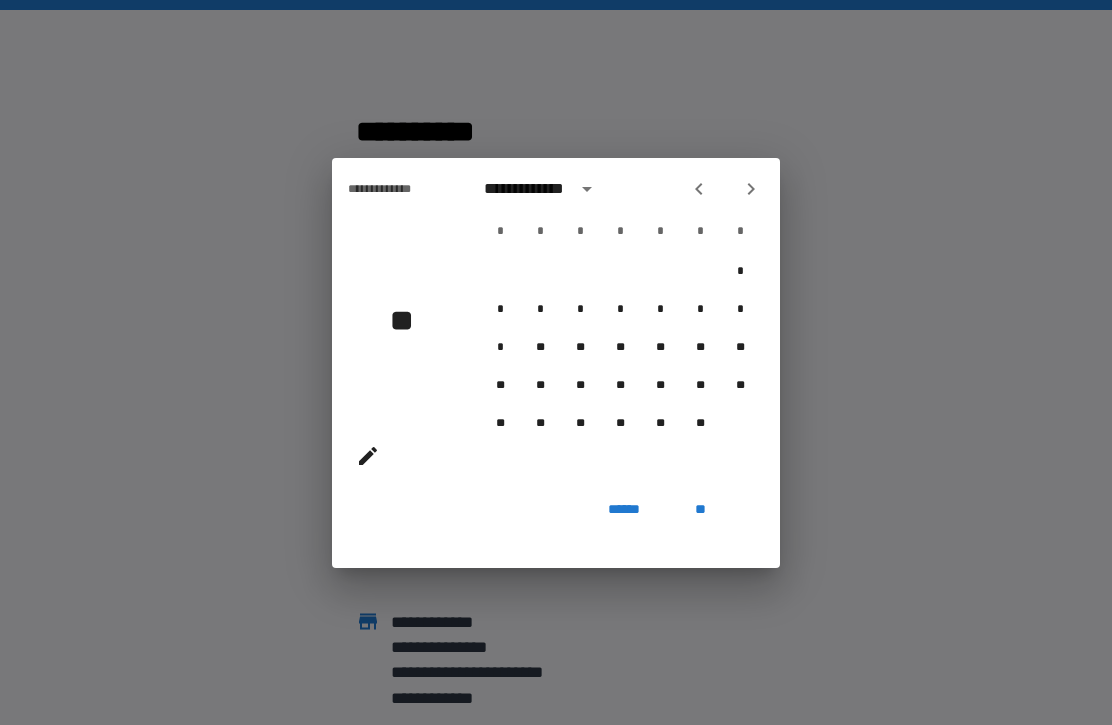 click at bounding box center [699, 189] 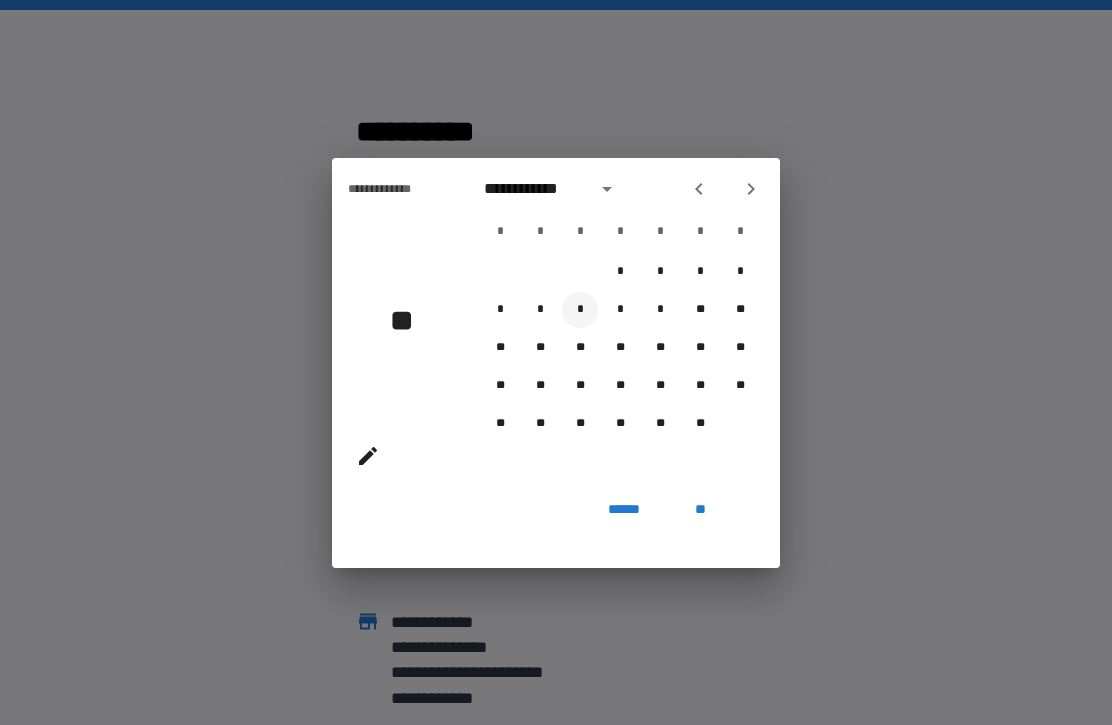 click on "*" at bounding box center (580, 310) 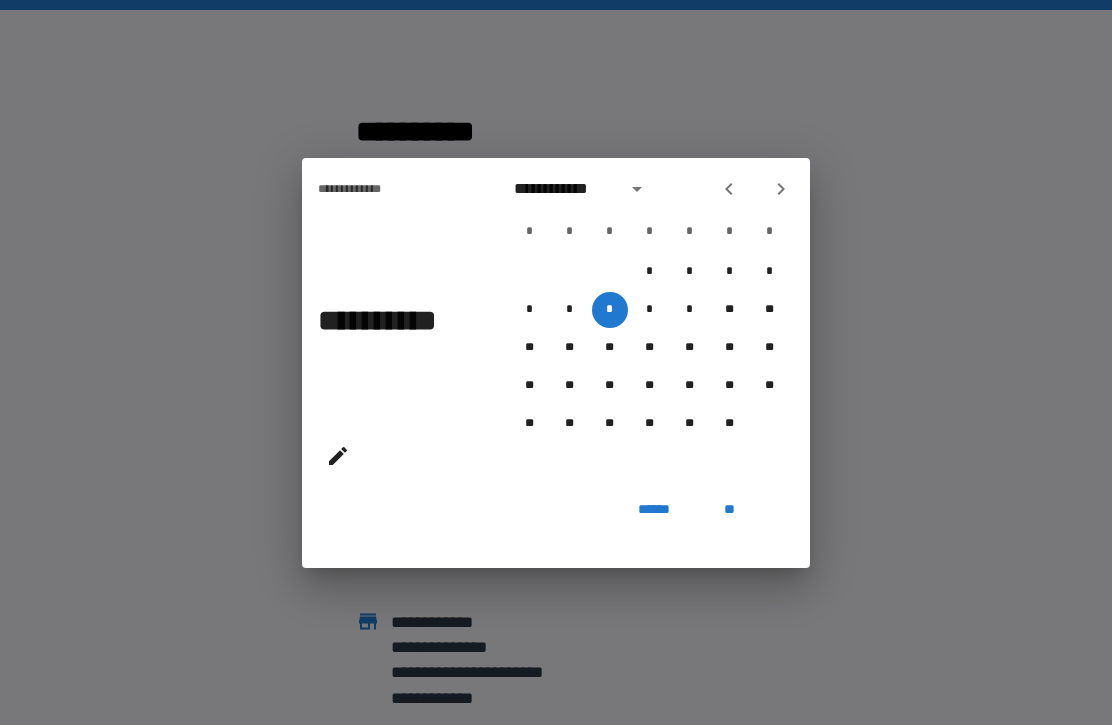 click on "**" at bounding box center [730, 510] 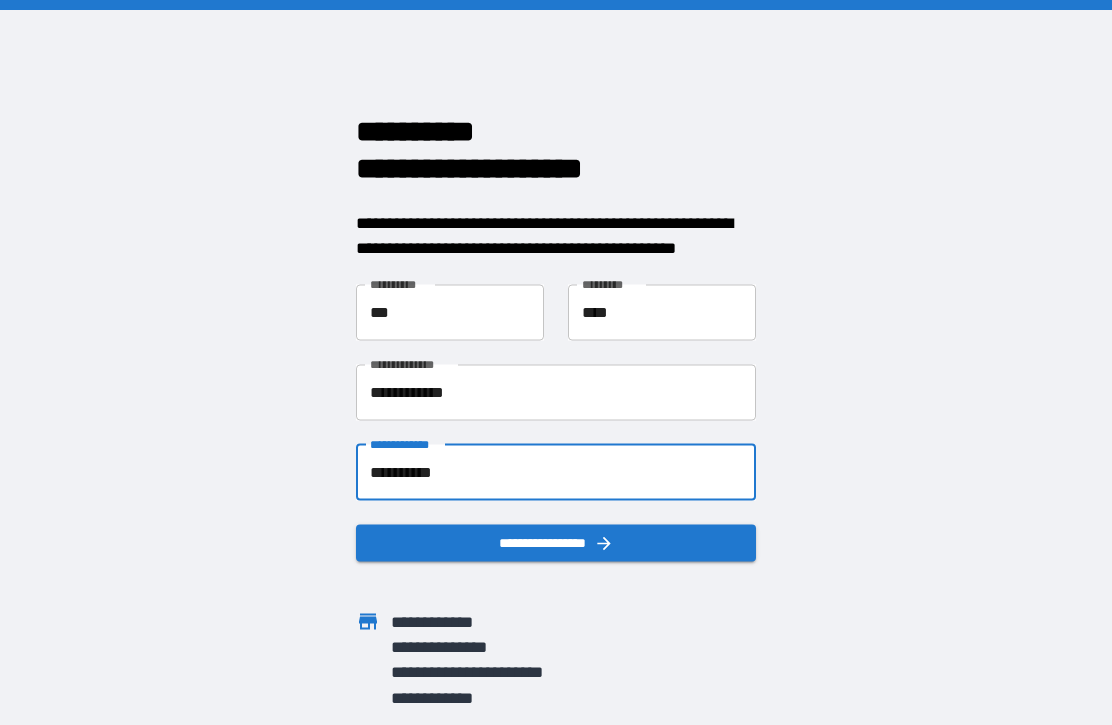 click on "**********" at bounding box center (556, 392) 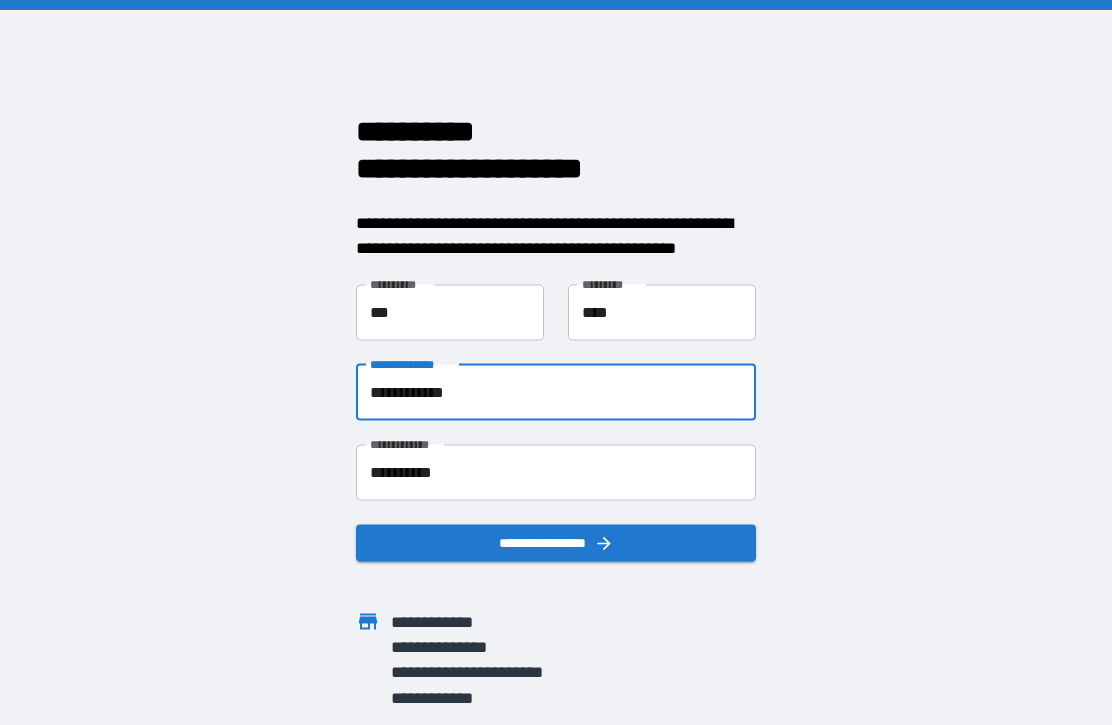 click on "**********" at bounding box center (556, 472) 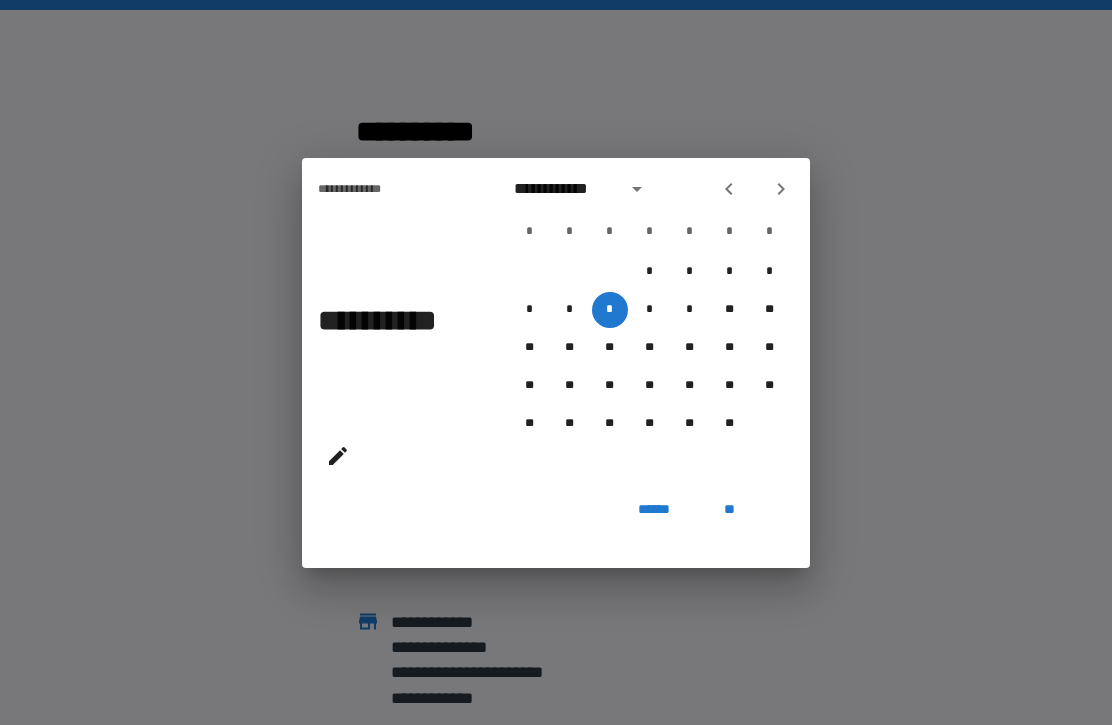 click 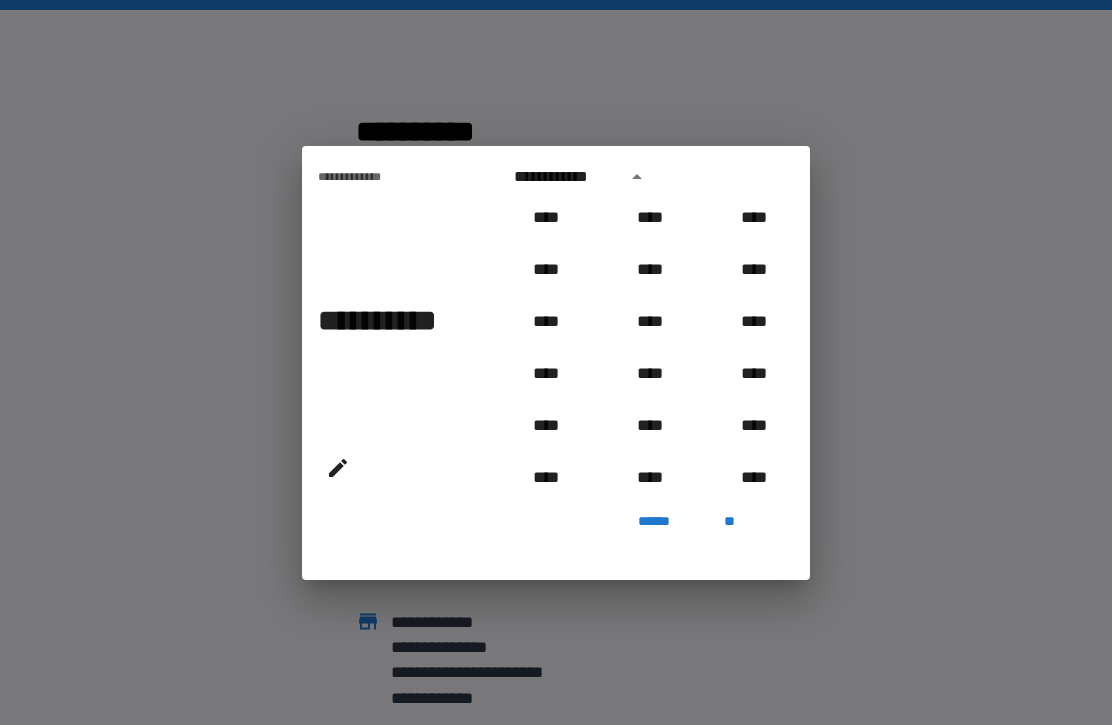 scroll, scrollTop: 787, scrollLeft: 0, axis: vertical 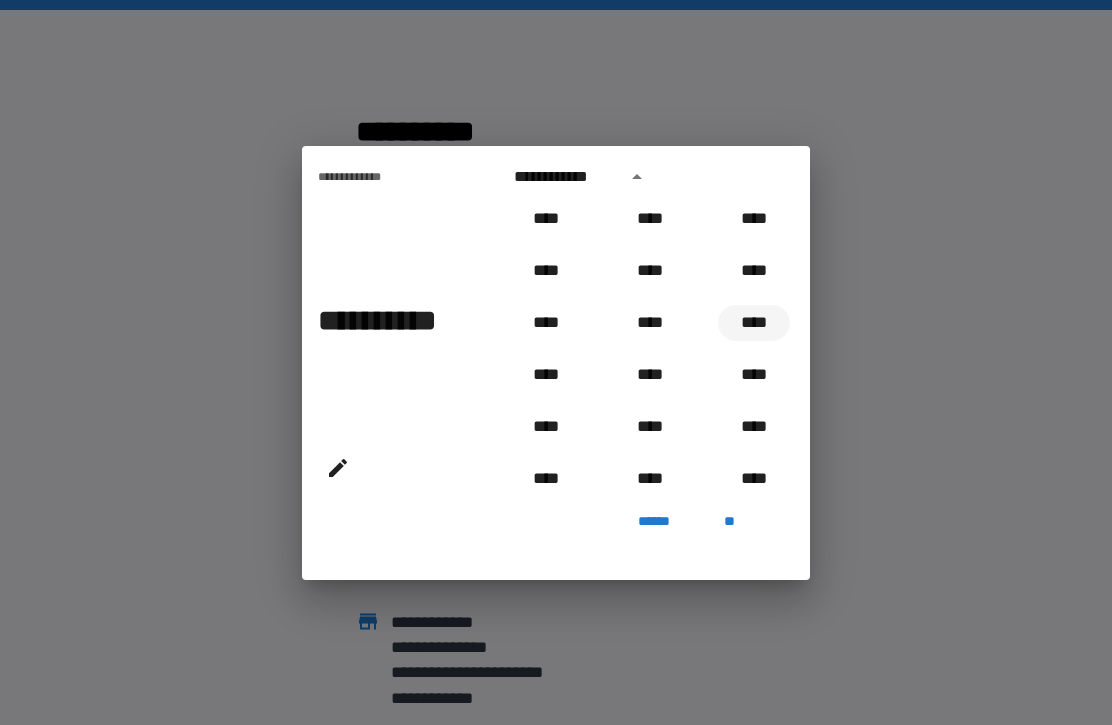 click on "****" at bounding box center [754, 323] 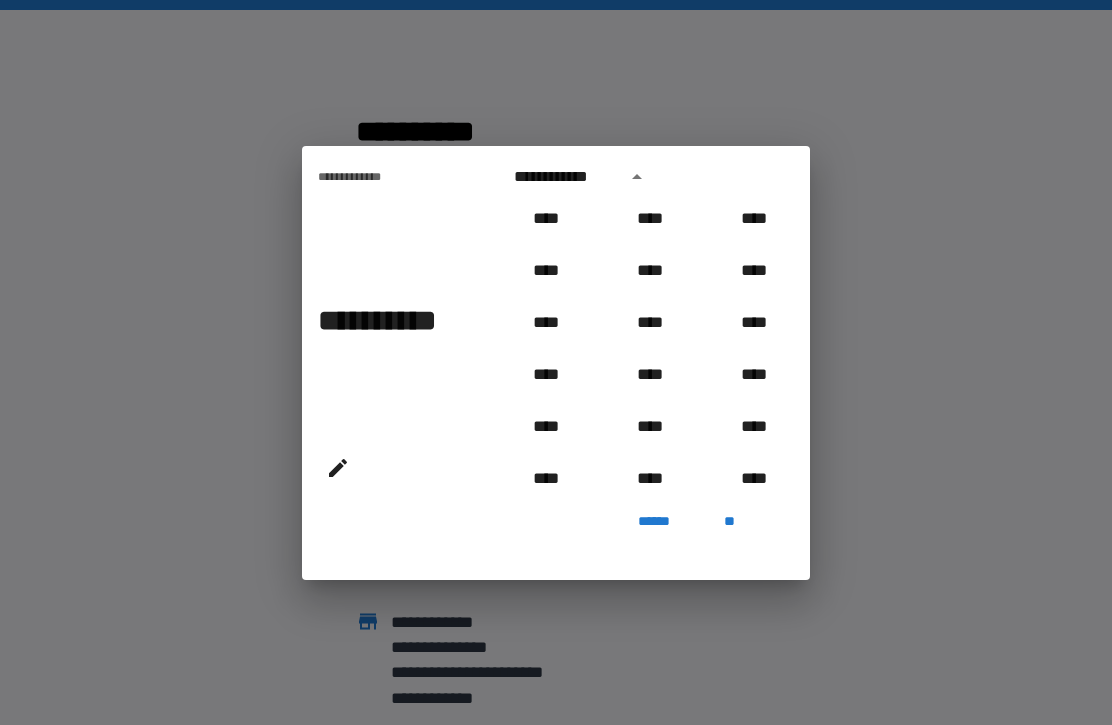 type on "**********" 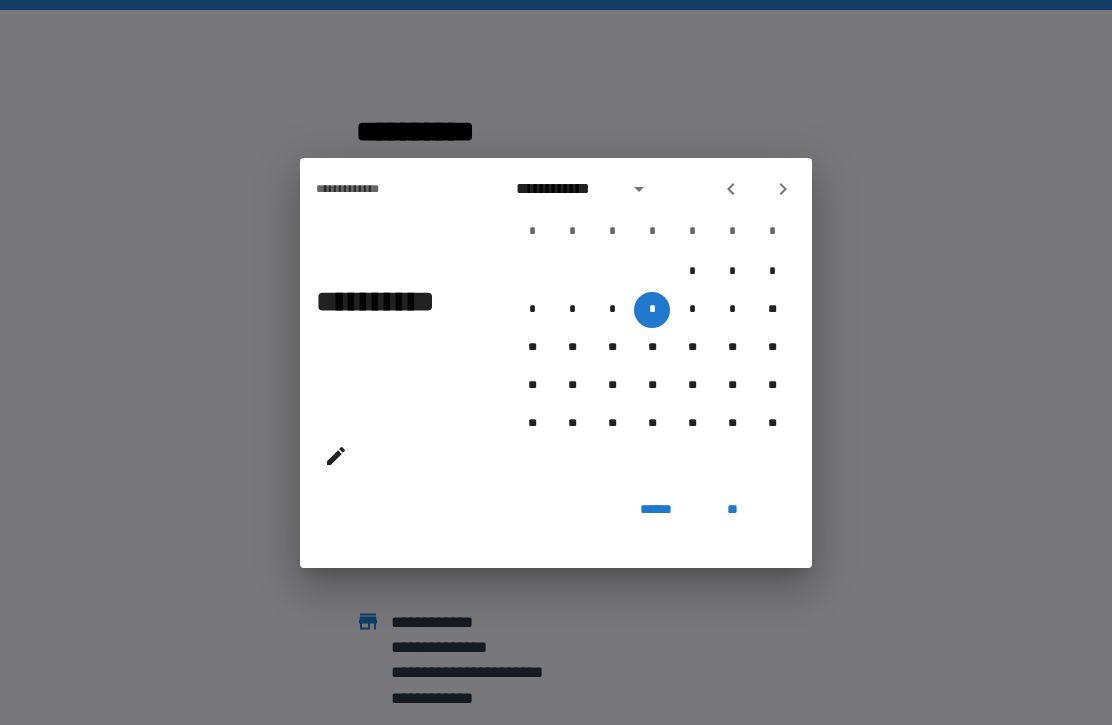 click on "**" at bounding box center (732, 510) 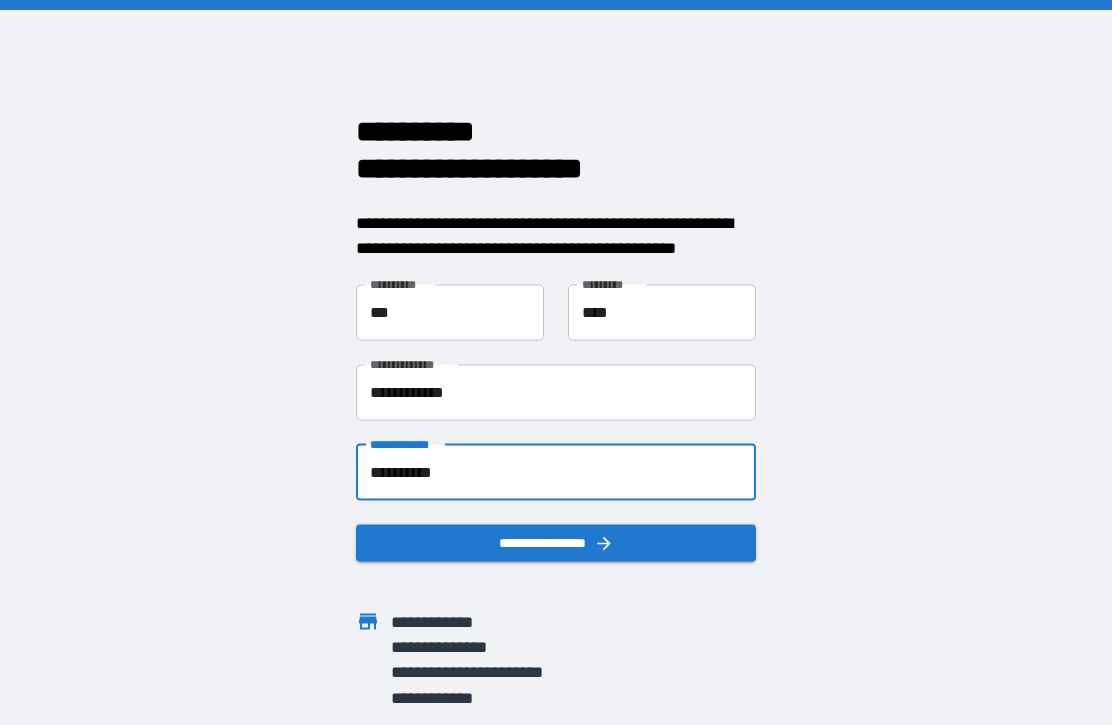 click on "**********" at bounding box center [556, 542] 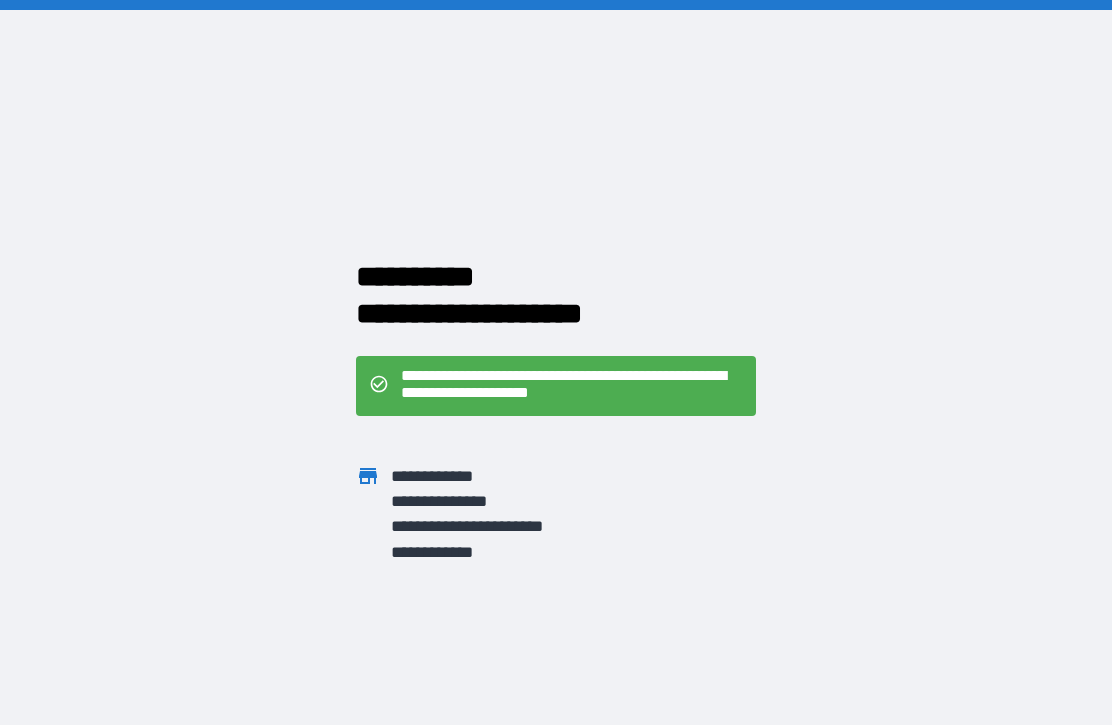 click on "**********" at bounding box center [572, 386] 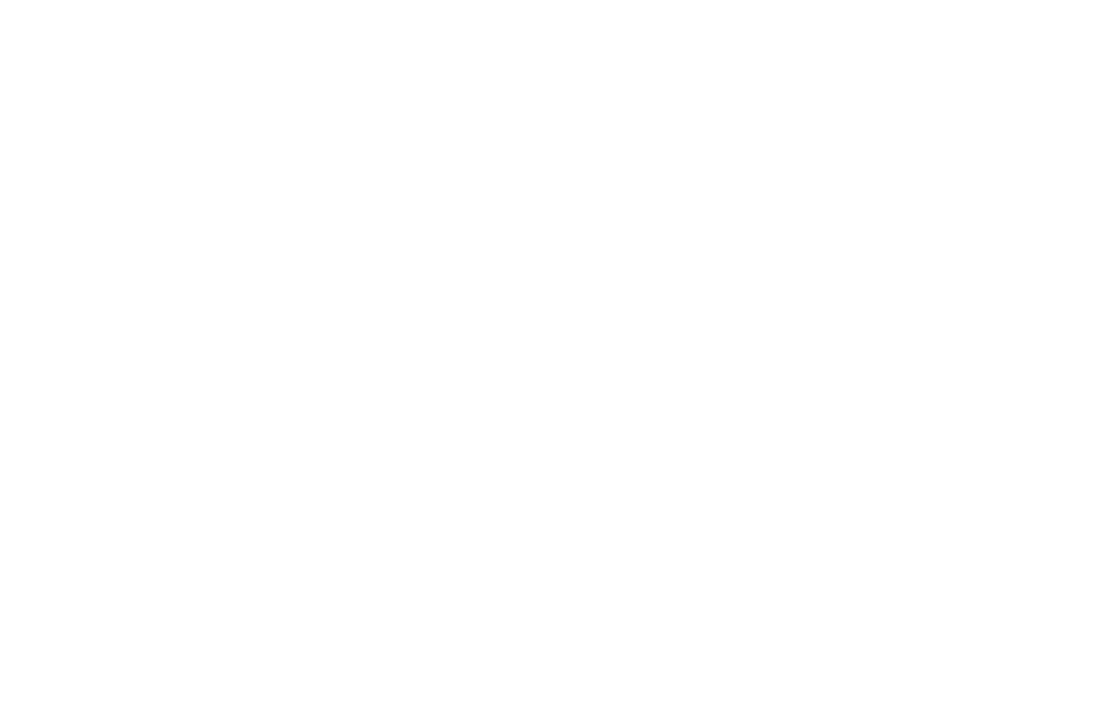 scroll, scrollTop: 0, scrollLeft: 0, axis: both 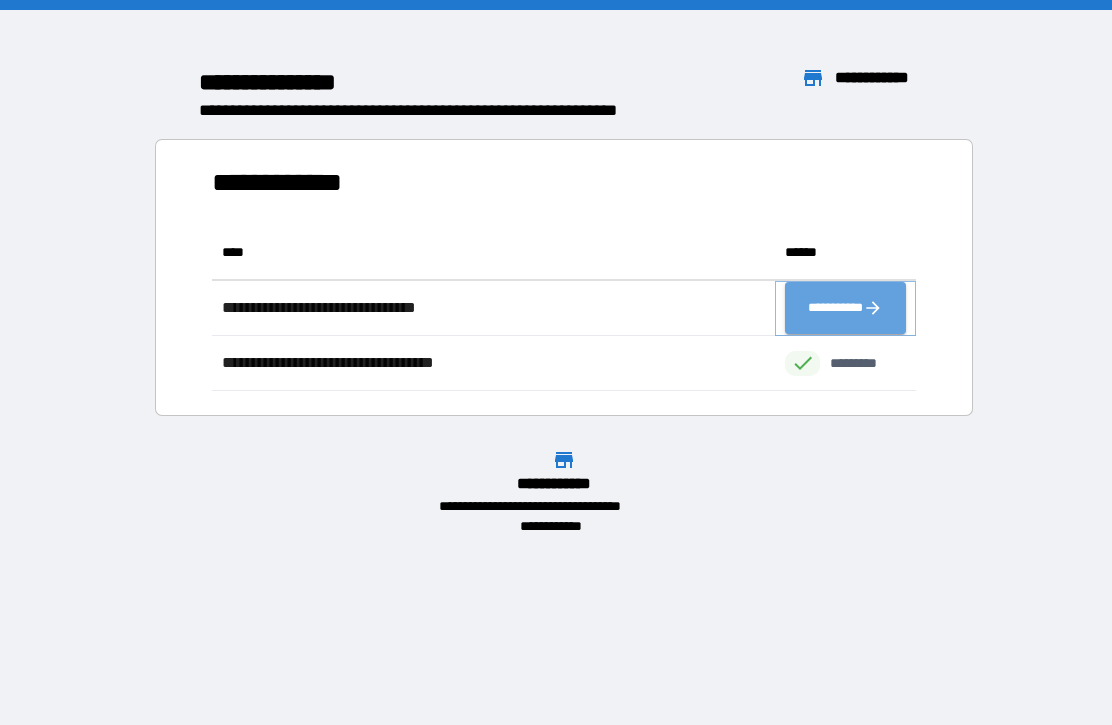 click on "**********" at bounding box center [845, 308] 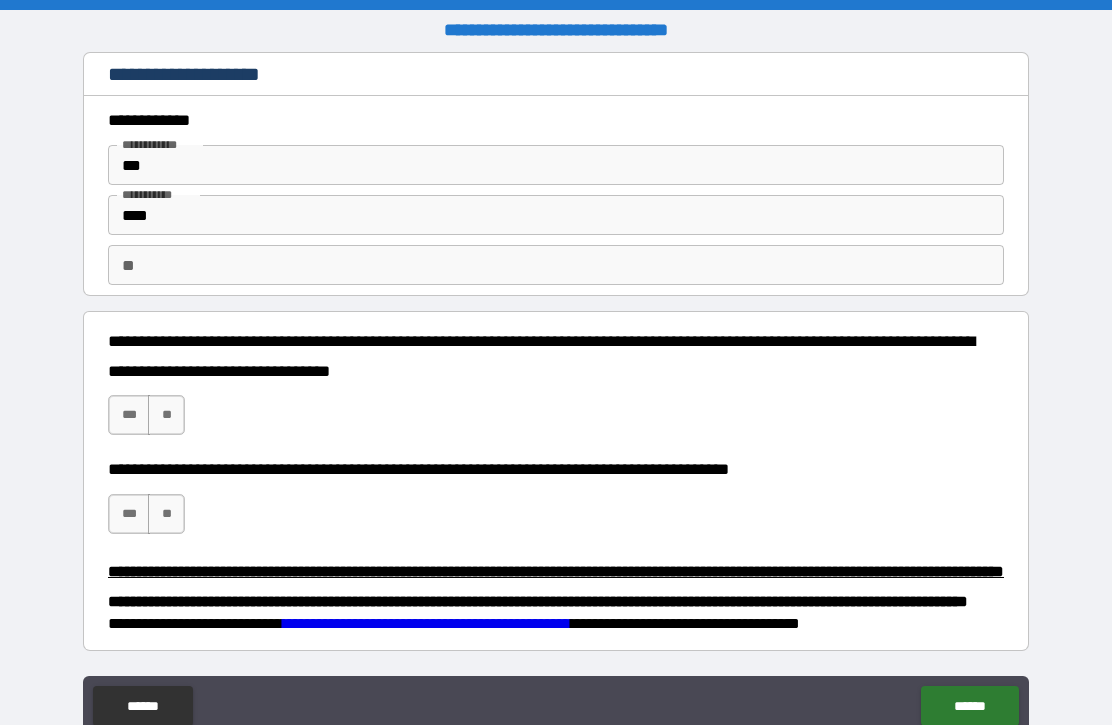 click on "**" at bounding box center [166, 415] 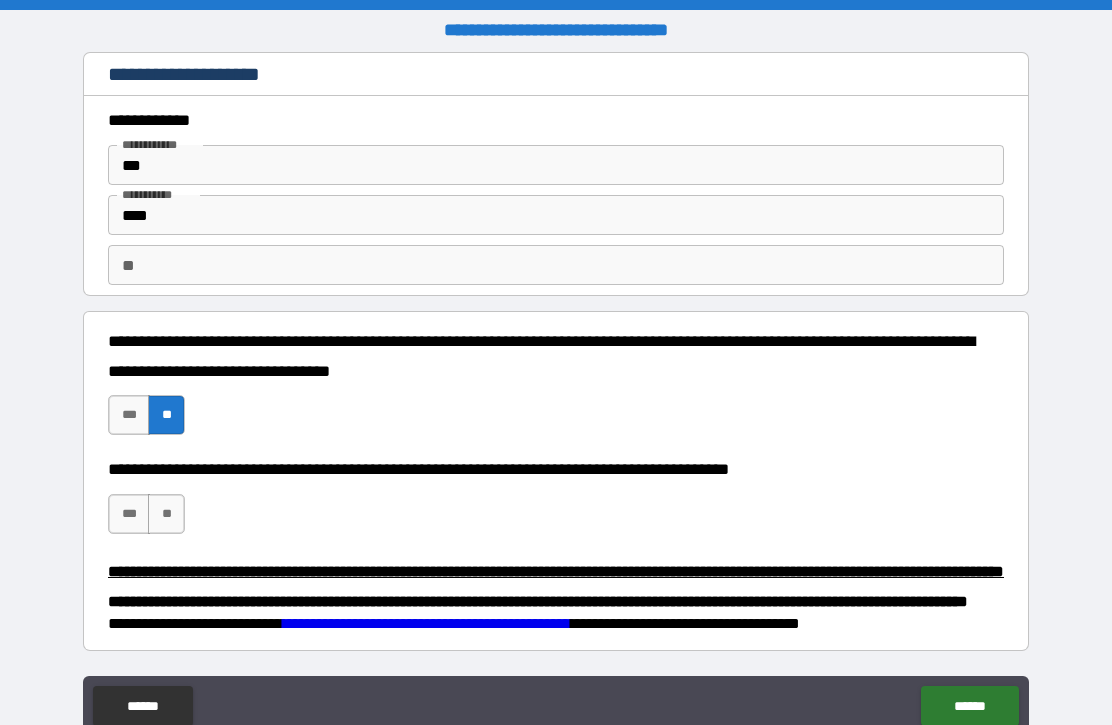 click on "**" at bounding box center (166, 514) 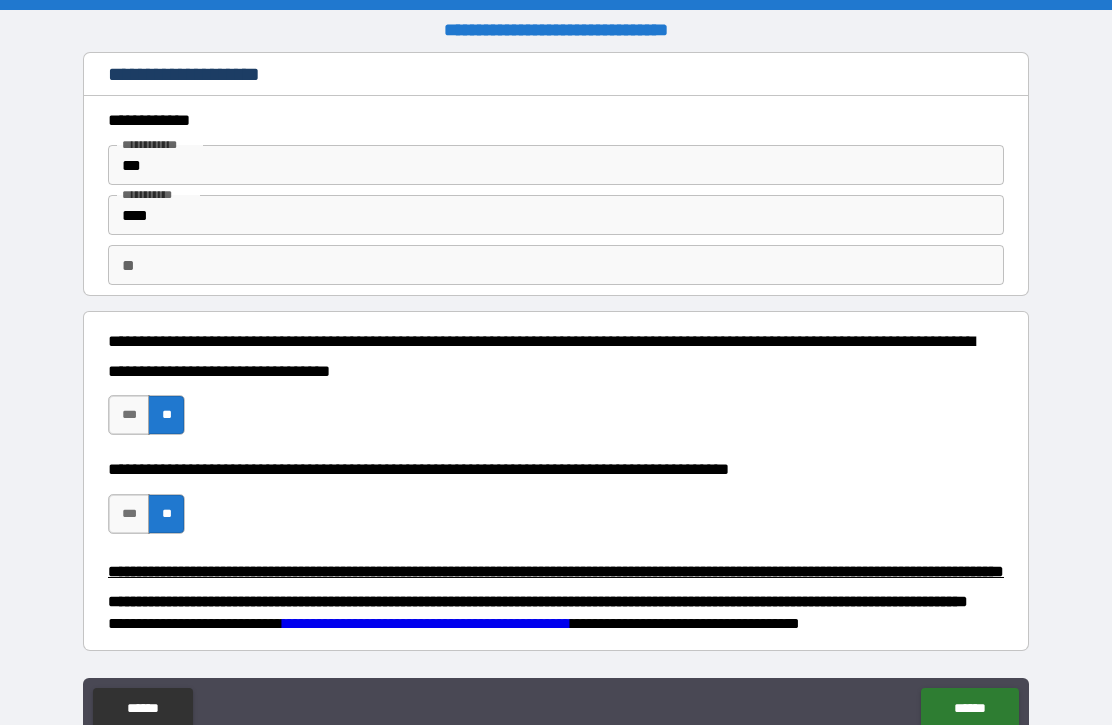 scroll, scrollTop: 41, scrollLeft: 0, axis: vertical 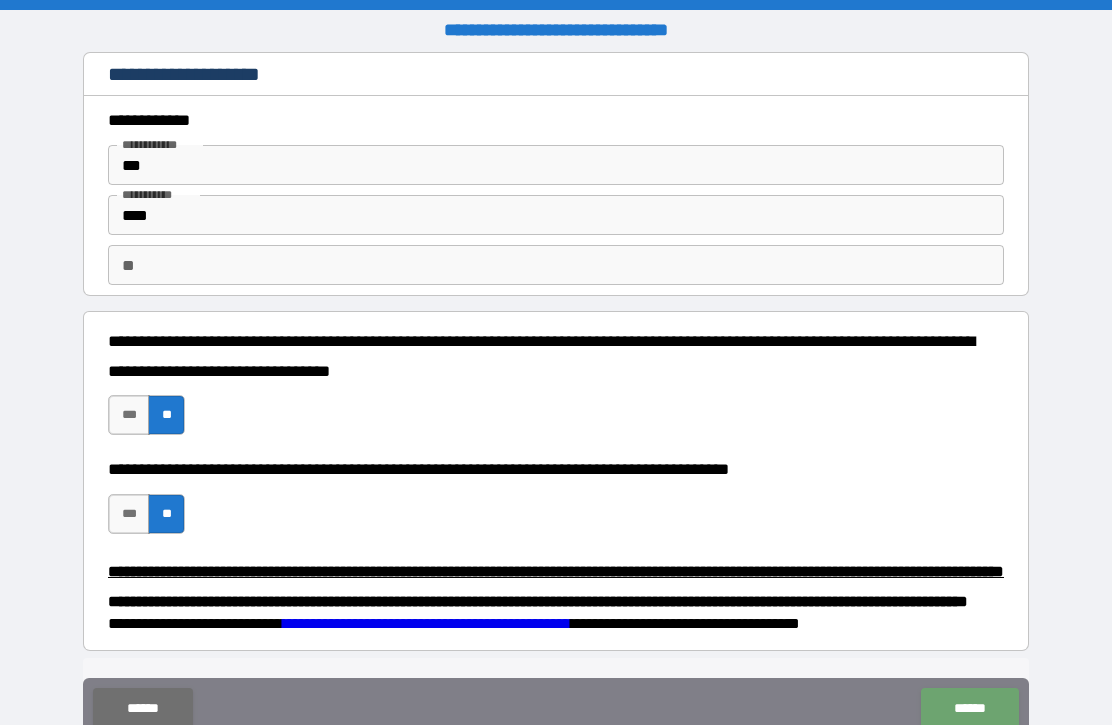 click on "******" at bounding box center (969, 708) 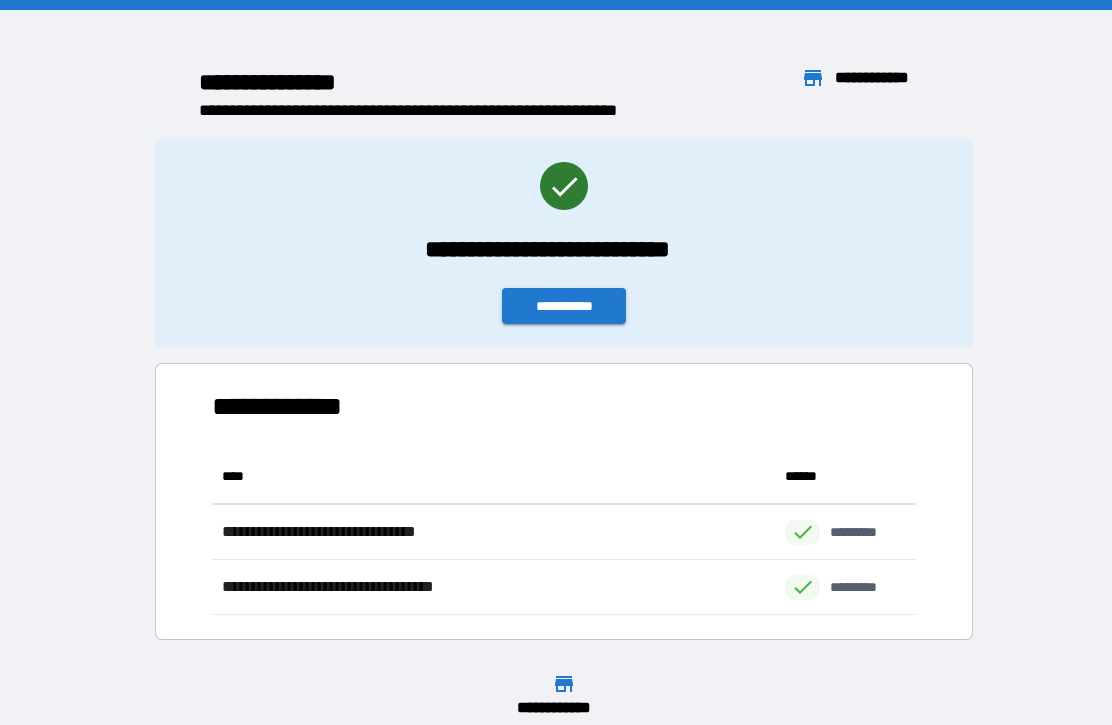scroll, scrollTop: 1, scrollLeft: 1, axis: both 